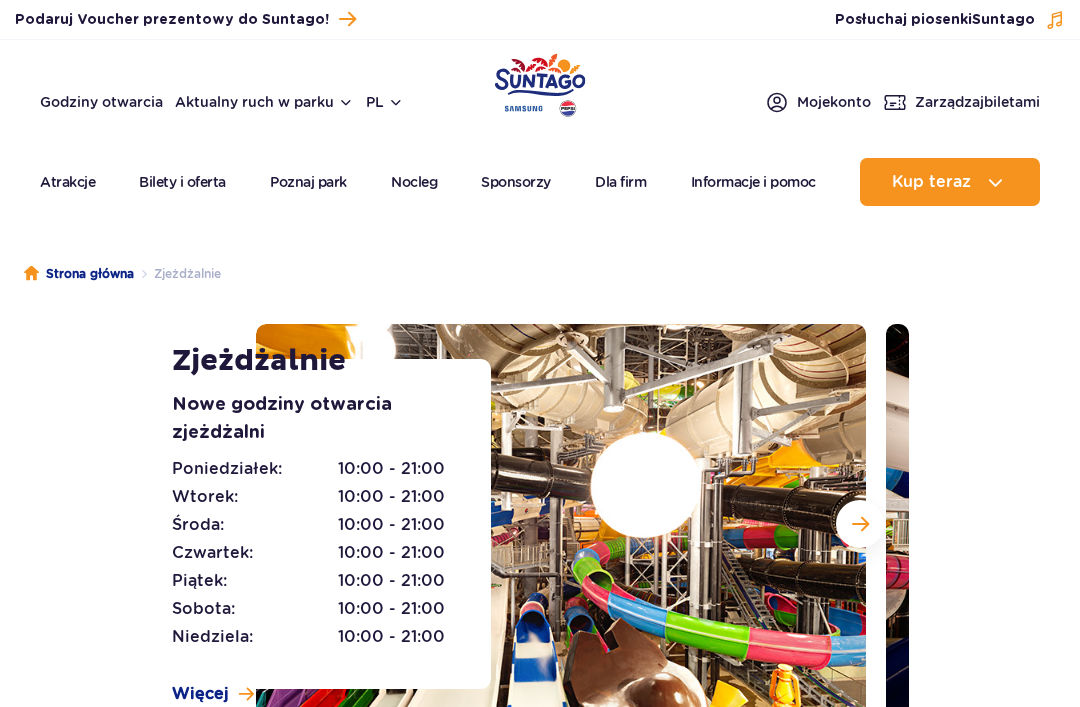 scroll, scrollTop: 0, scrollLeft: 0, axis: both 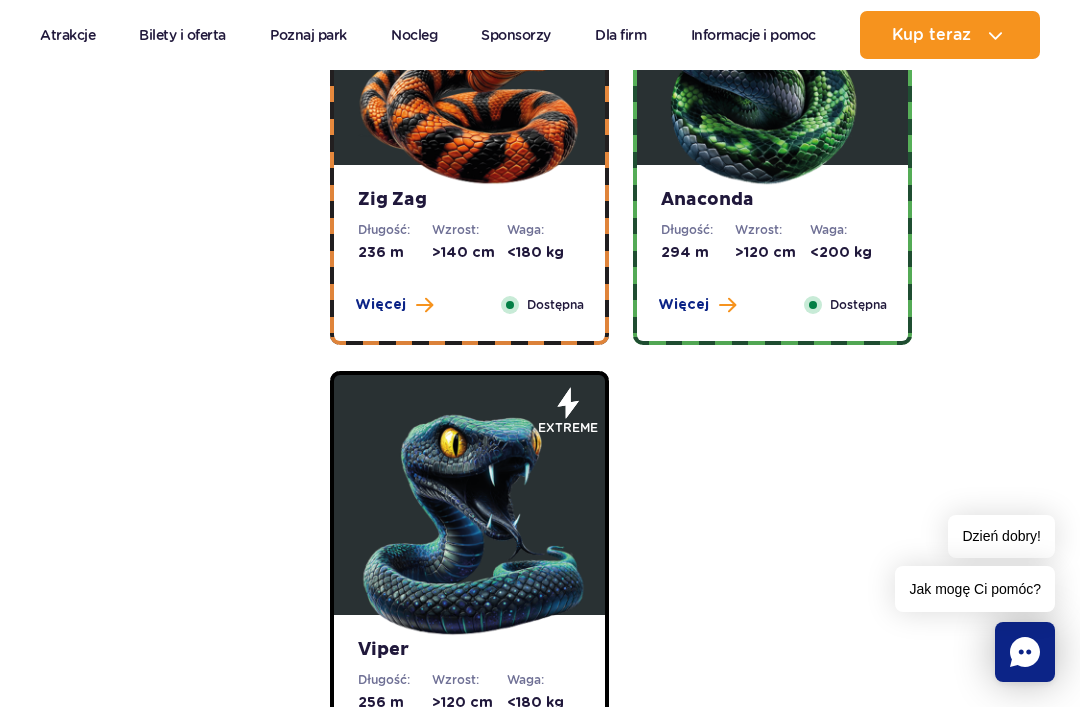 click on "Anaconda
Długość:
294 m
Wzrost:
>120 cm
Waga:
<200 kg
Więcej
Zamknij
Dostępna" at bounding box center [772, 253] 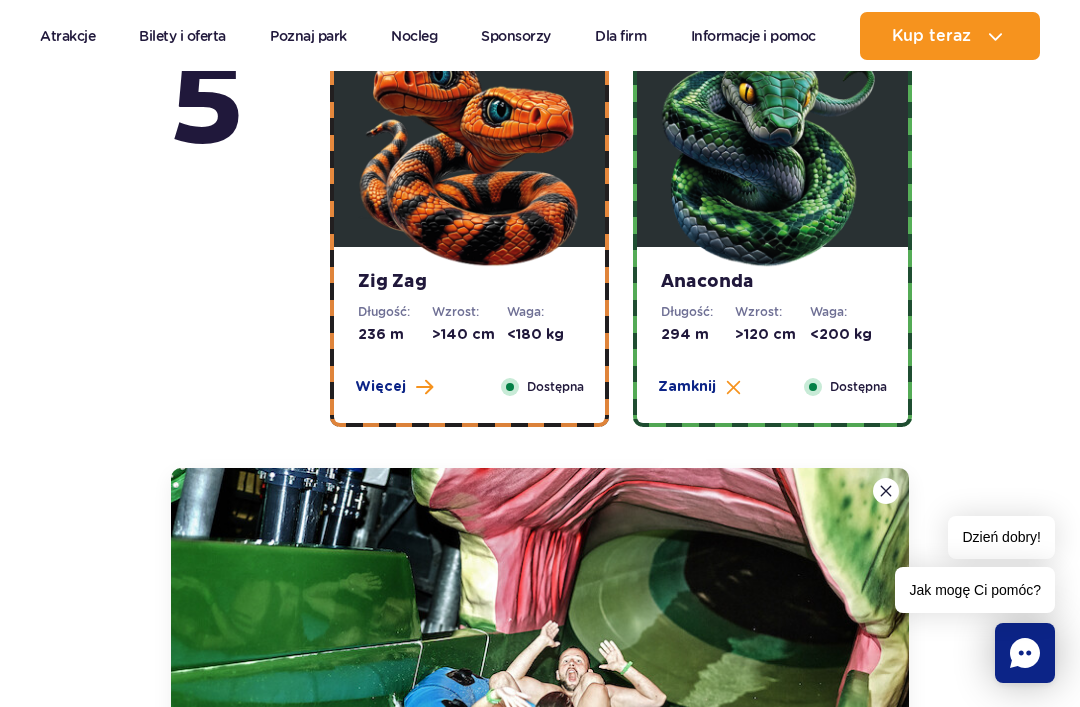 scroll, scrollTop: 1113, scrollLeft: 0, axis: vertical 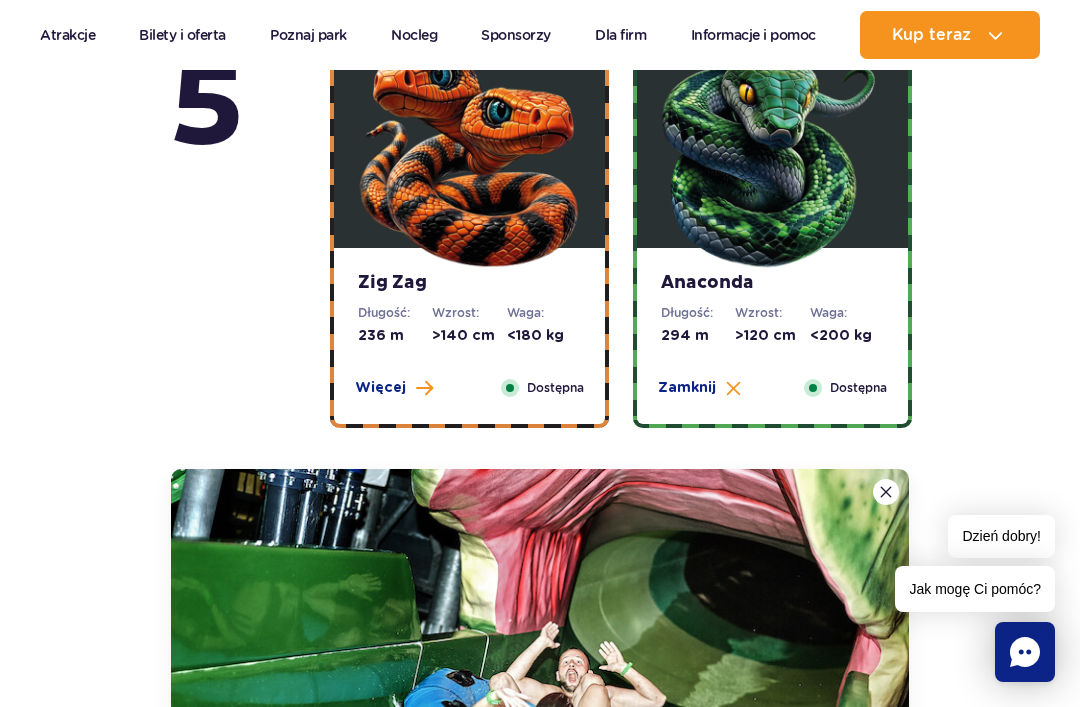 click at bounding box center [470, 153] 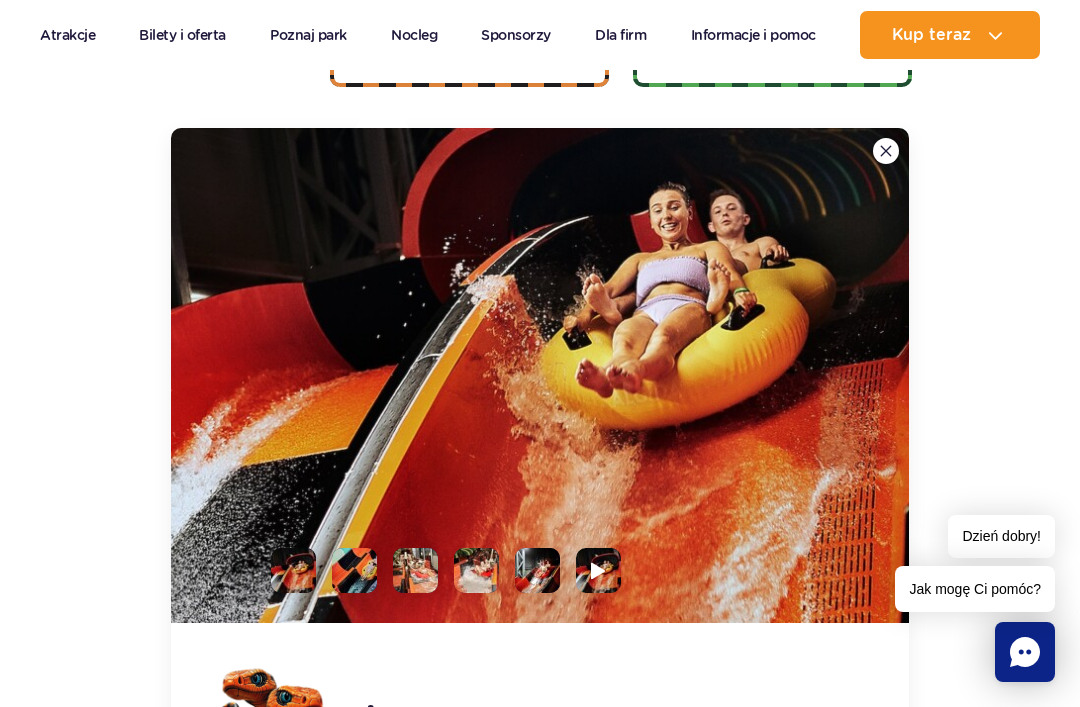 scroll, scrollTop: 1462, scrollLeft: 0, axis: vertical 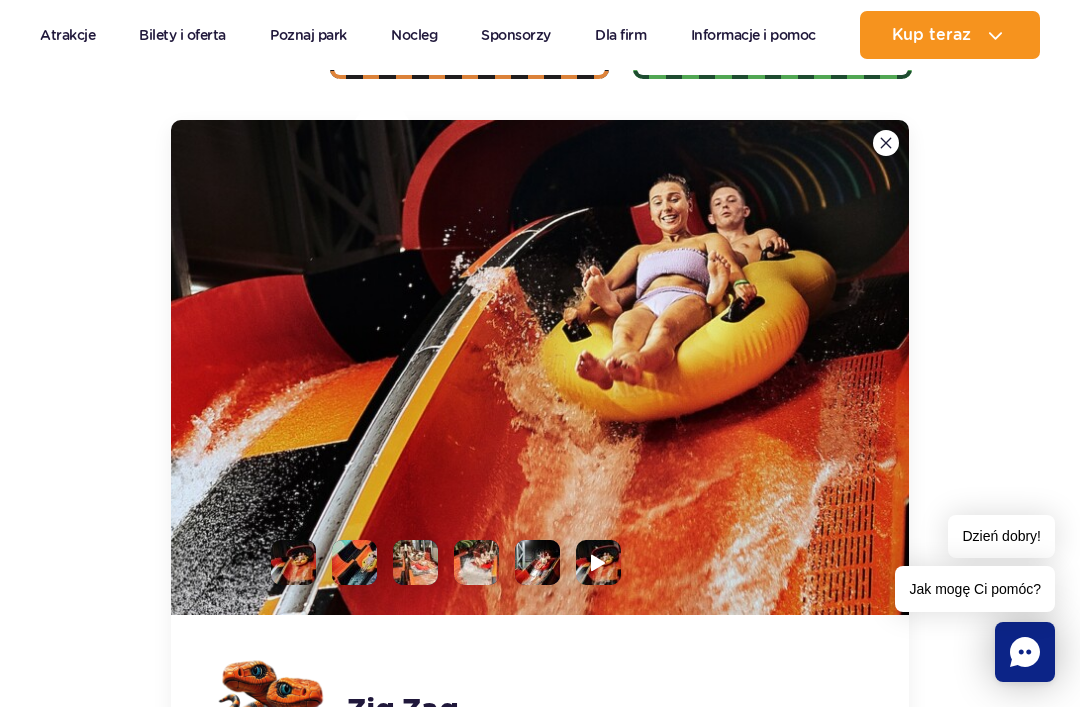 click at bounding box center [886, 143] 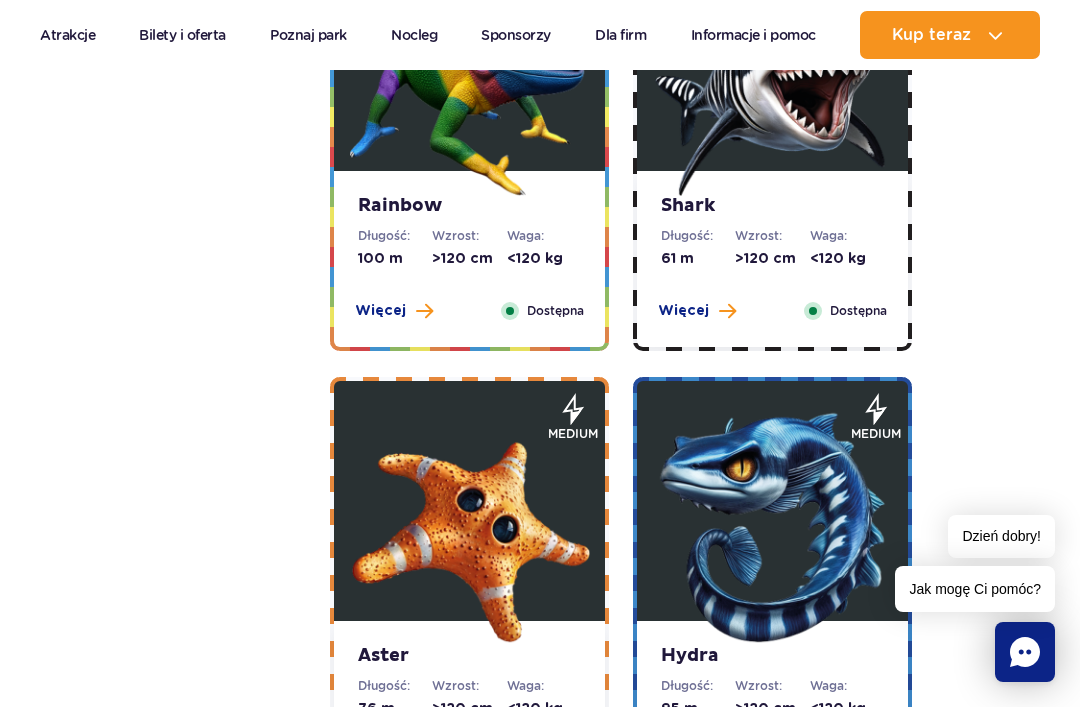 scroll, scrollTop: 4163, scrollLeft: 0, axis: vertical 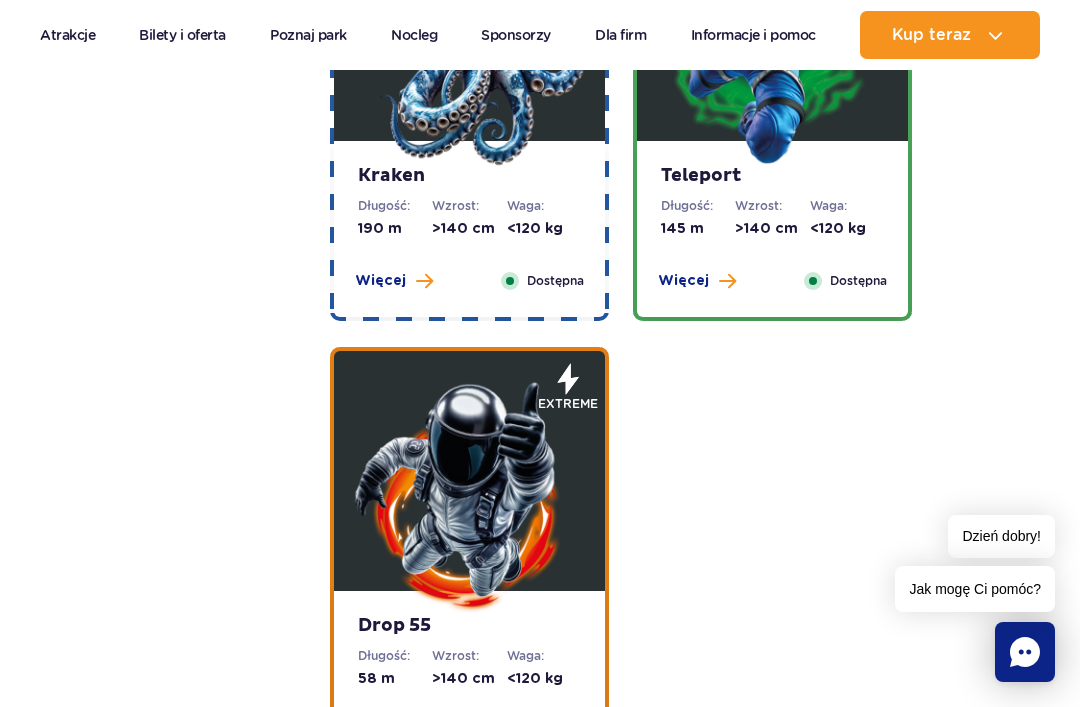 click at bounding box center (470, 496) 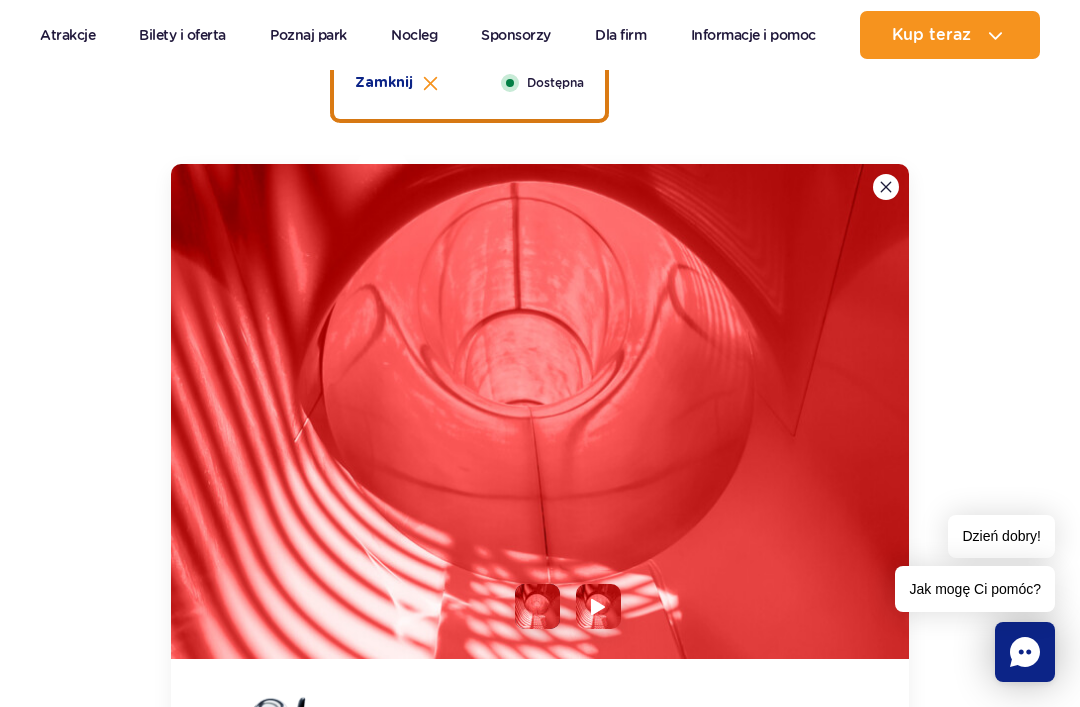 scroll, scrollTop: 3352, scrollLeft: 0, axis: vertical 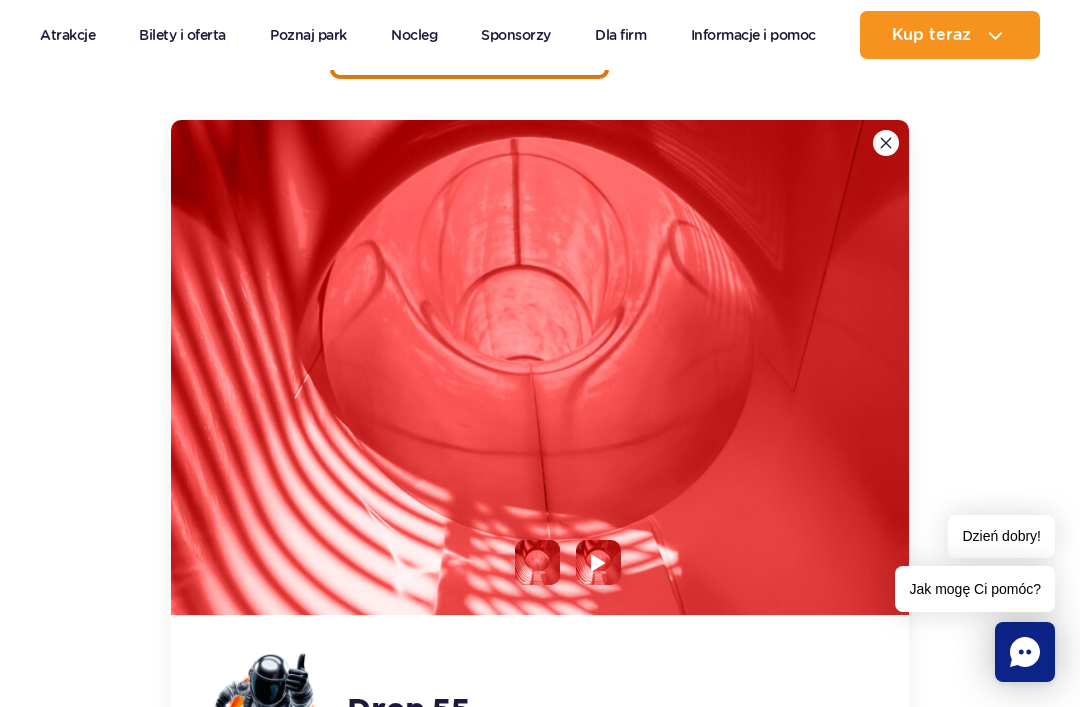 click at bounding box center (598, 563) 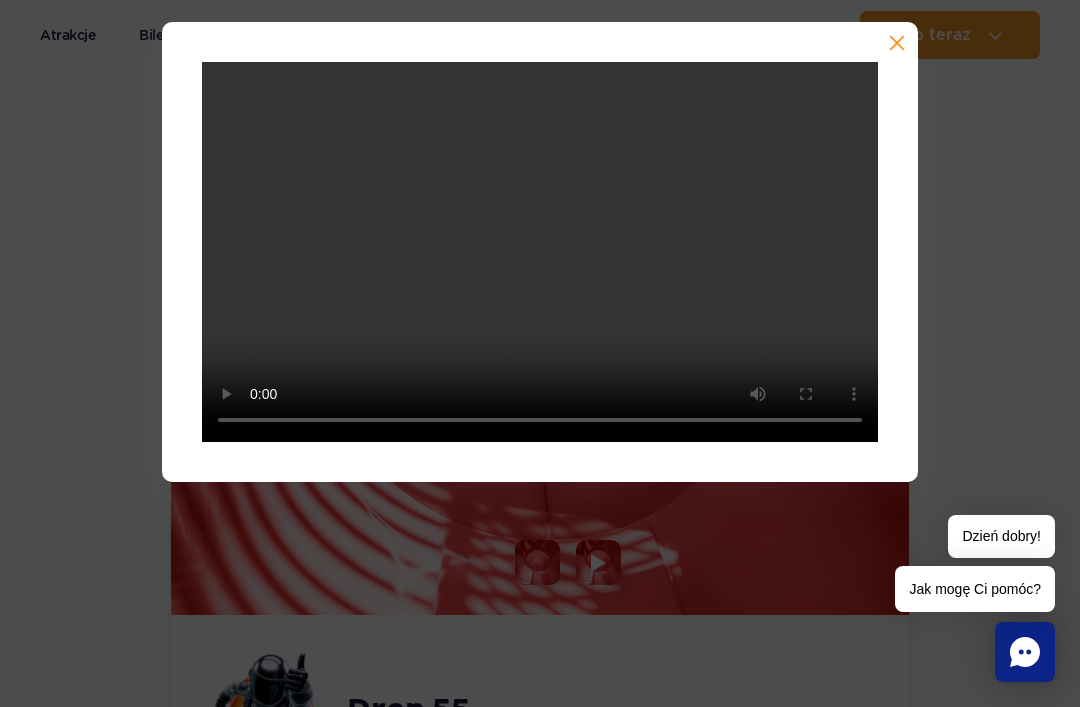 click at bounding box center (540, 252) 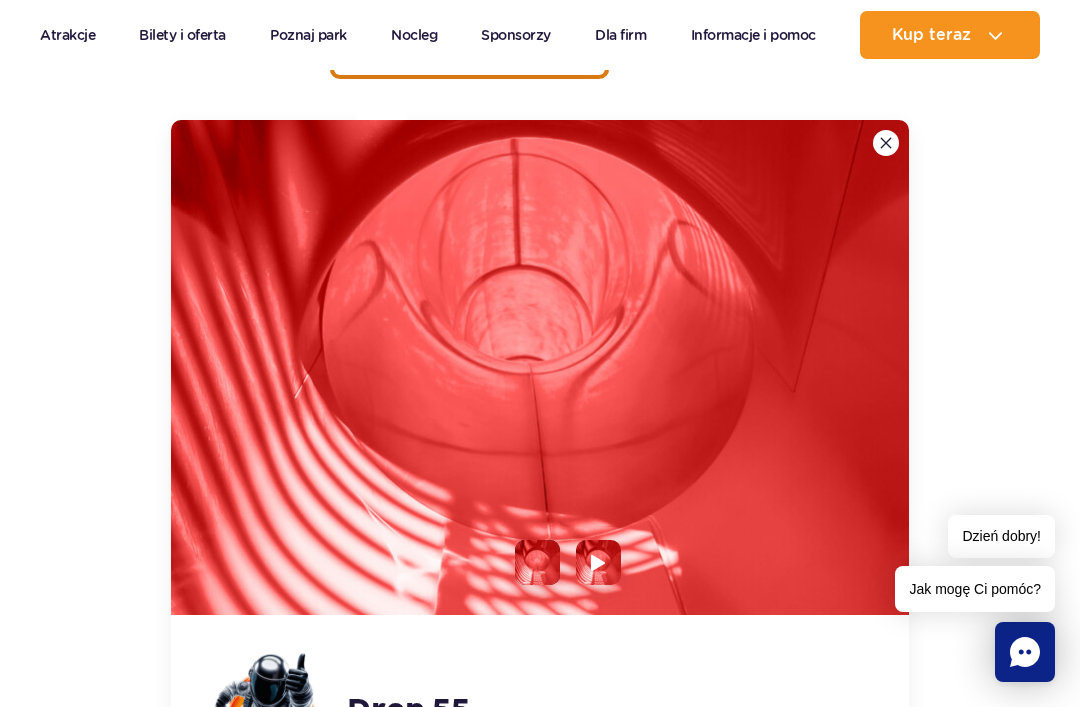 click at bounding box center (886, 143) 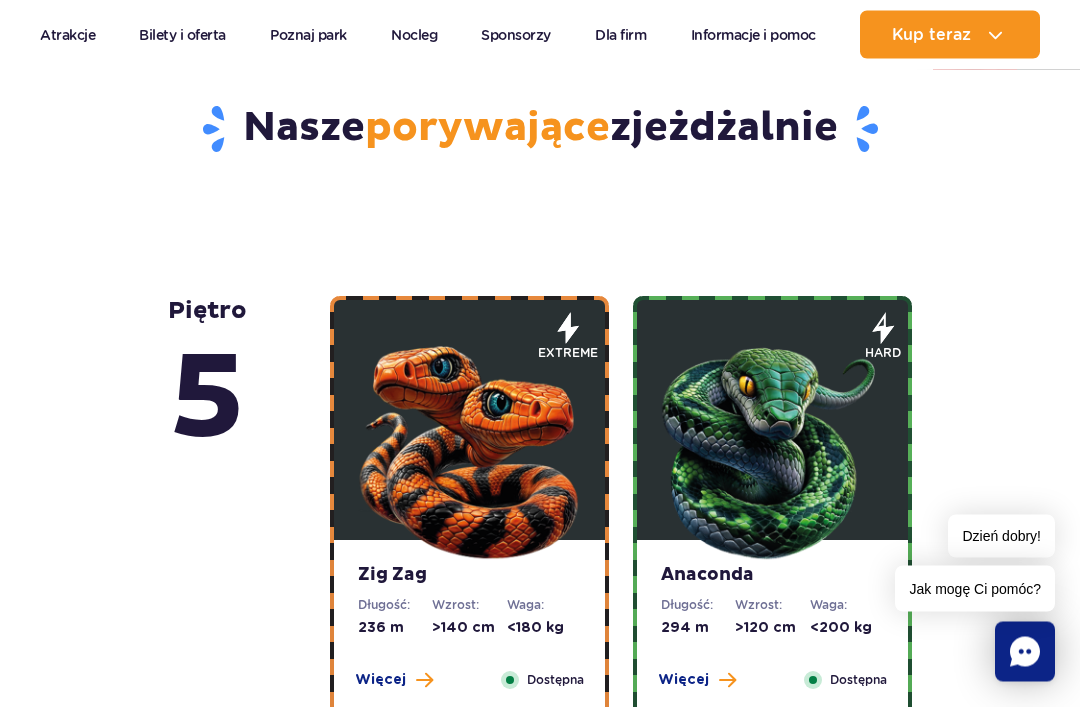 scroll, scrollTop: 872, scrollLeft: 0, axis: vertical 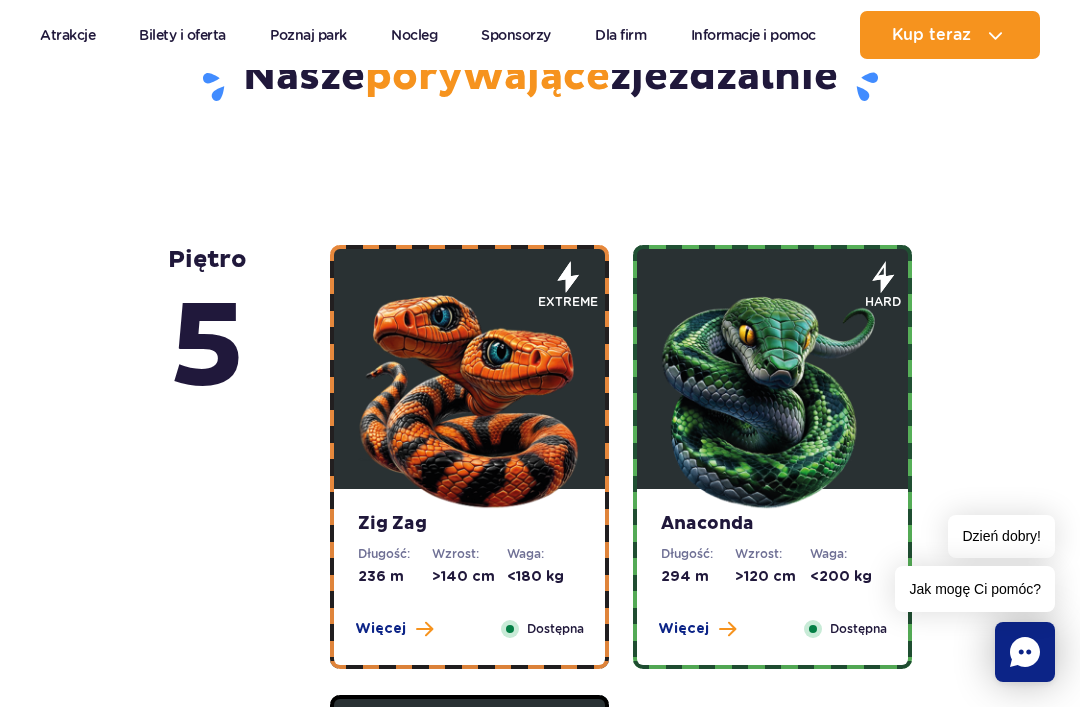 click at bounding box center [470, 394] 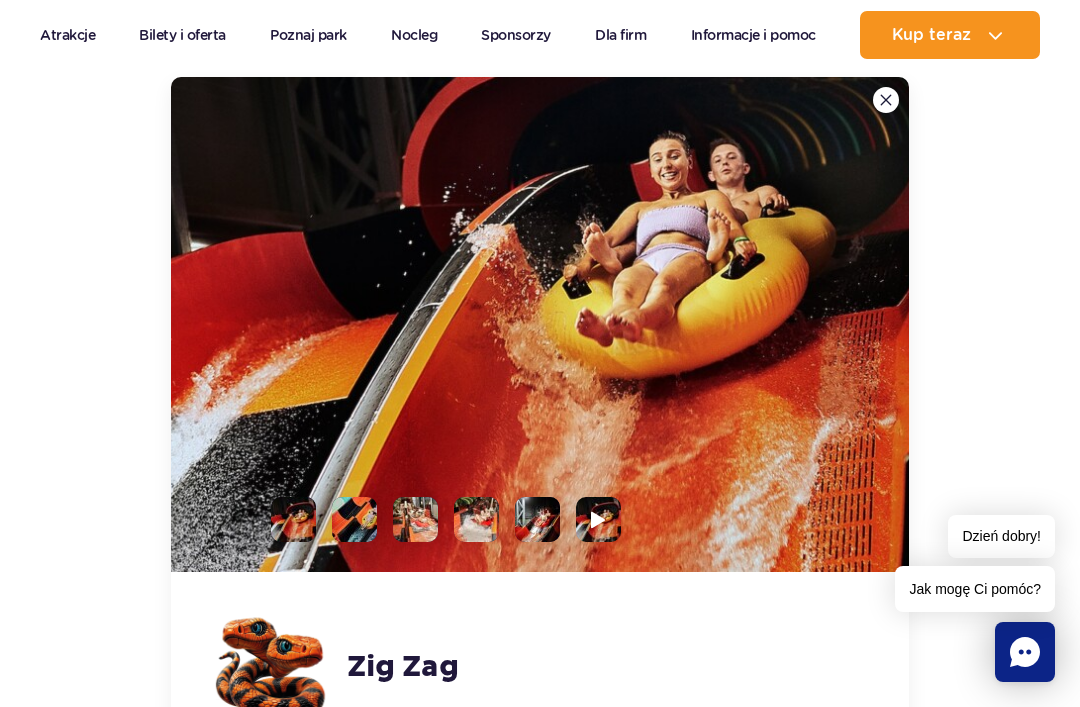 scroll, scrollTop: 1506, scrollLeft: 0, axis: vertical 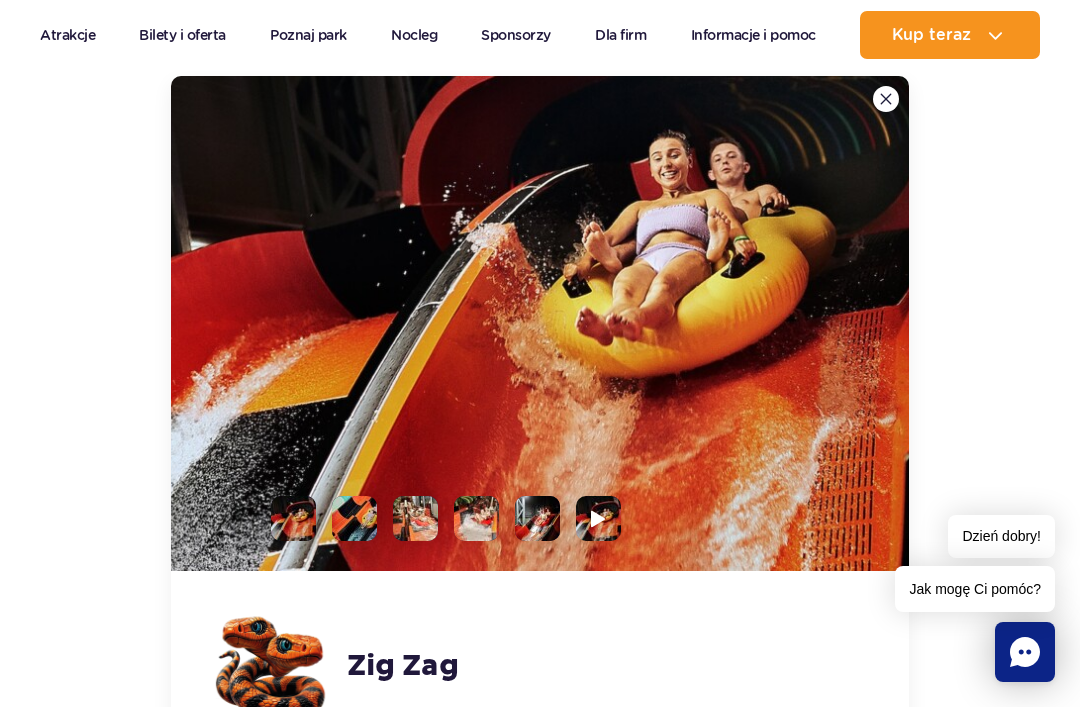 click at bounding box center (598, 519) 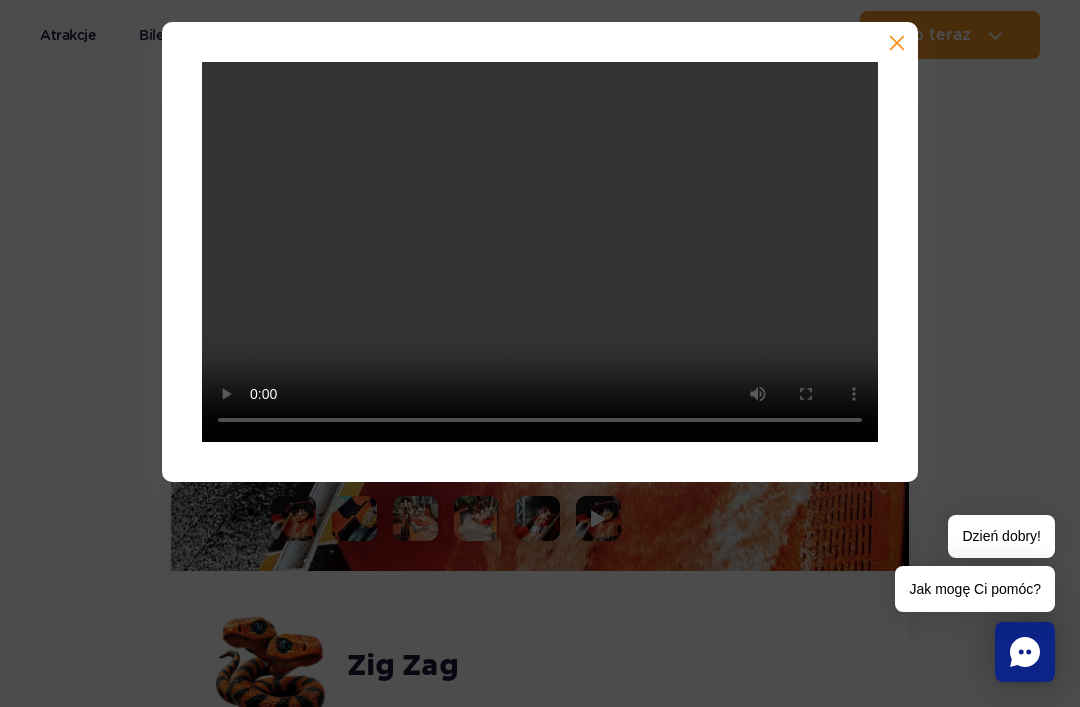 click at bounding box center (540, 252) 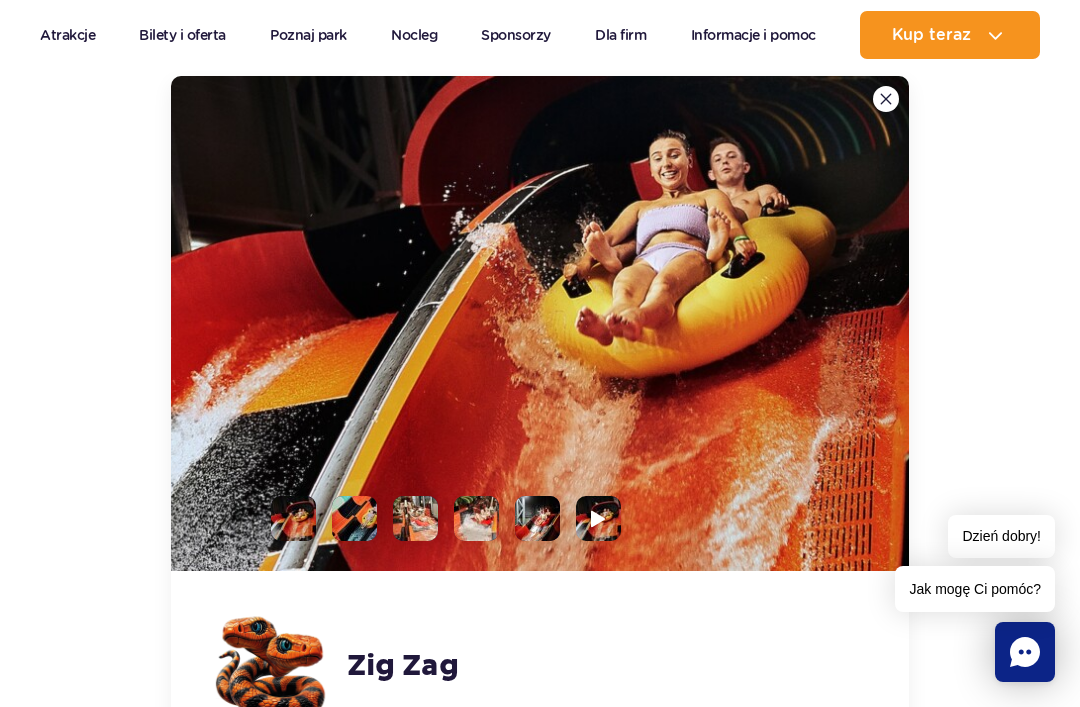 click at bounding box center (886, 99) 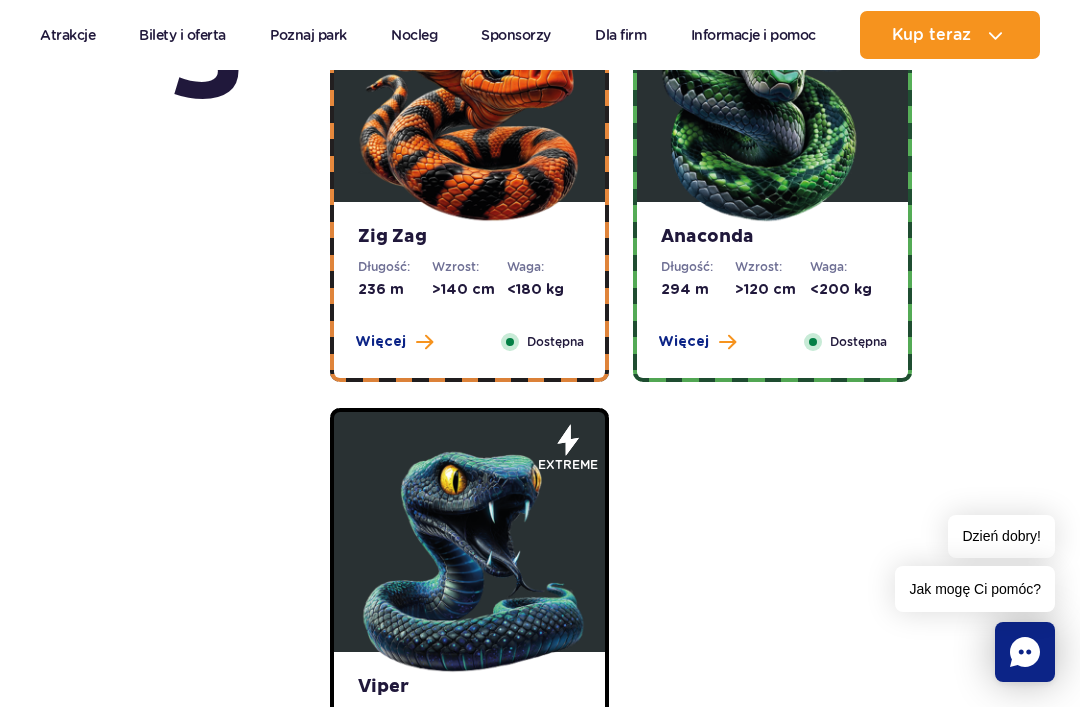 click on "Anaconda
Długość:
294 m
Wzrost:
>120 cm
Waga:
<200 kg
Więcej
Zamknij
Dostępna" at bounding box center (772, 290) 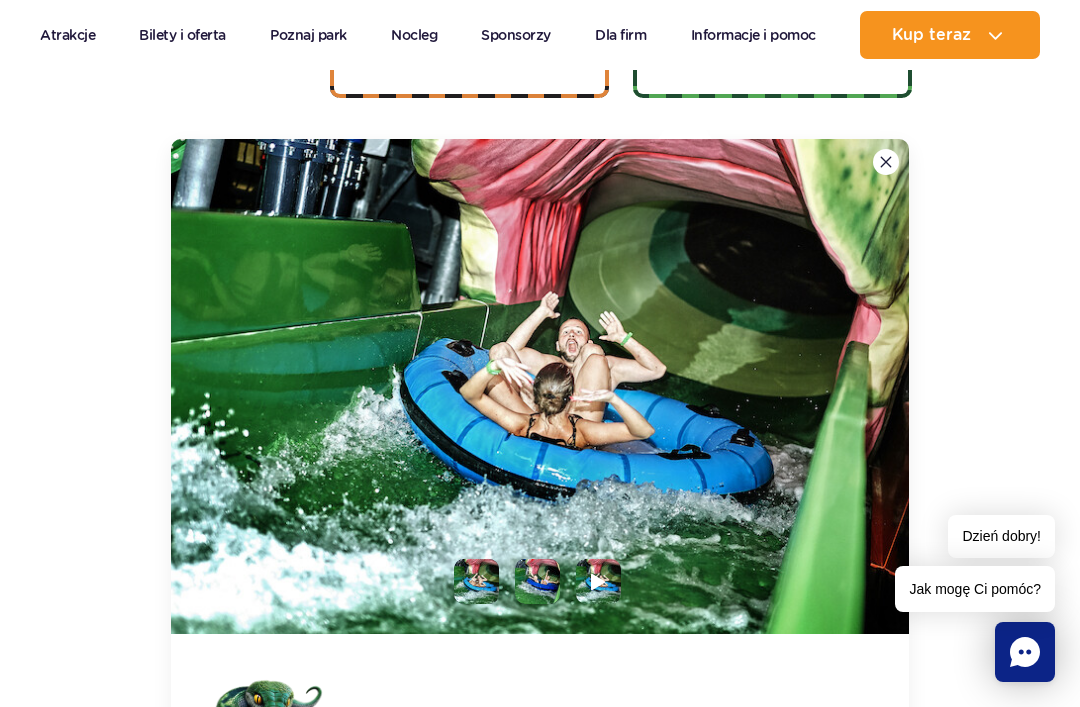 scroll, scrollTop: 1462, scrollLeft: 0, axis: vertical 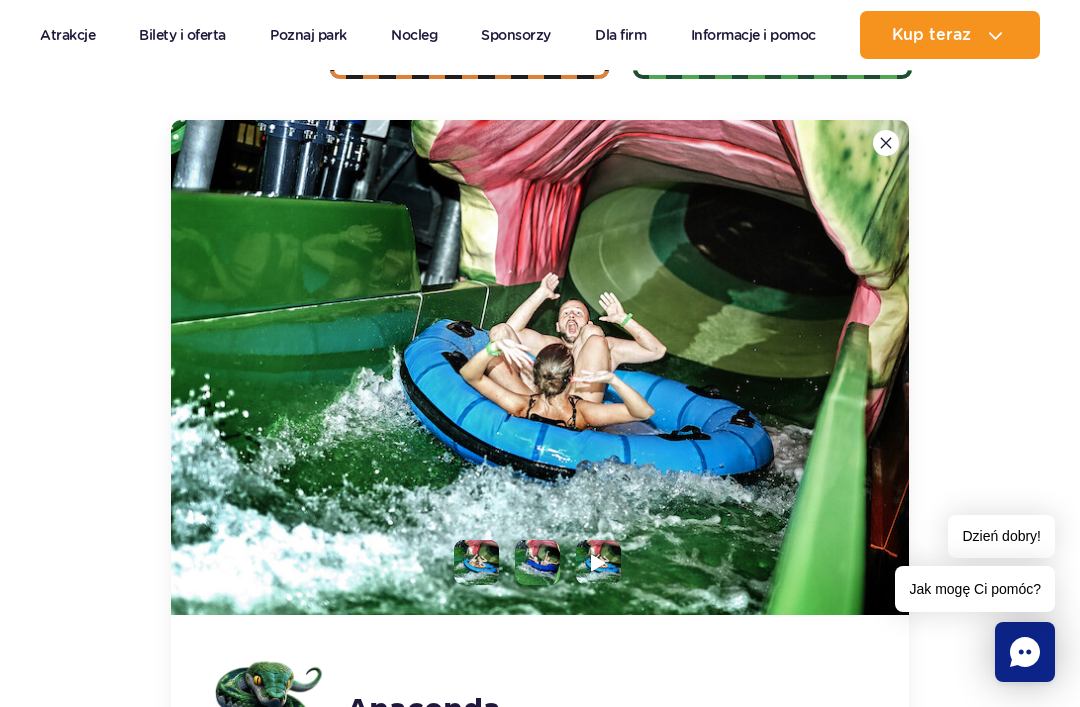 click at bounding box center [886, 143] 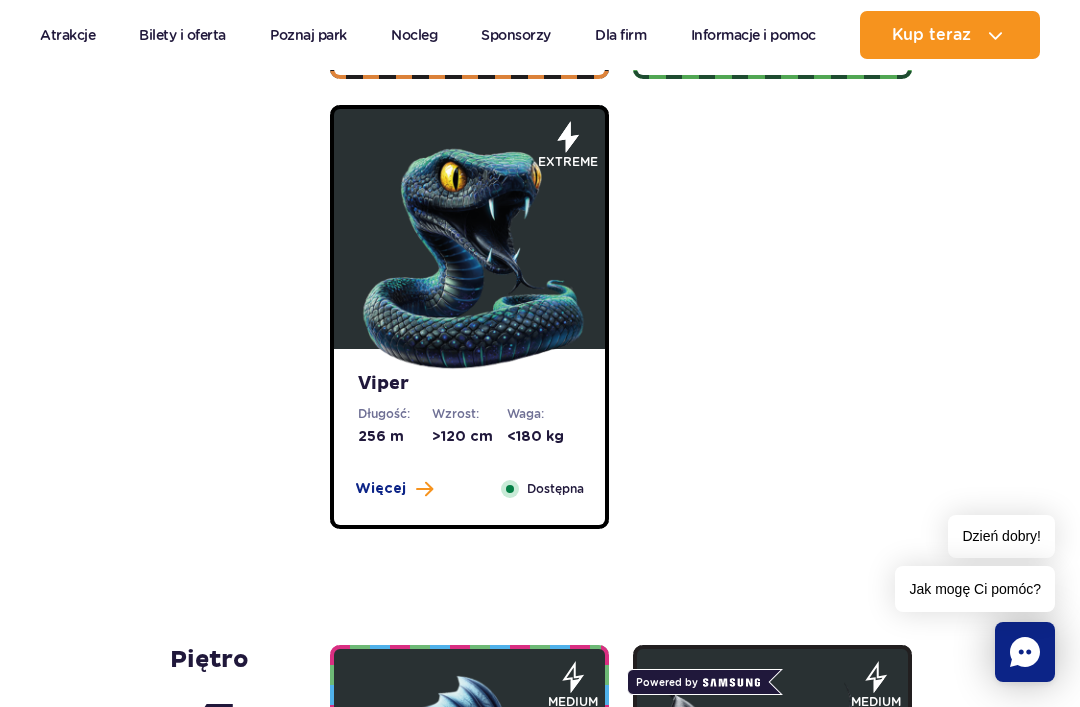 click on "Wzrost:
>120 cm" at bounding box center [469, 426] 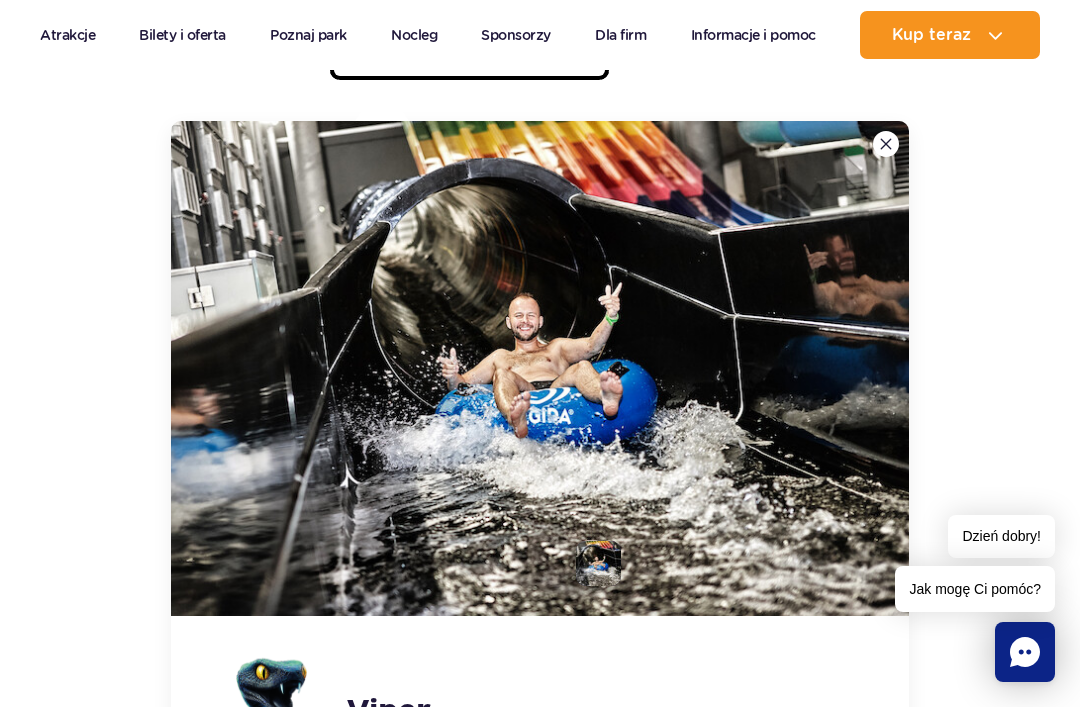 scroll, scrollTop: 1912, scrollLeft: 0, axis: vertical 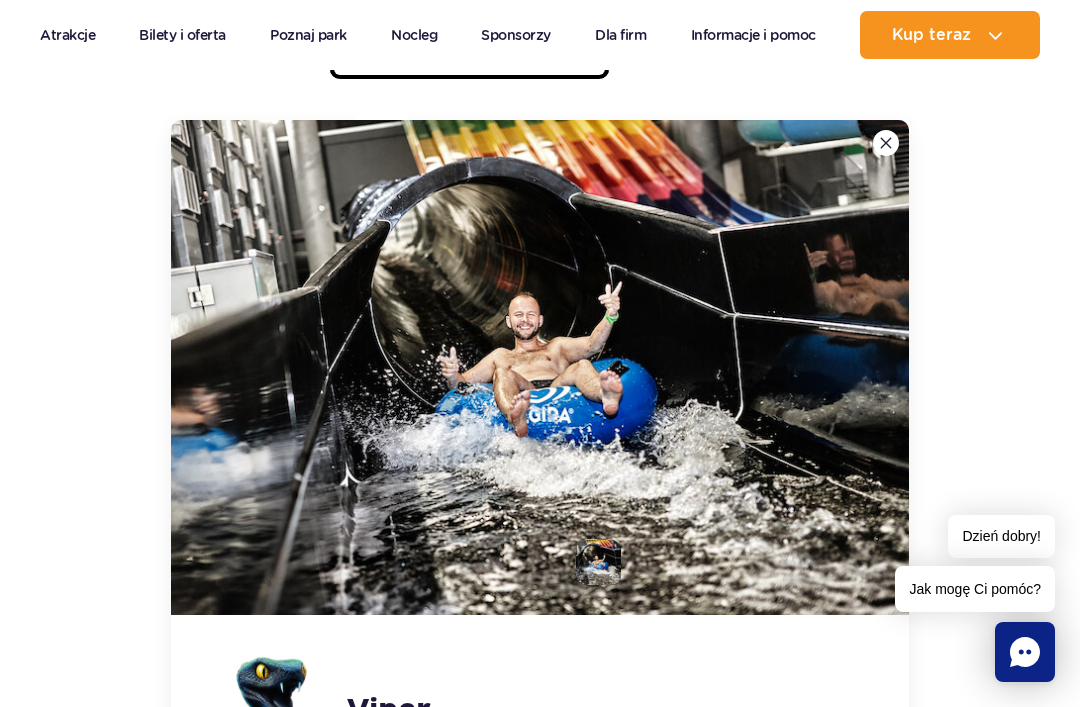 click at bounding box center (886, 143) 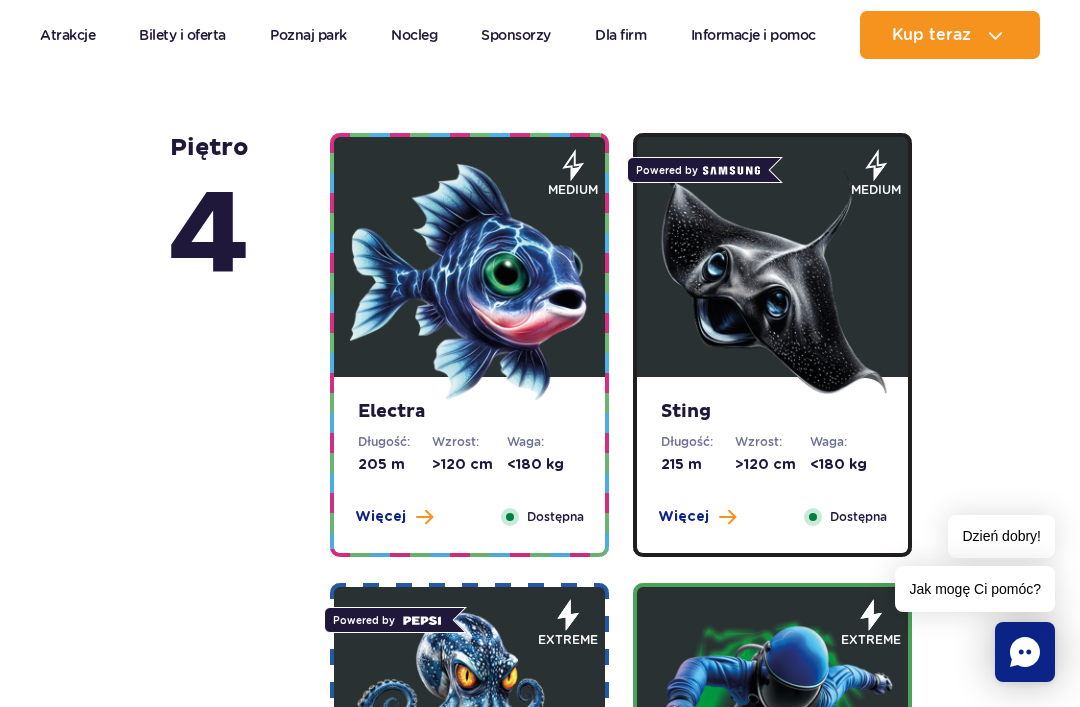 scroll, scrollTop: 1960, scrollLeft: 0, axis: vertical 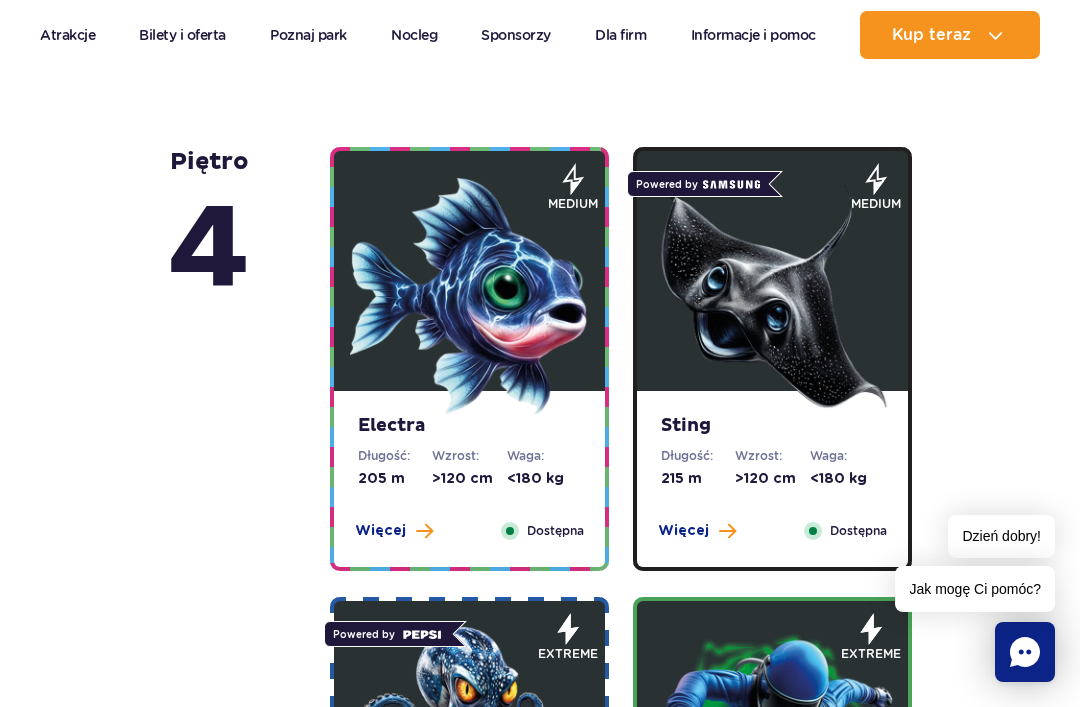 click at bounding box center [470, 296] 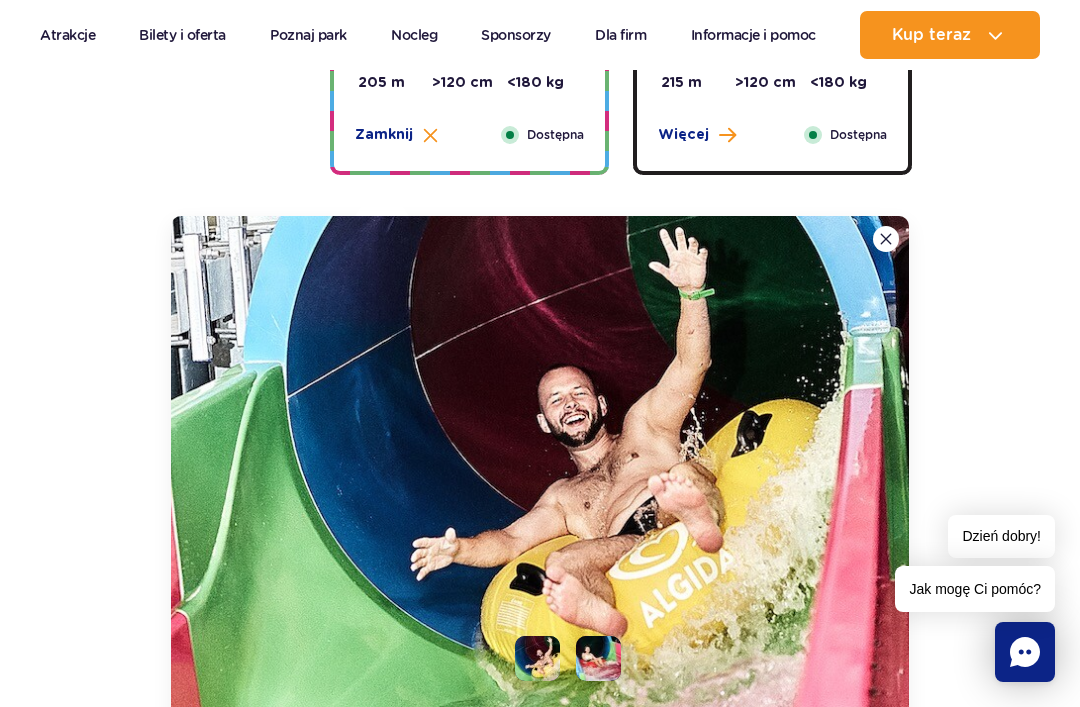 scroll, scrollTop: 2452, scrollLeft: 0, axis: vertical 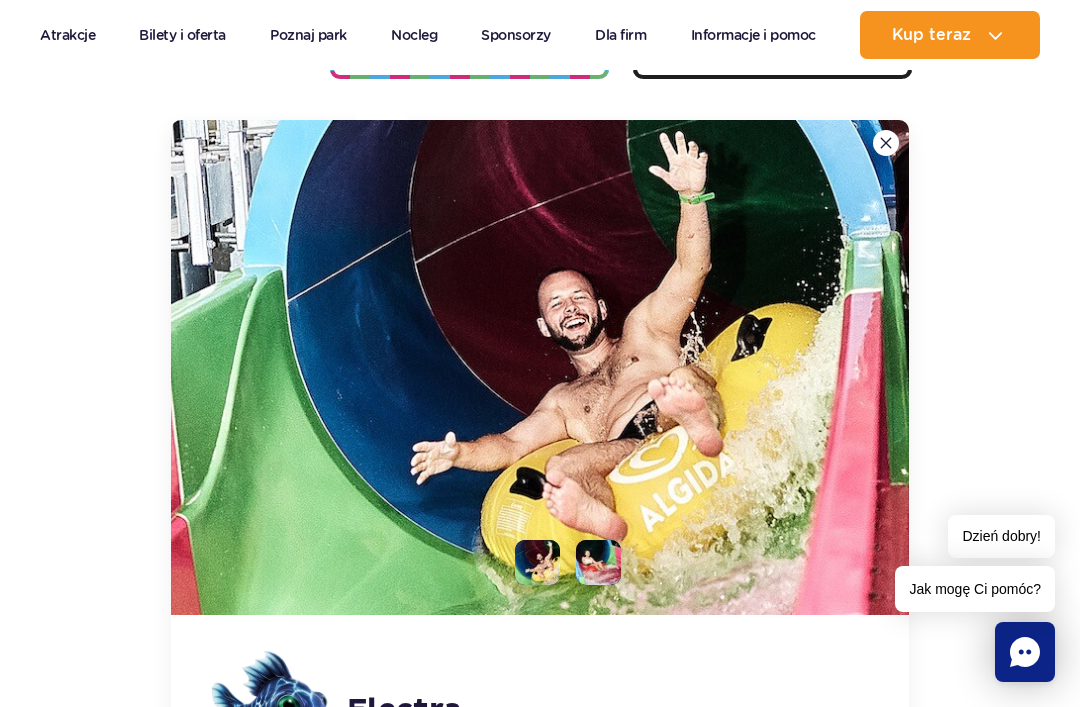 click at bounding box center (886, 143) 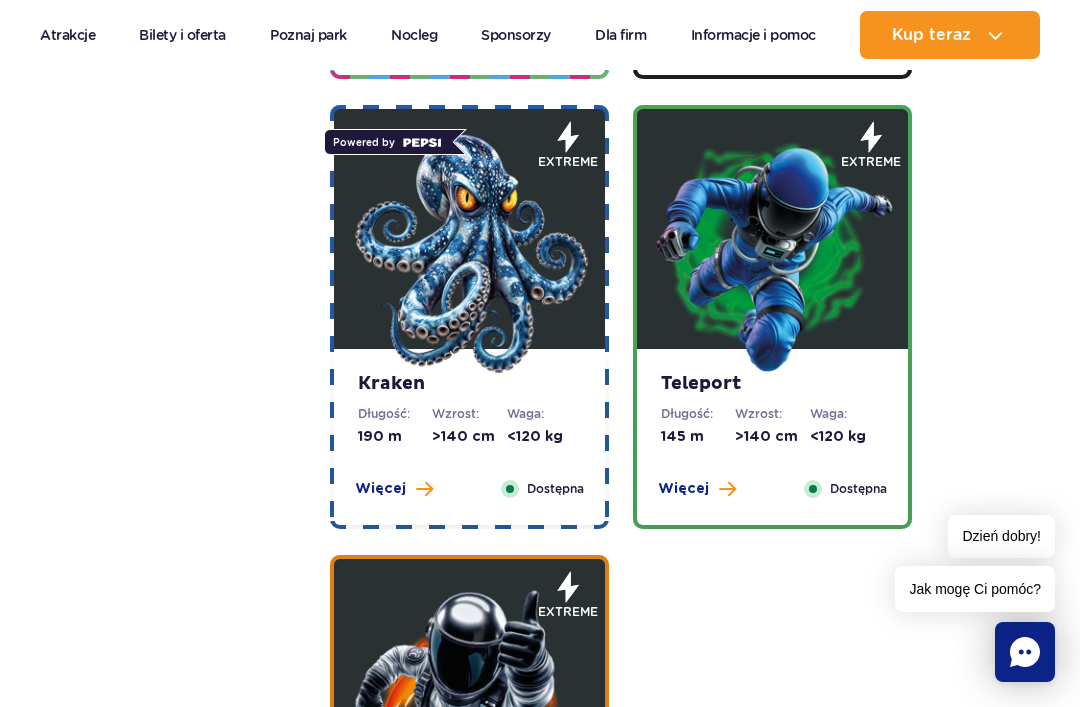 click at bounding box center [773, 254] 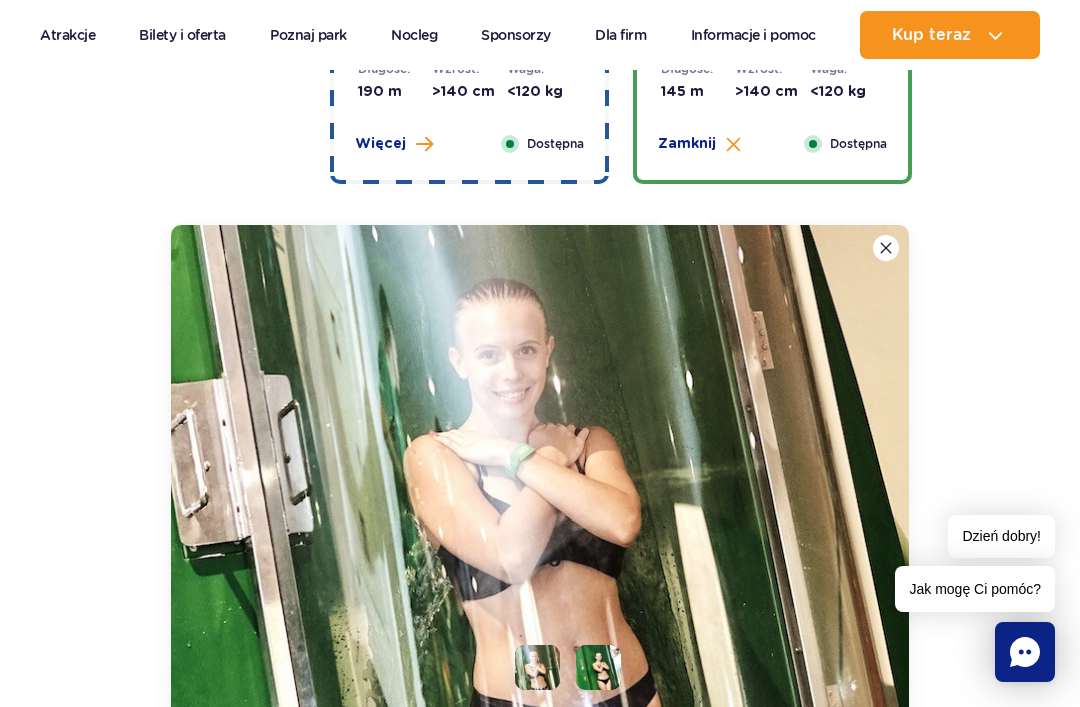 scroll, scrollTop: 2902, scrollLeft: 0, axis: vertical 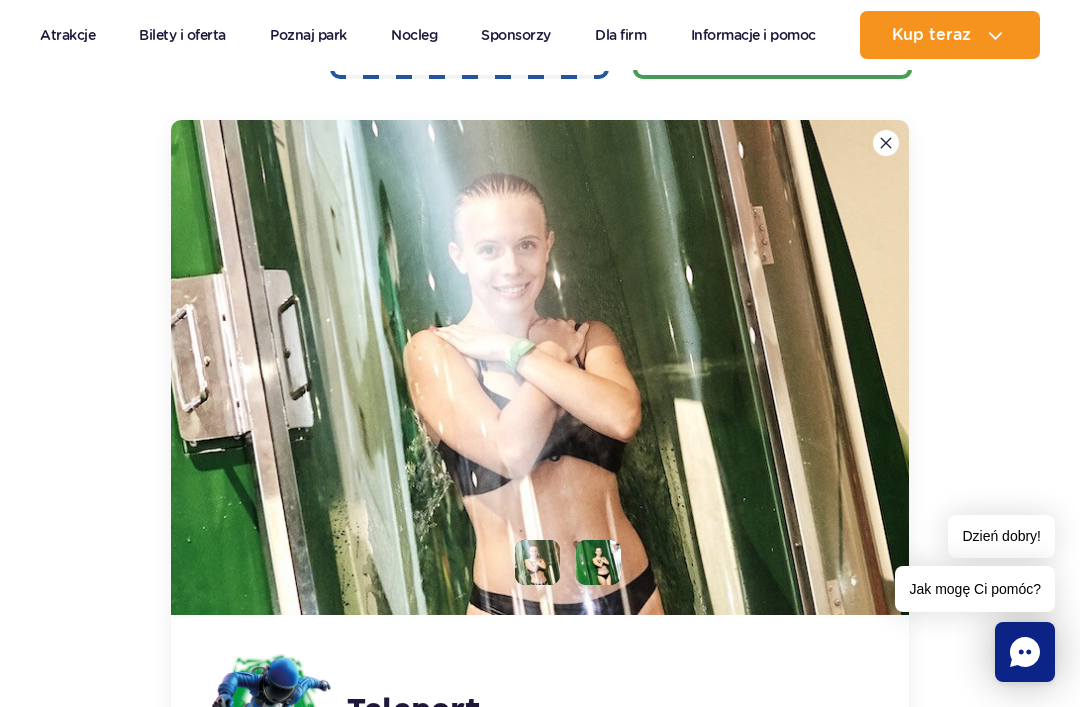 click at bounding box center (886, 143) 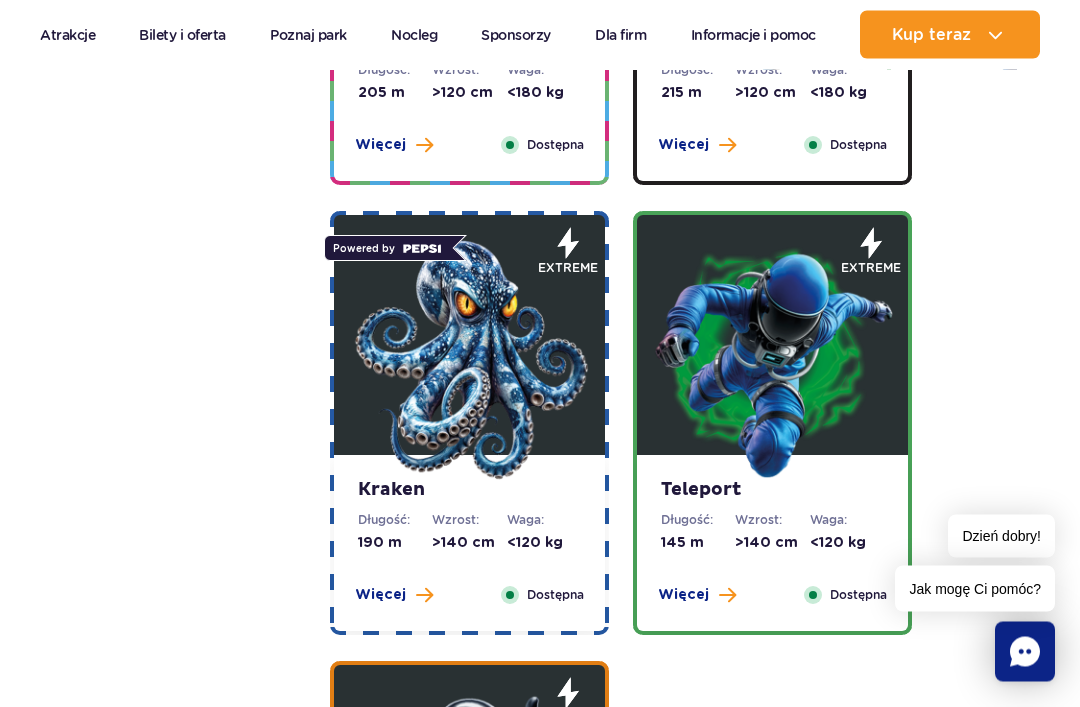 scroll, scrollTop: 2349, scrollLeft: 0, axis: vertical 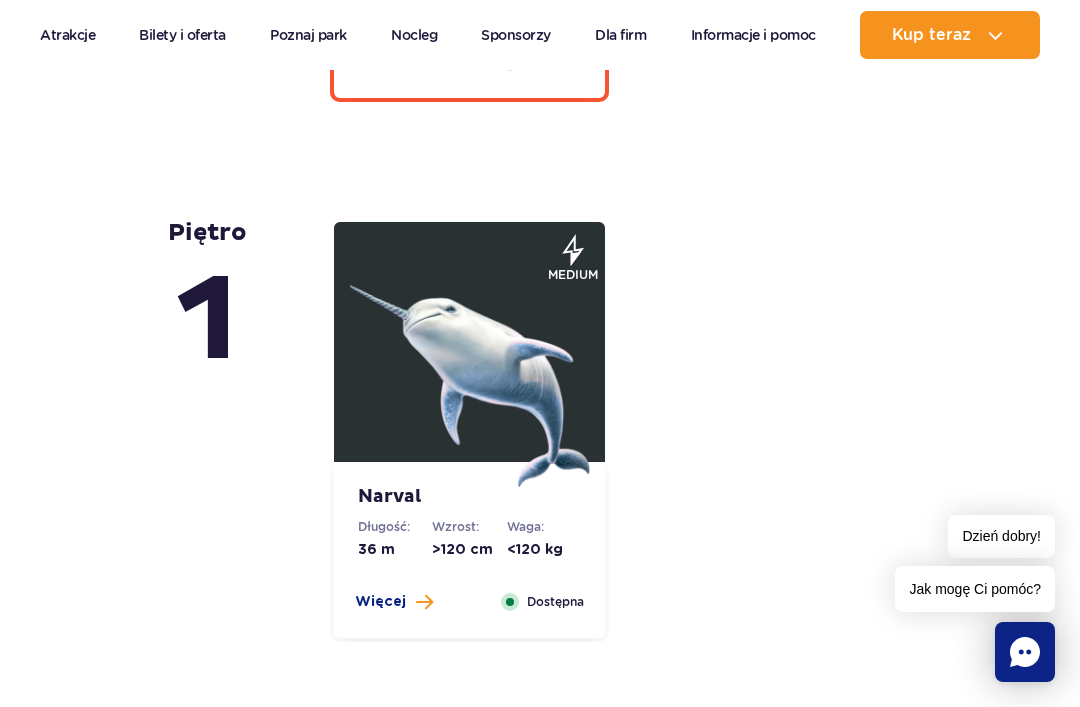 click at bounding box center (470, 367) 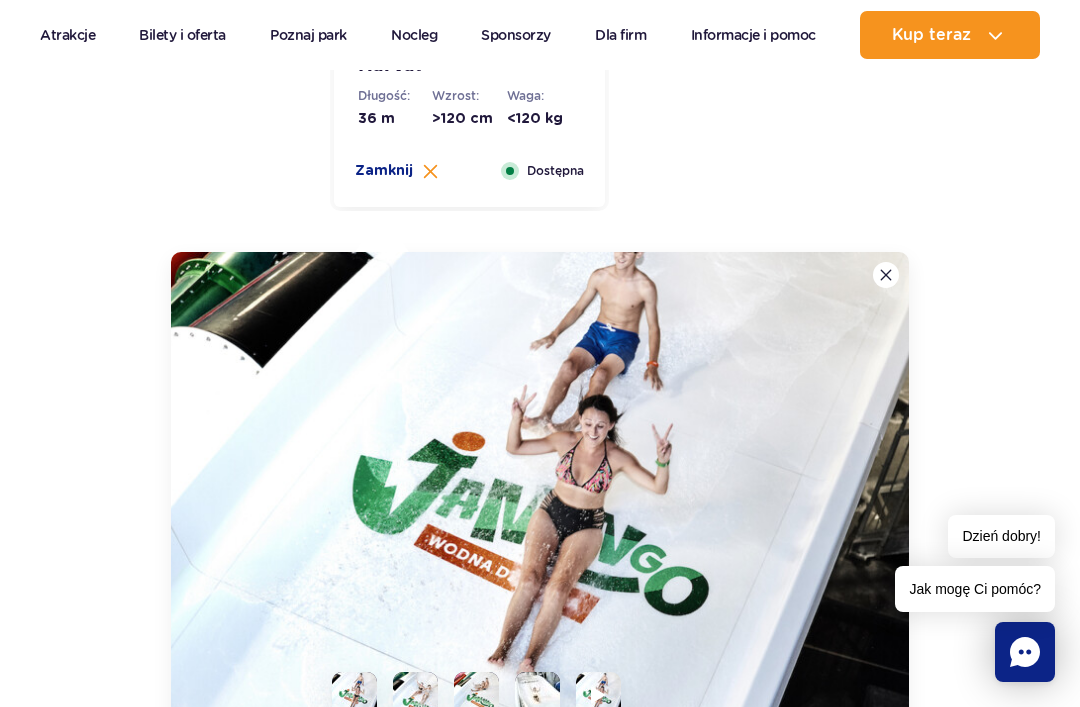 scroll, scrollTop: 5872, scrollLeft: 0, axis: vertical 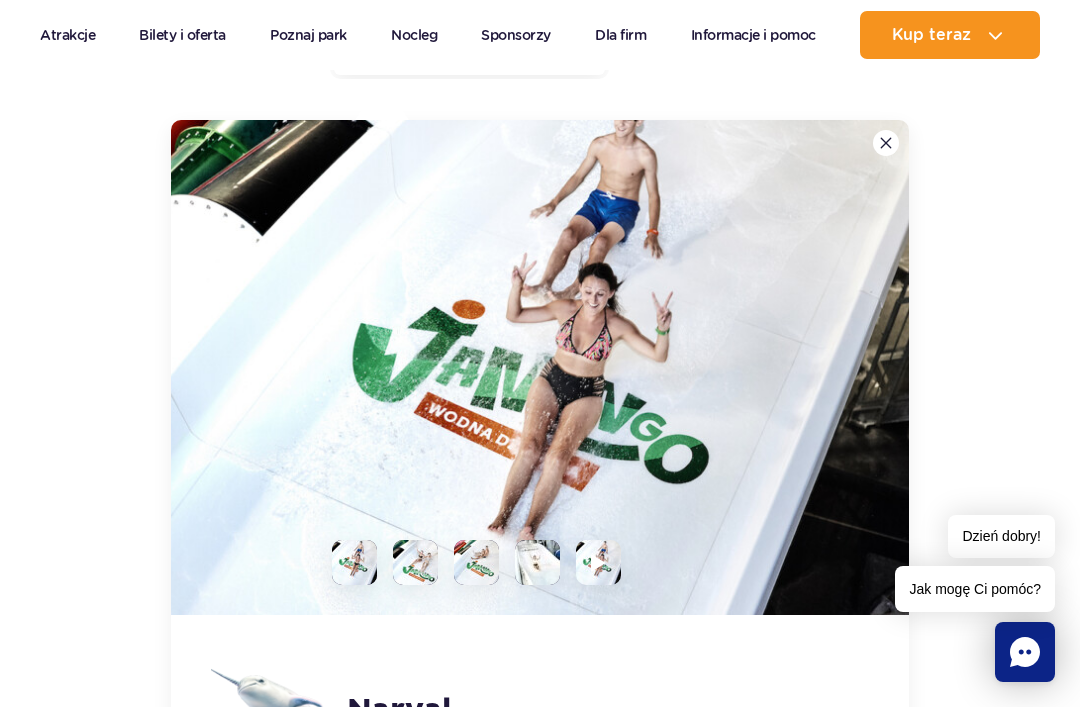 click at bounding box center [886, 143] 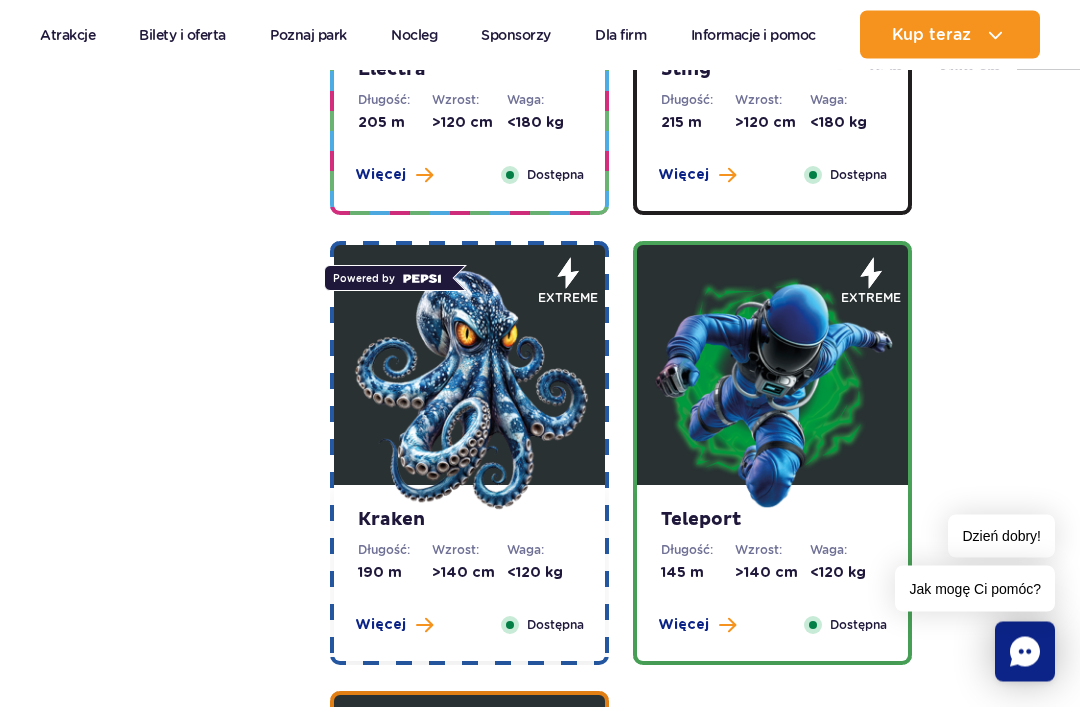 scroll, scrollTop: 2316, scrollLeft: 0, axis: vertical 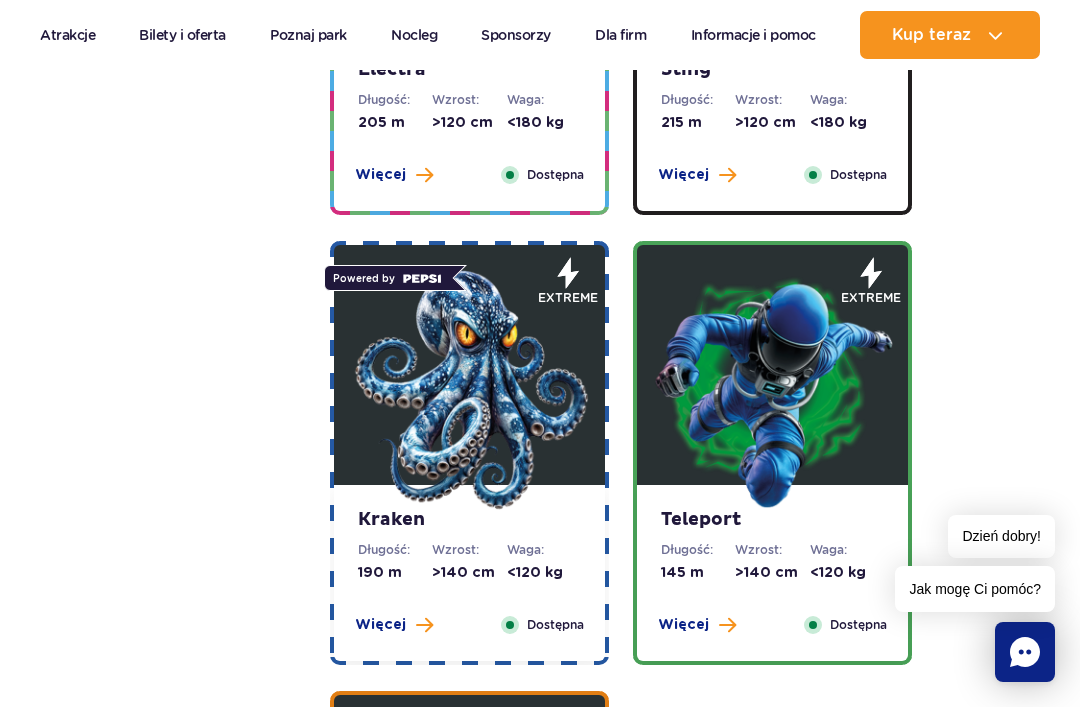 click at bounding box center (773, 390) 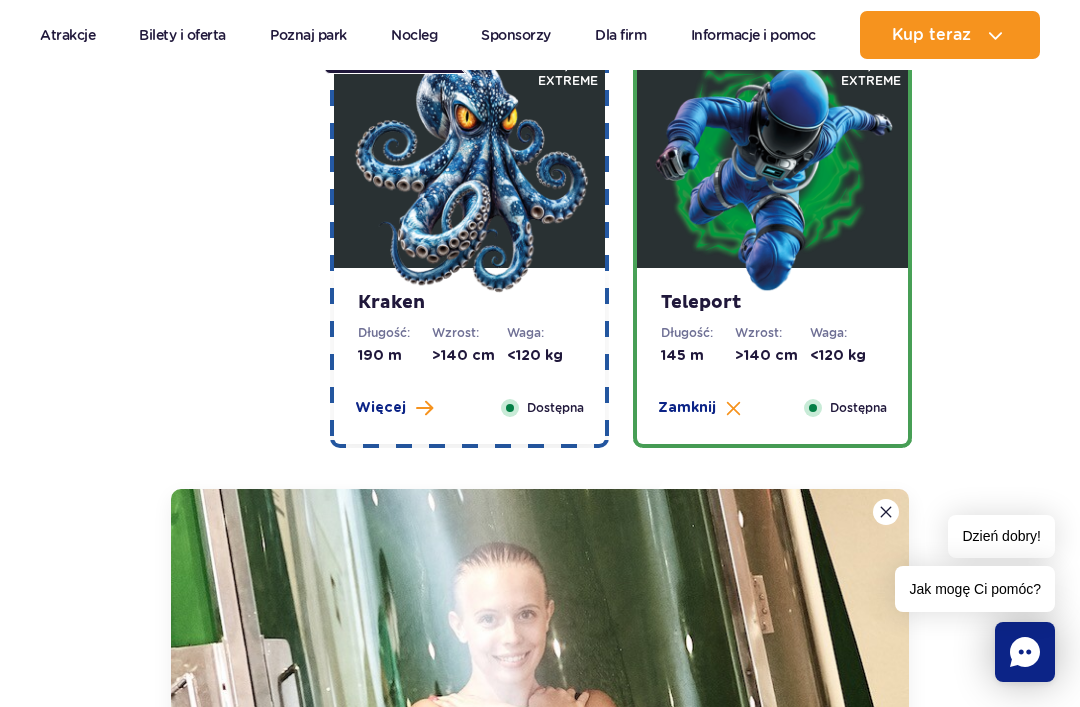 scroll, scrollTop: 2902, scrollLeft: 0, axis: vertical 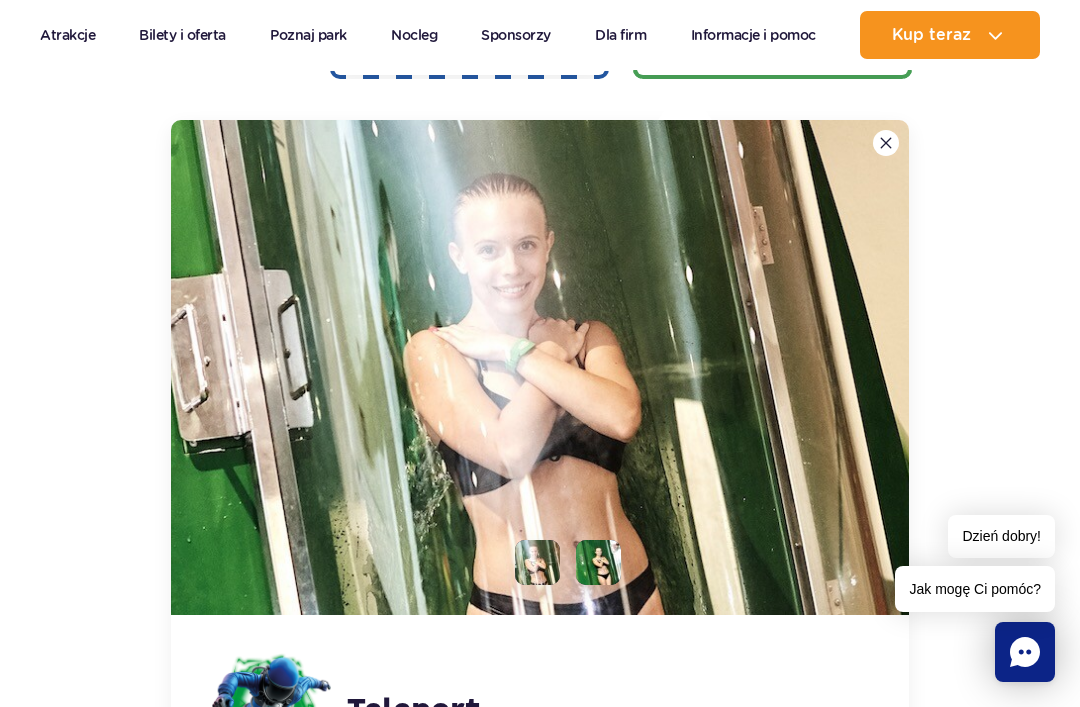 click at bounding box center [886, 143] 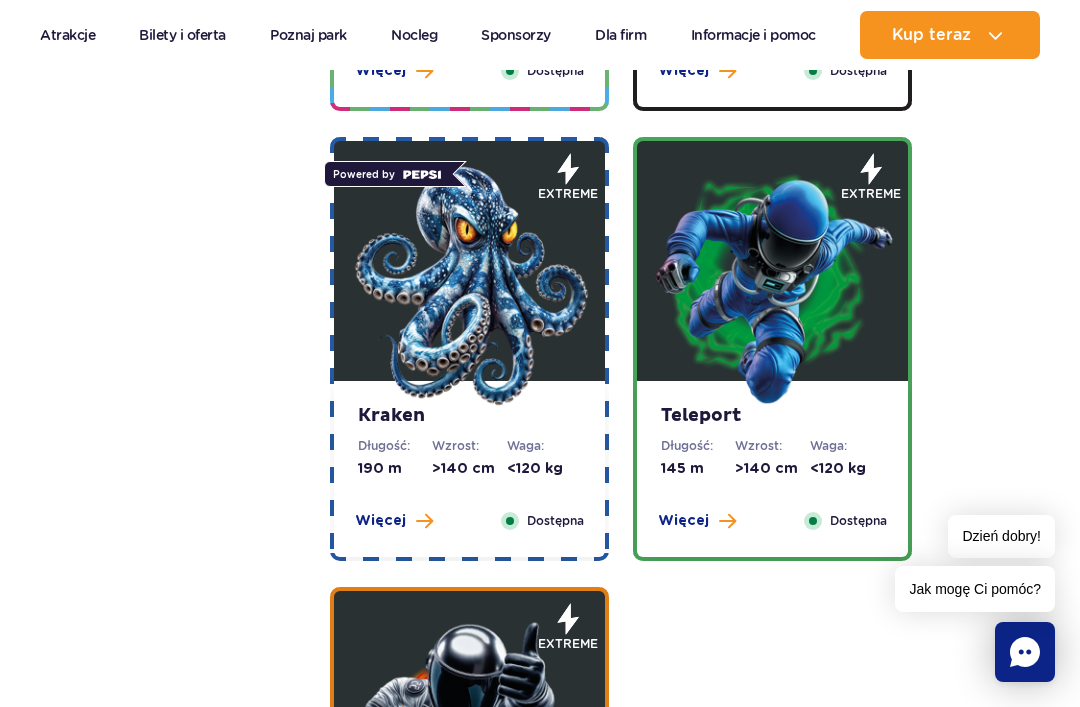 click on ">140 cm" at bounding box center (469, 469) 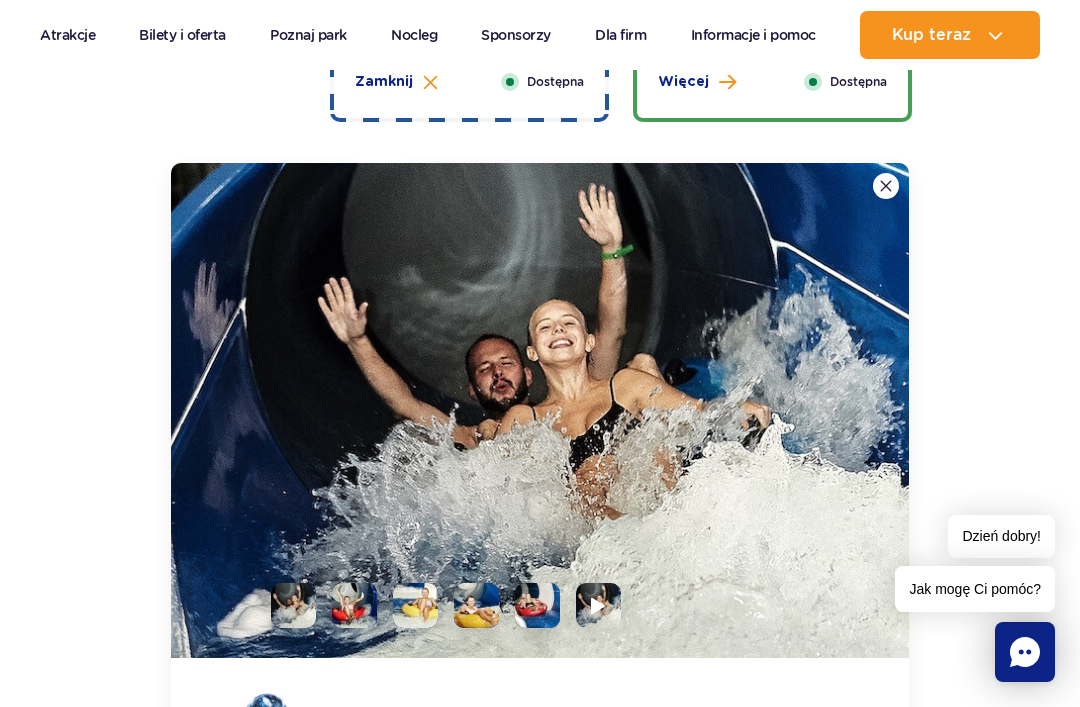 scroll, scrollTop: 2902, scrollLeft: 0, axis: vertical 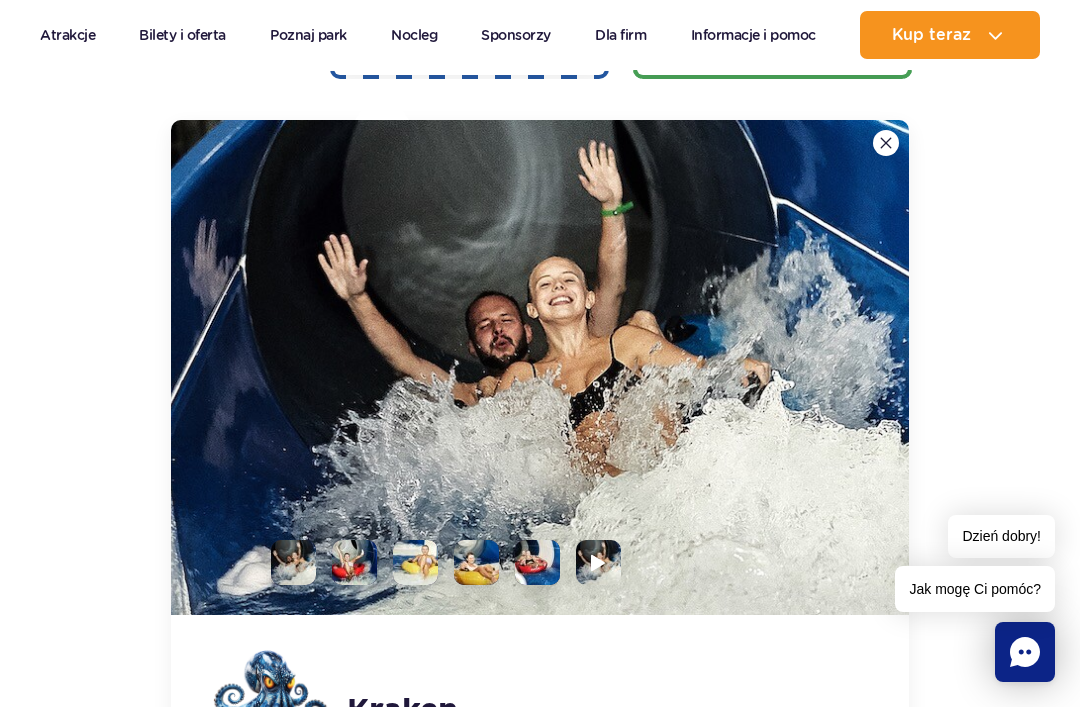 click at bounding box center (886, 143) 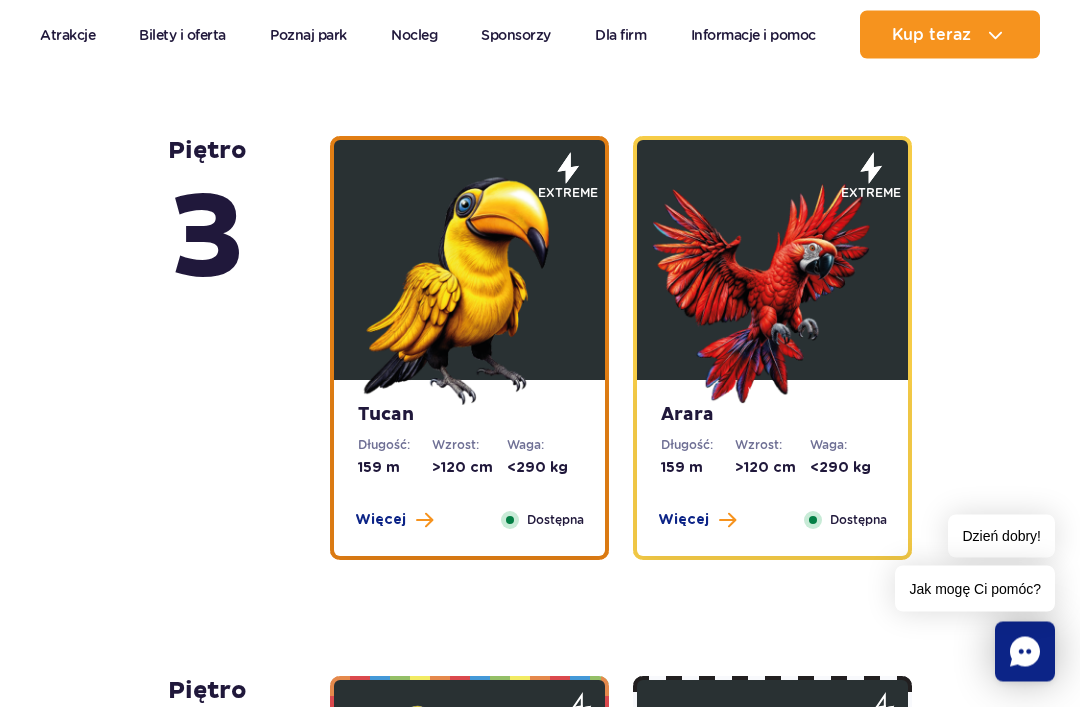 click at bounding box center [470, 286] 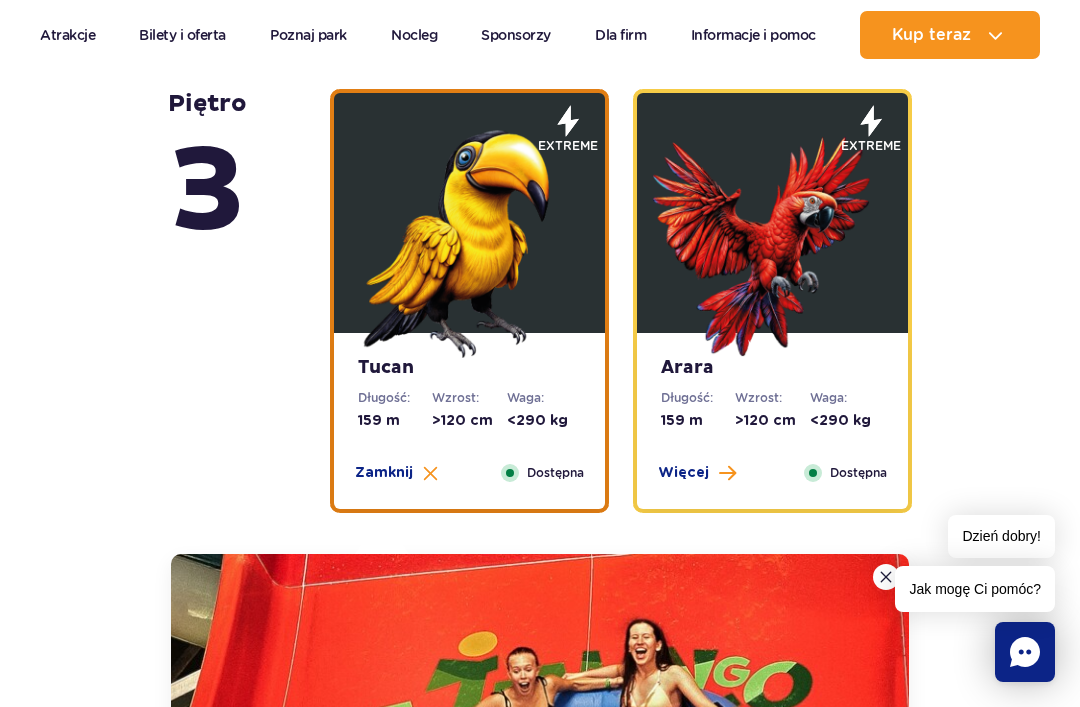 scroll, scrollTop: 3892, scrollLeft: 0, axis: vertical 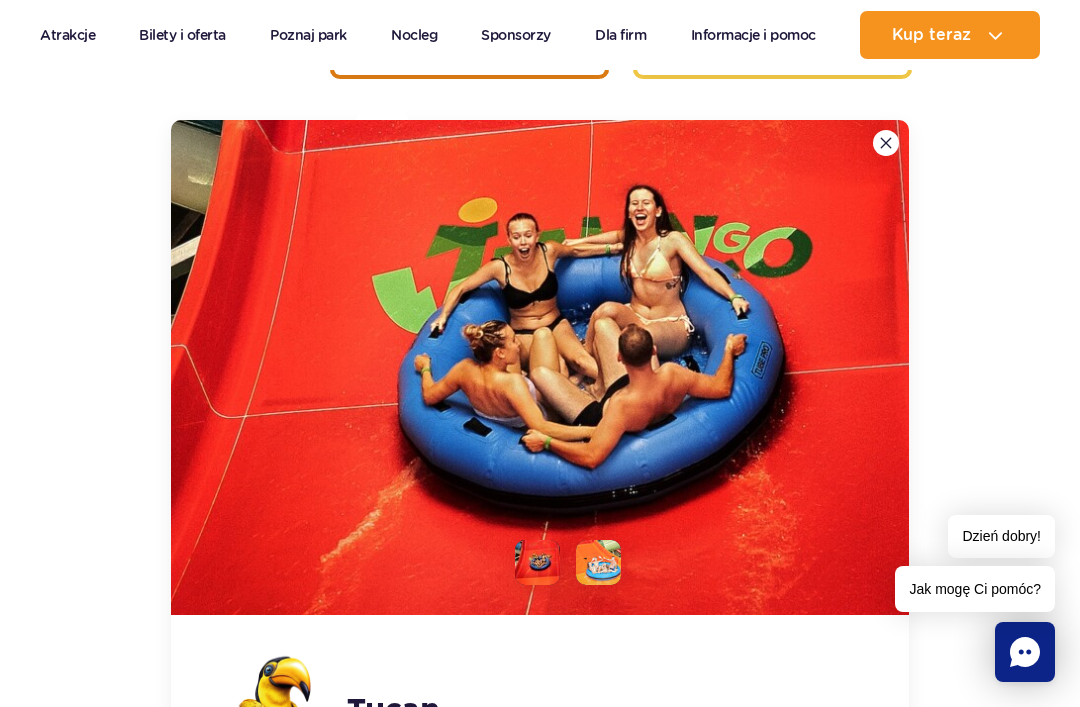 click at bounding box center (886, 143) 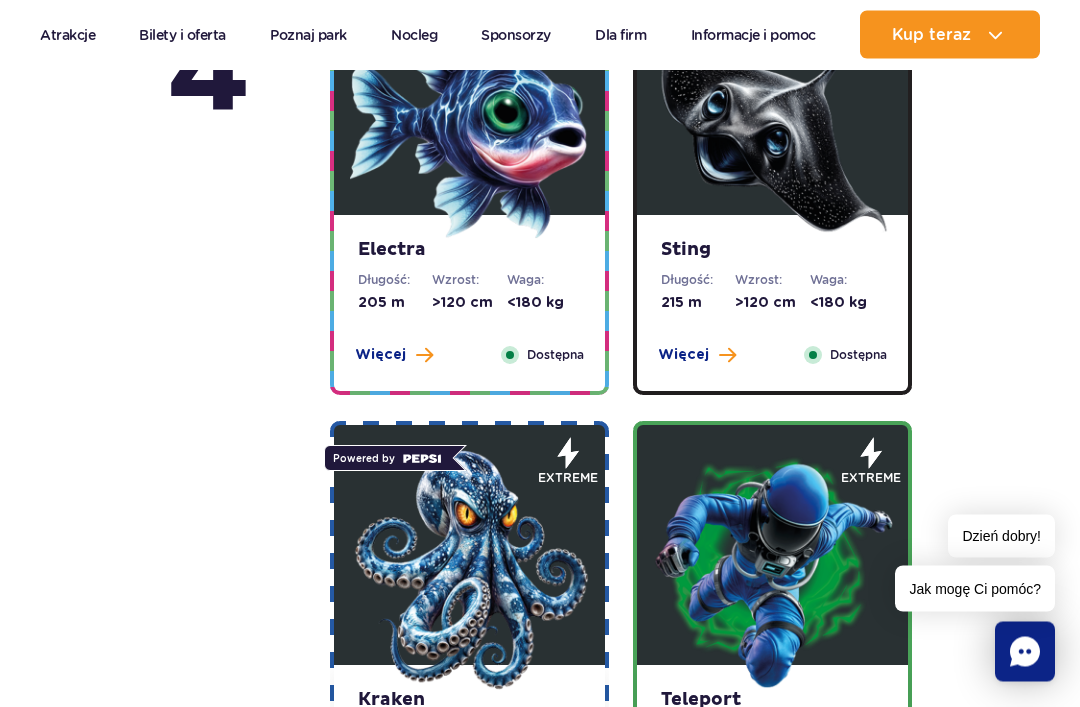 scroll, scrollTop: 2139, scrollLeft: 0, axis: vertical 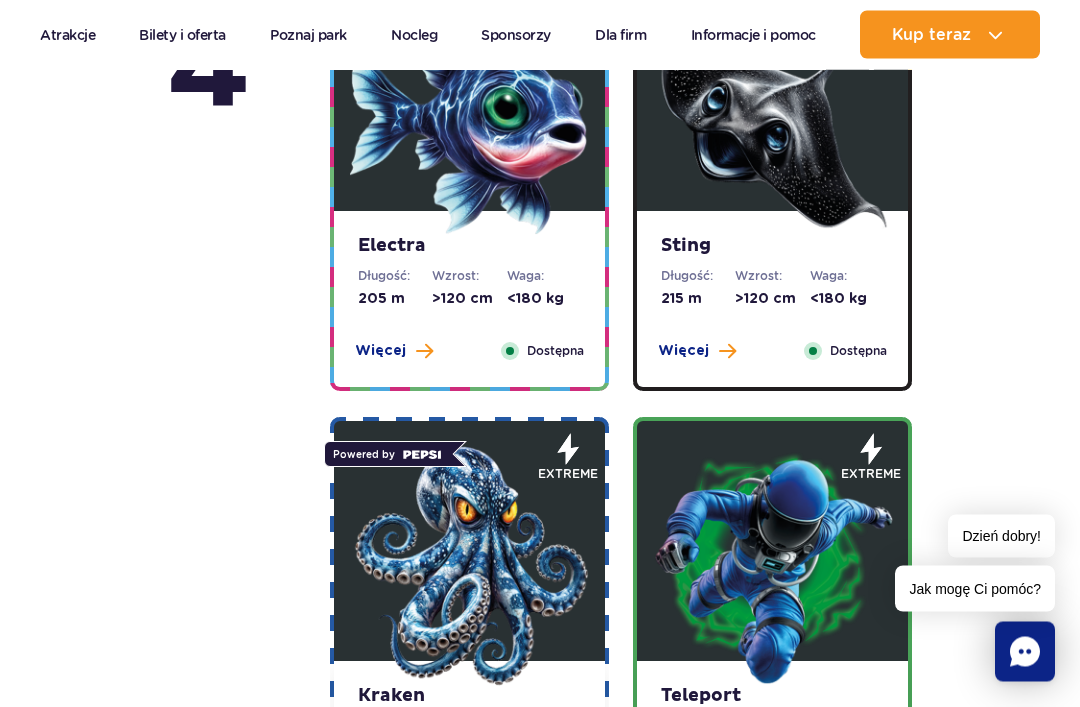 click at bounding box center (773, 567) 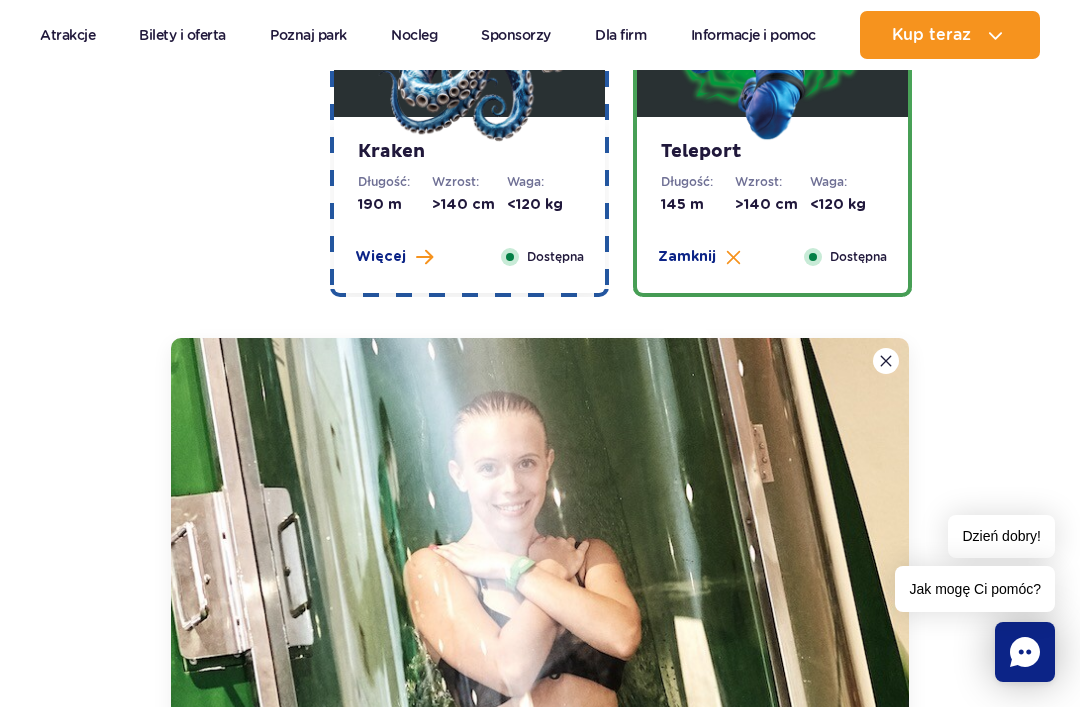 scroll, scrollTop: 2902, scrollLeft: 0, axis: vertical 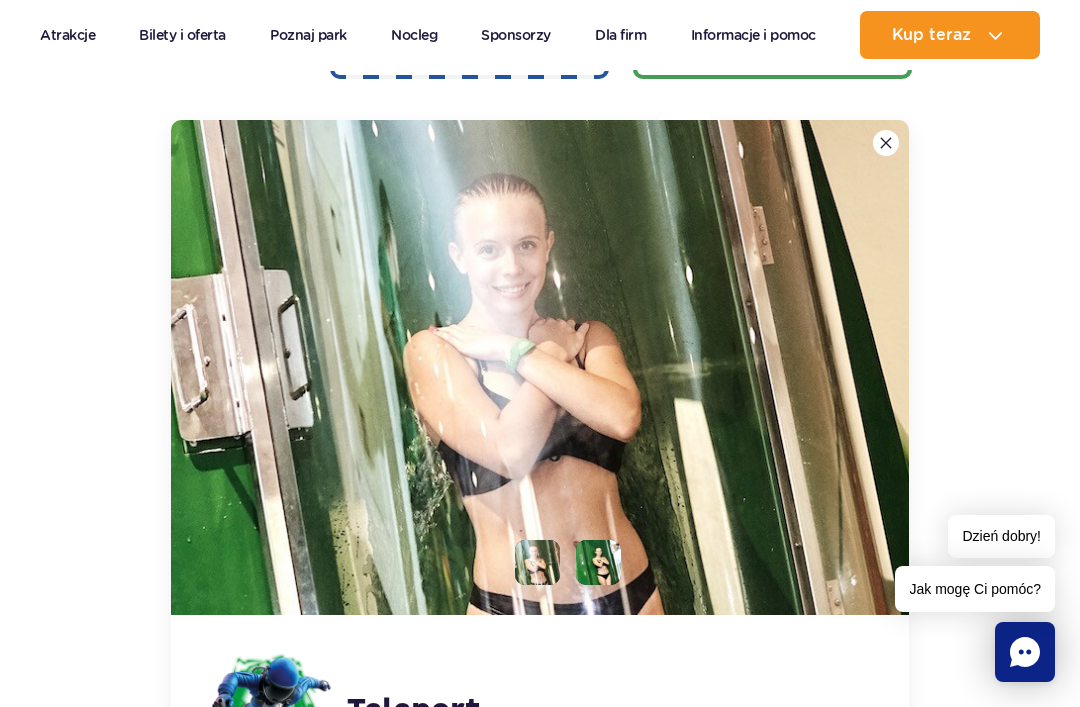 click at bounding box center (540, 367) 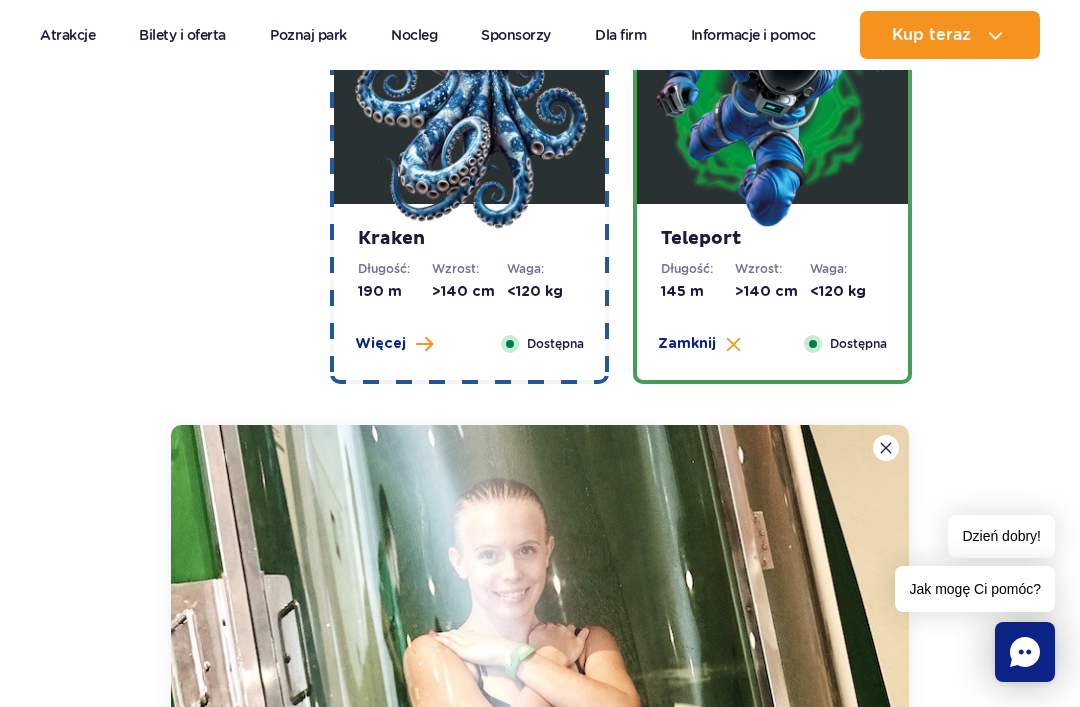 scroll, scrollTop: 2593, scrollLeft: 0, axis: vertical 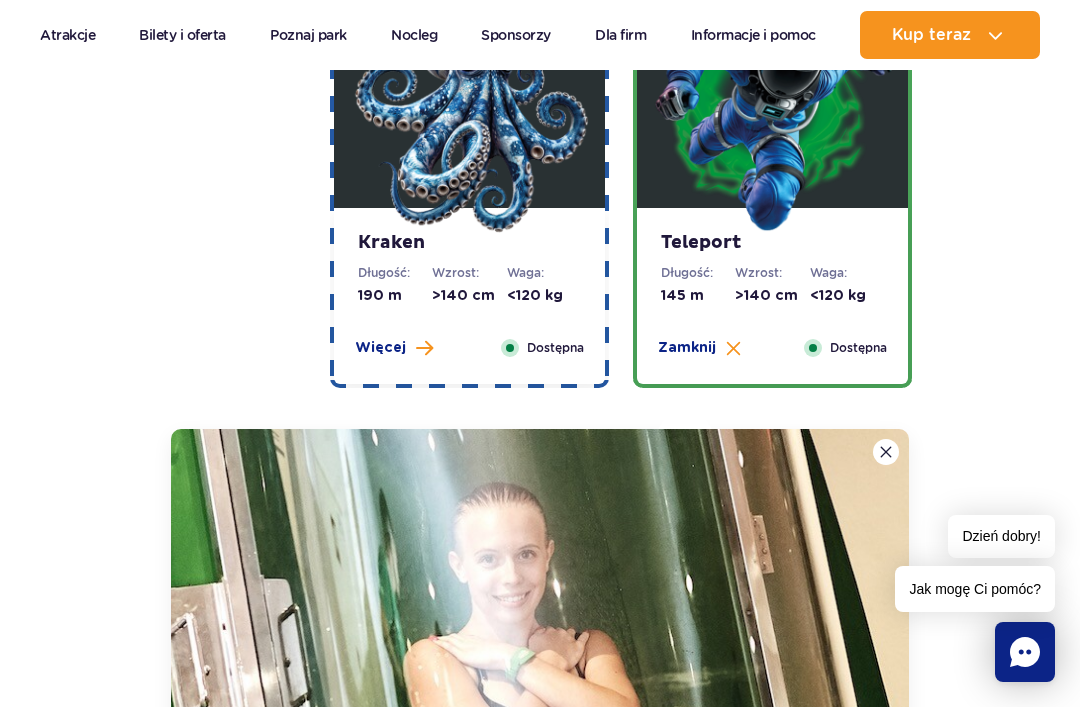 click at bounding box center [540, 676] 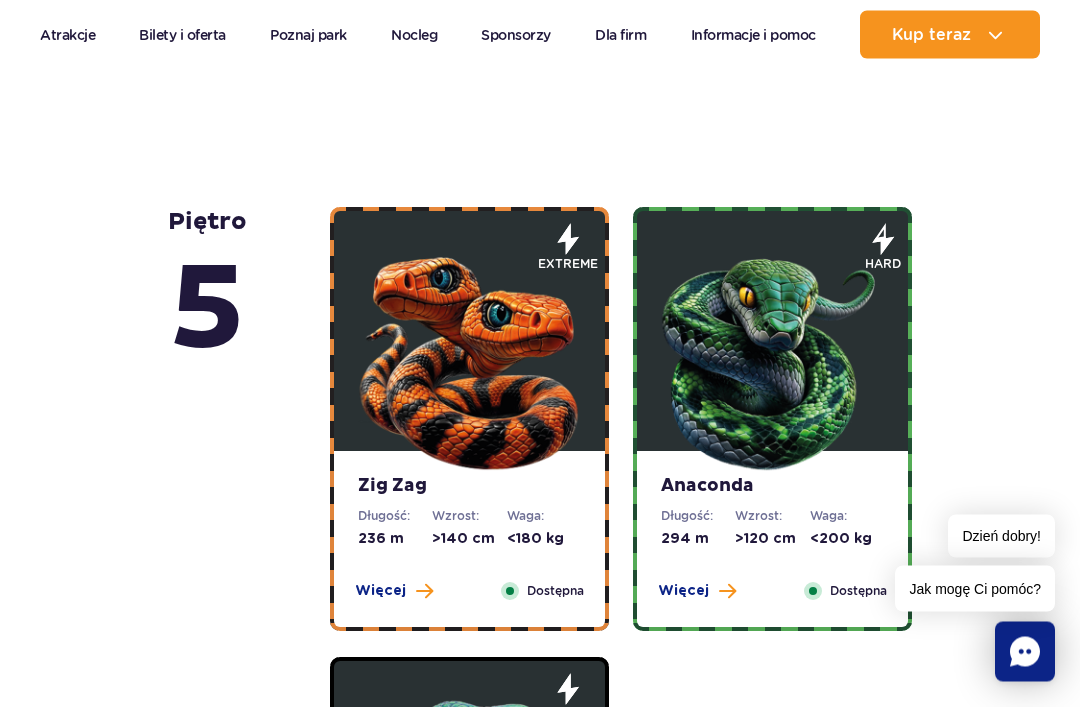 scroll, scrollTop: 905, scrollLeft: 0, axis: vertical 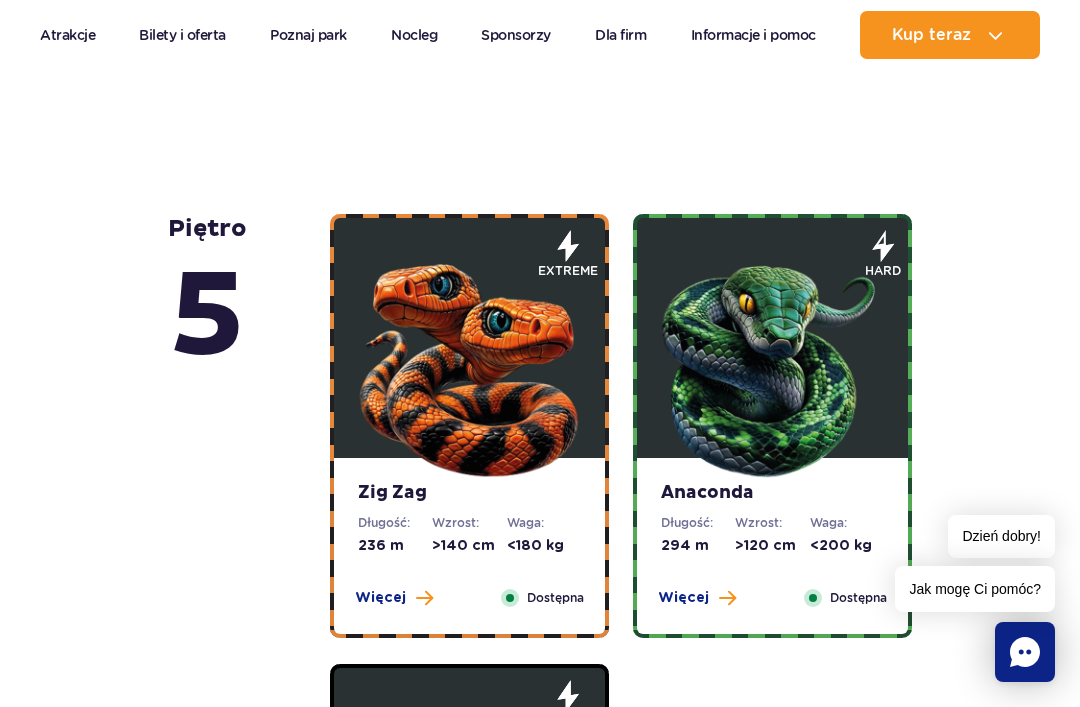 click at bounding box center [470, 363] 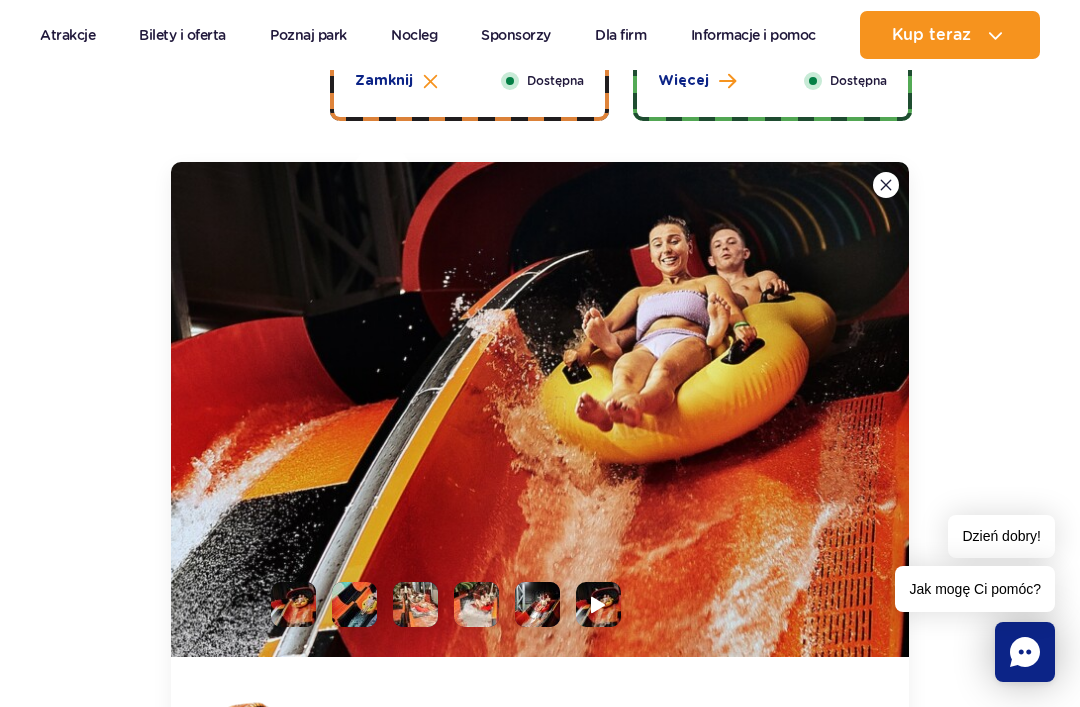 scroll, scrollTop: 1462, scrollLeft: 0, axis: vertical 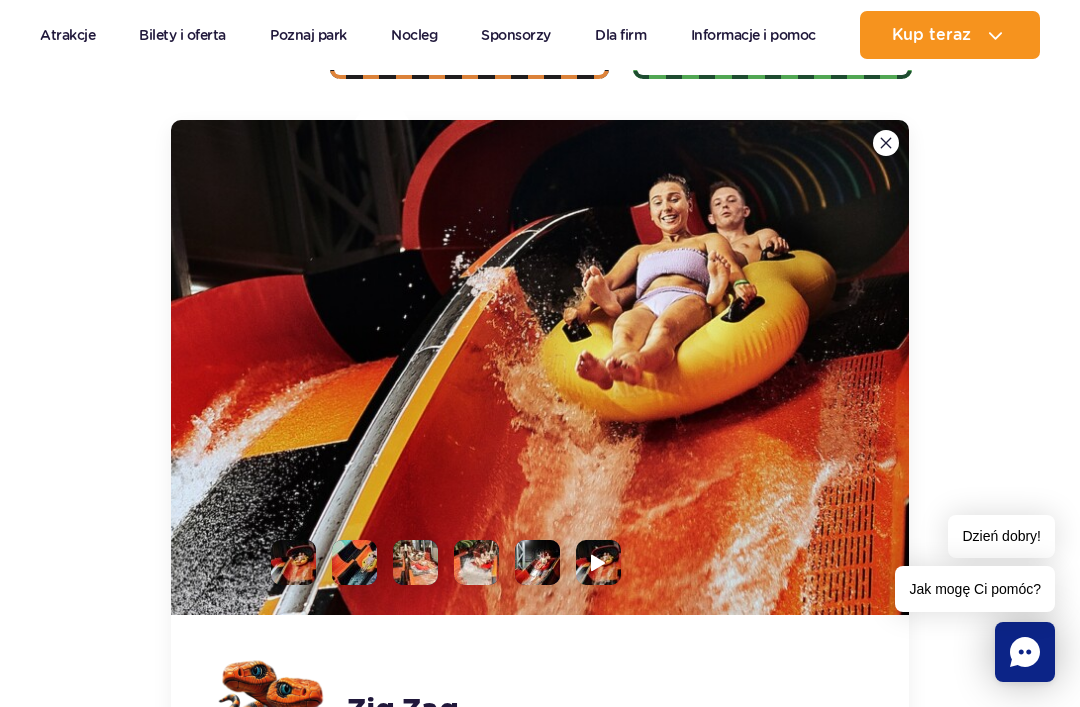 click at bounding box center (886, 143) 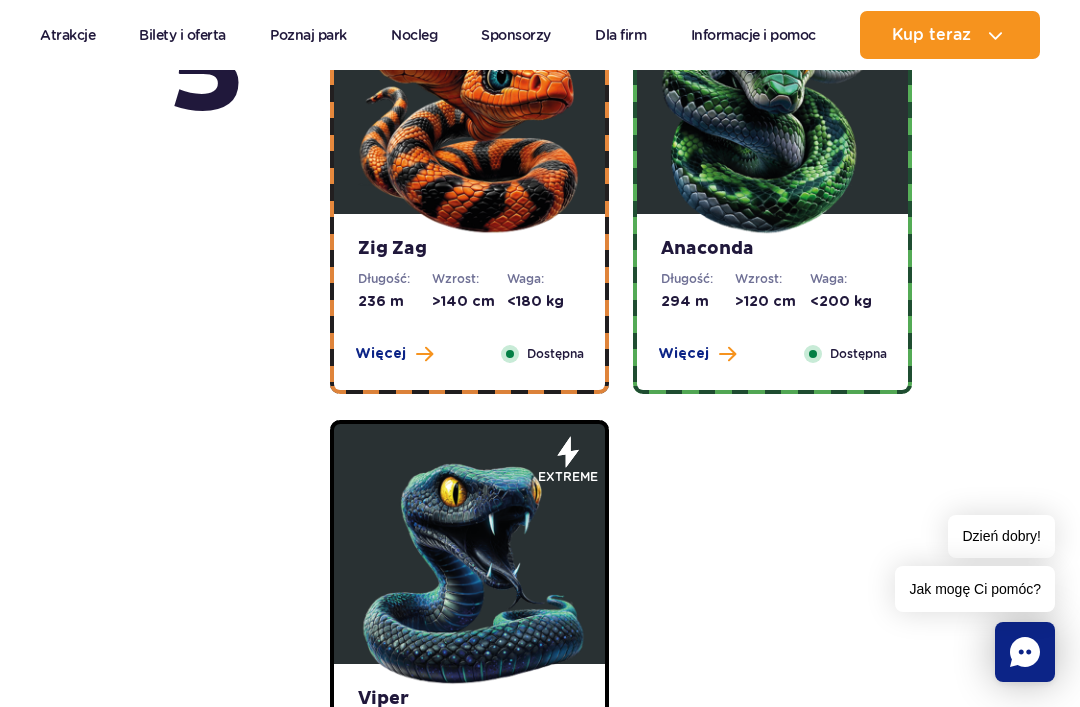 click on "Anaconda" at bounding box center (772, 249) 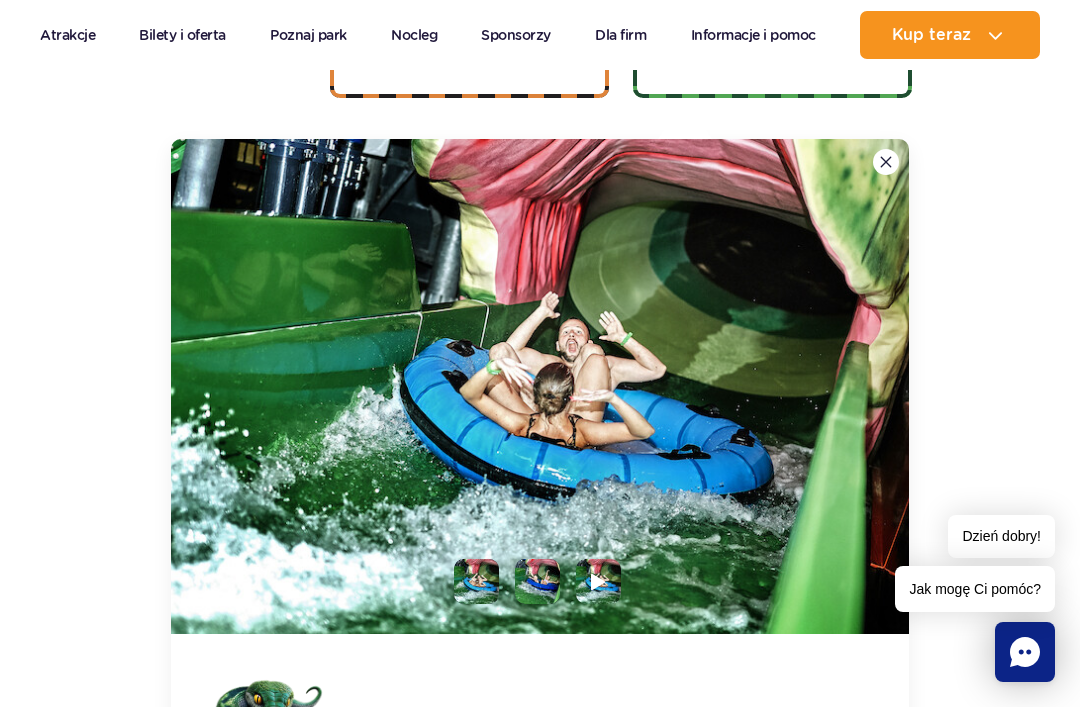 scroll, scrollTop: 1462, scrollLeft: 0, axis: vertical 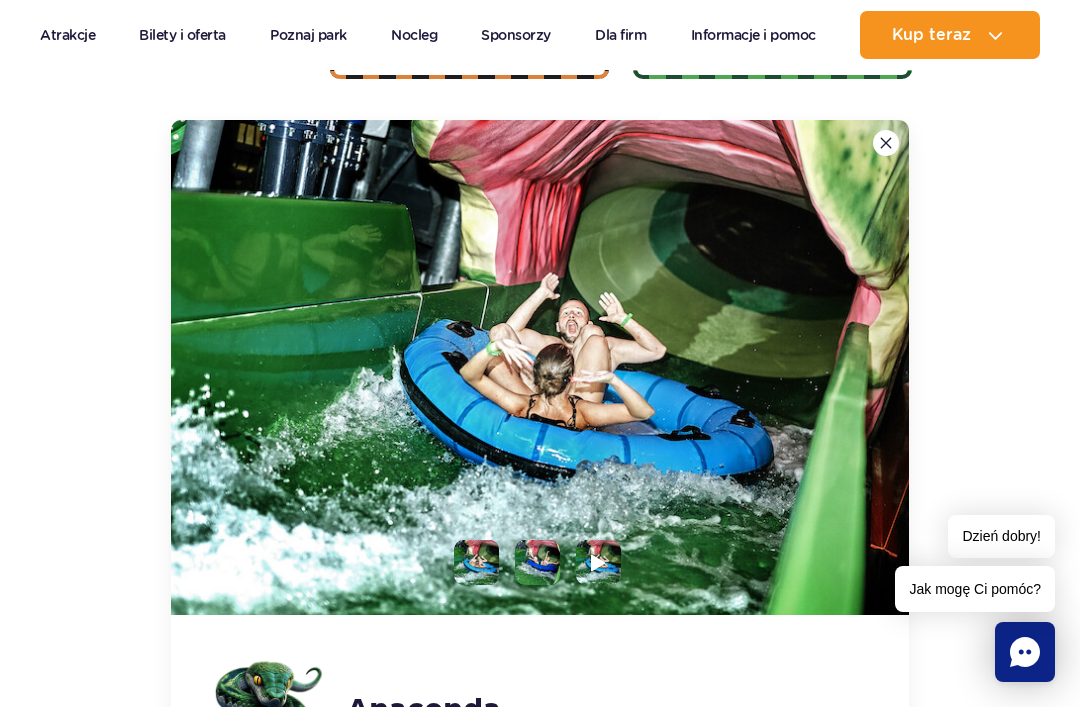 click at bounding box center [540, 367] 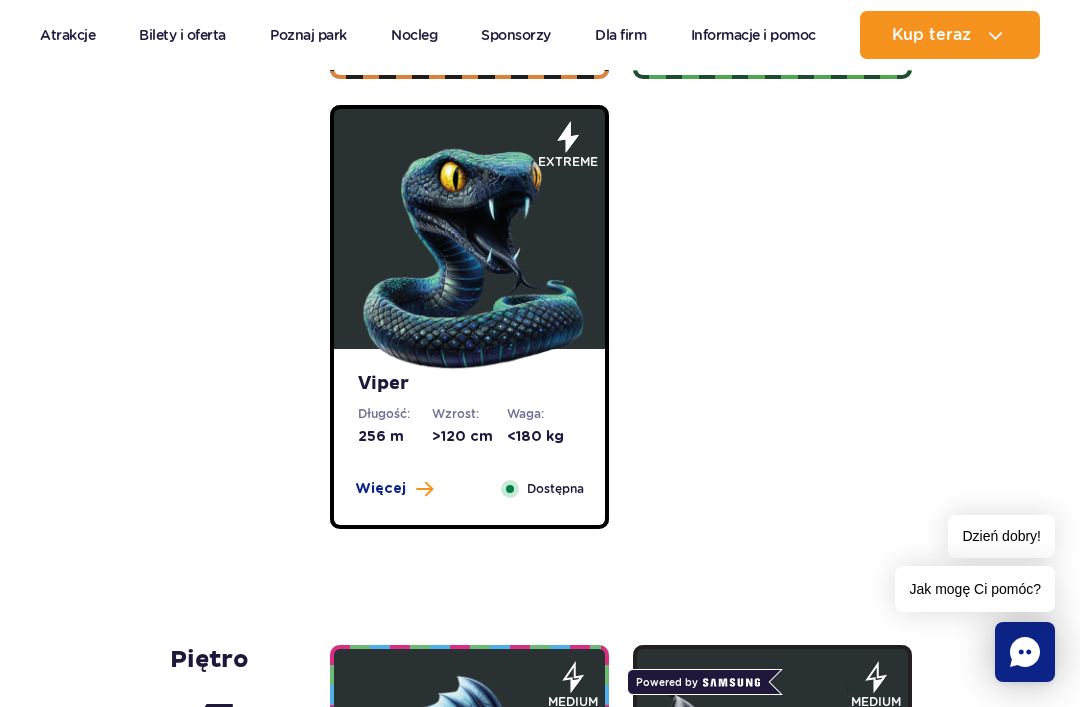 click on "Długość:" at bounding box center [395, 414] 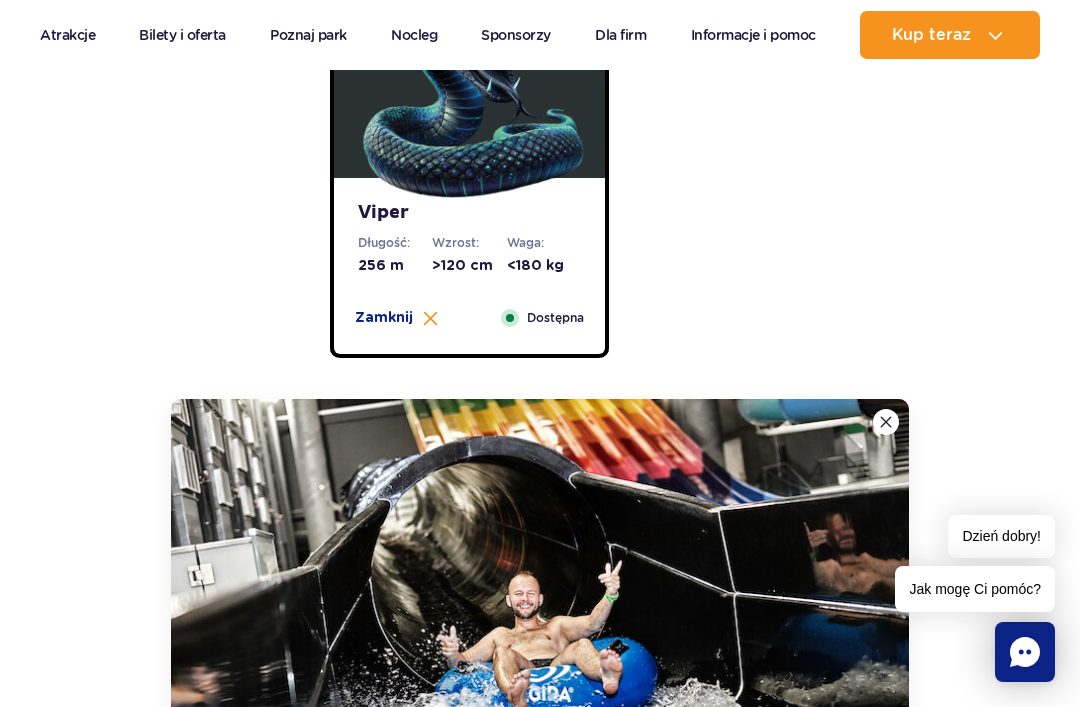 scroll, scrollTop: 1912, scrollLeft: 0, axis: vertical 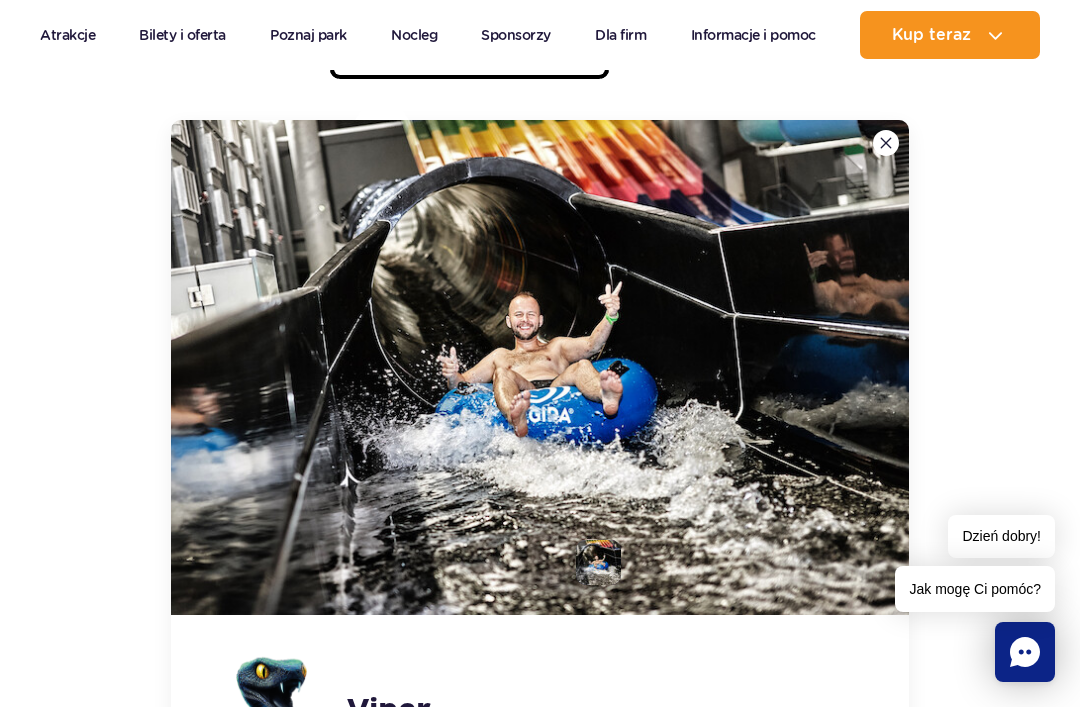 click at bounding box center [886, 143] 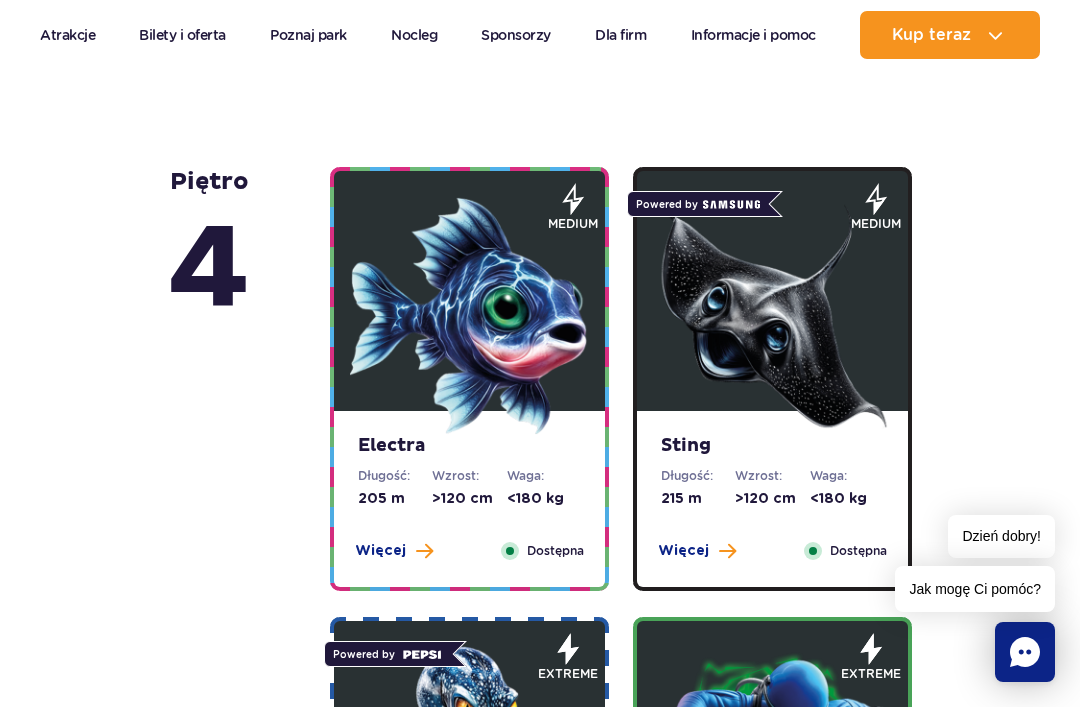 click at bounding box center (470, 316) 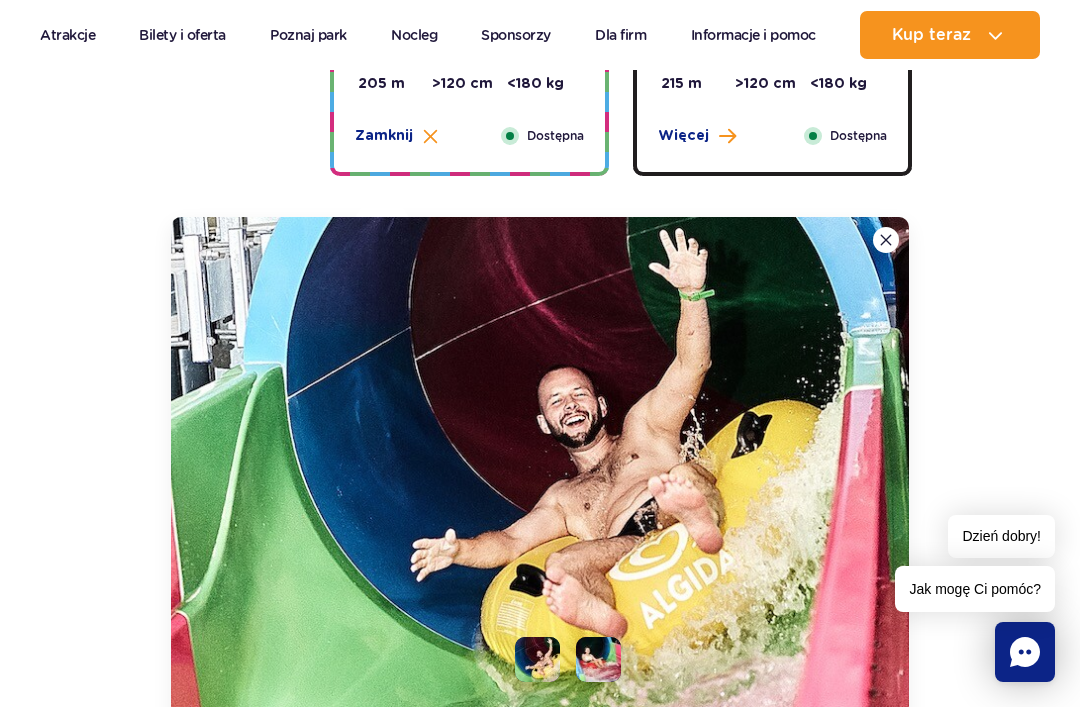 scroll, scrollTop: 2452, scrollLeft: 0, axis: vertical 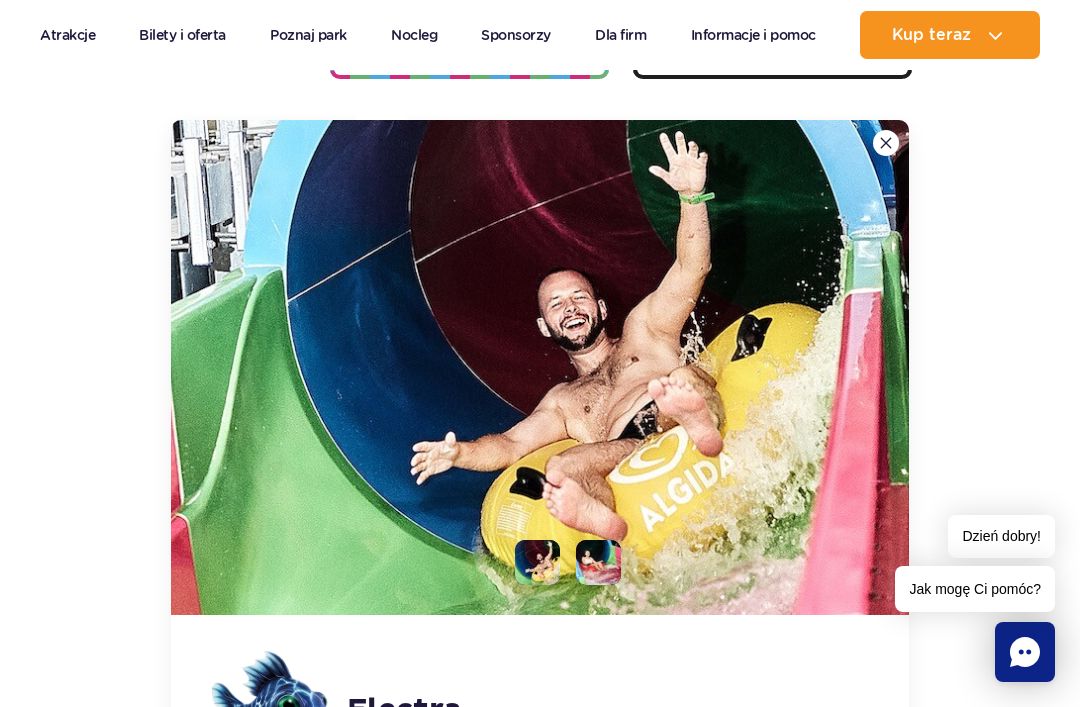 click at bounding box center (886, 143) 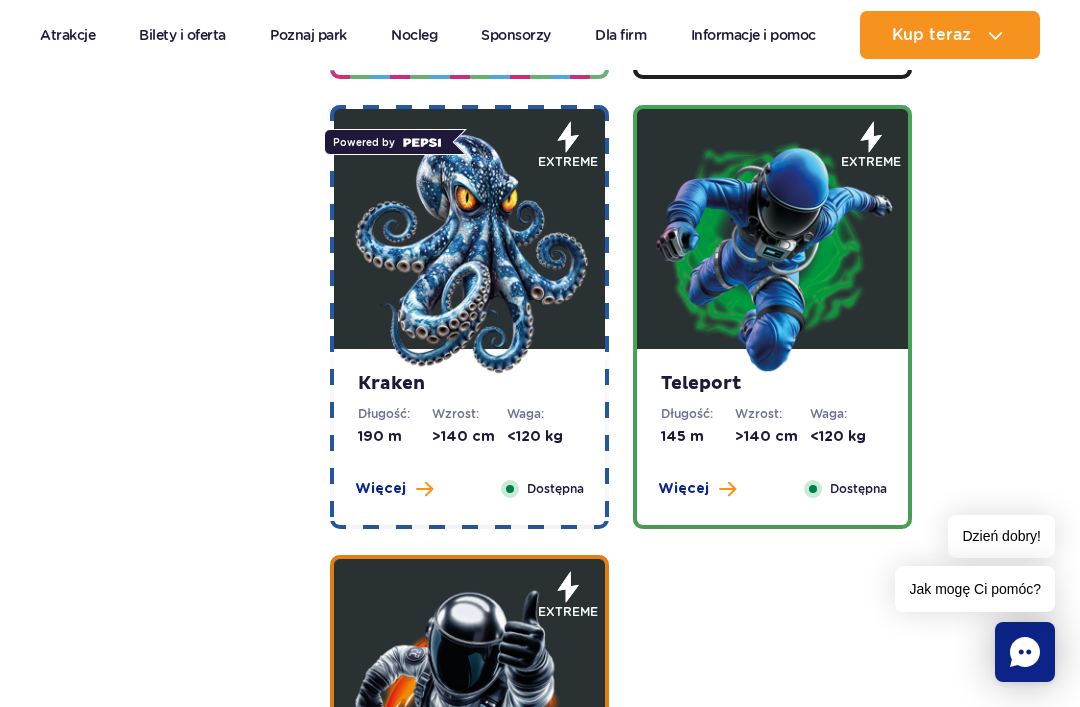 click at bounding box center (773, 254) 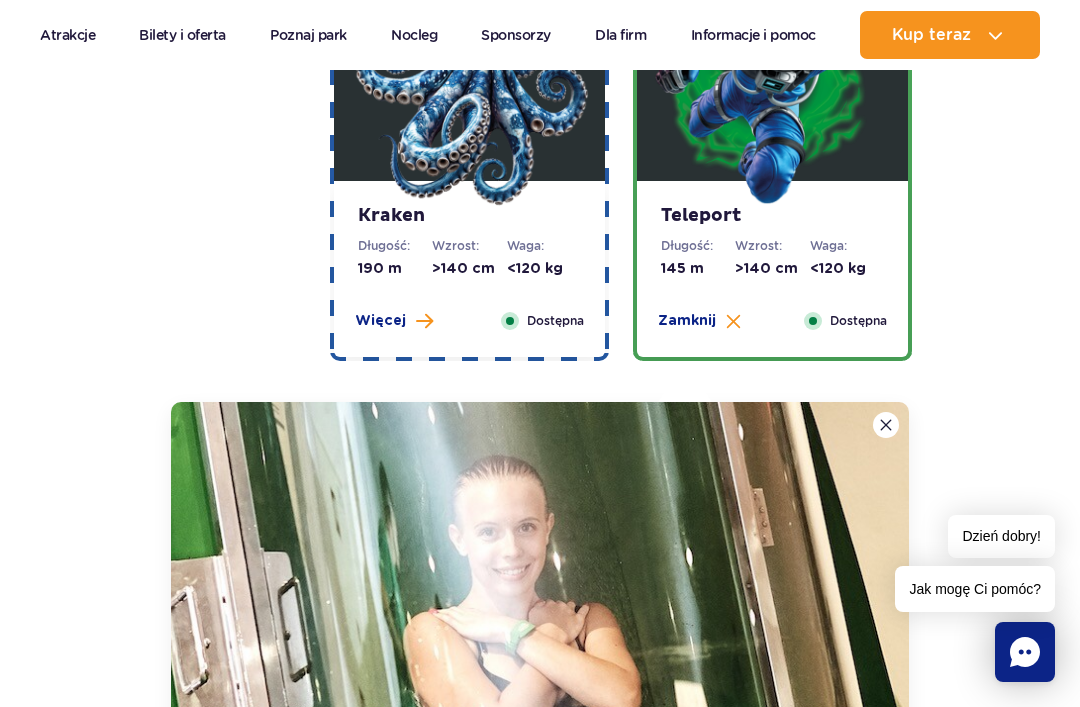 scroll, scrollTop: 2902, scrollLeft: 0, axis: vertical 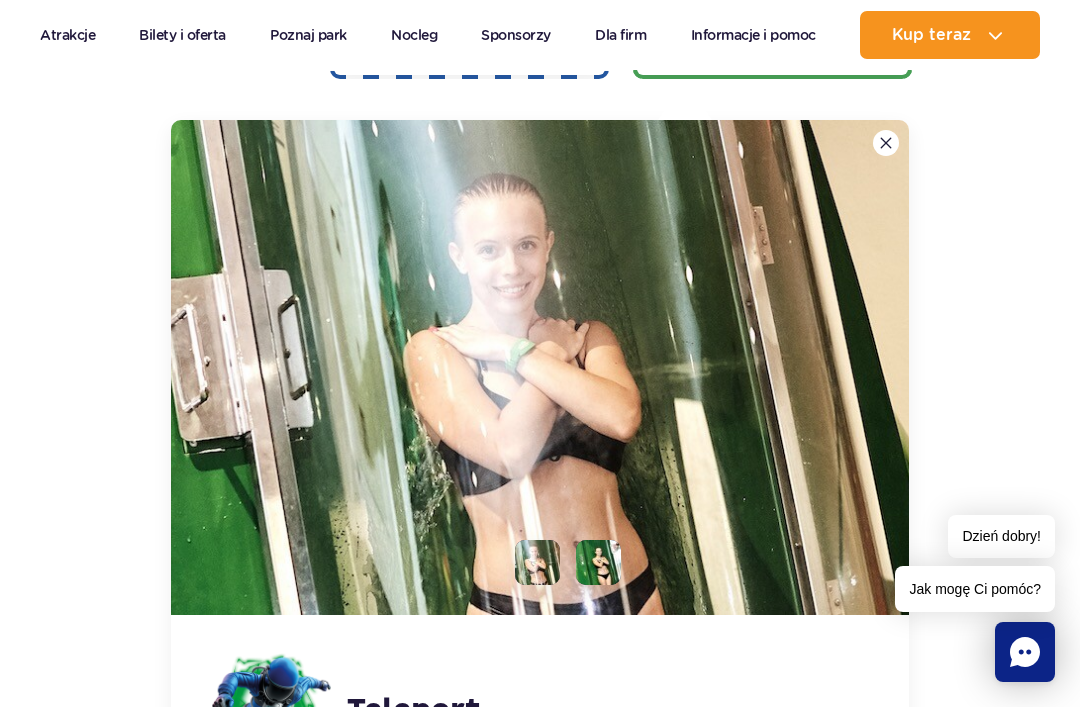 click at bounding box center [886, 143] 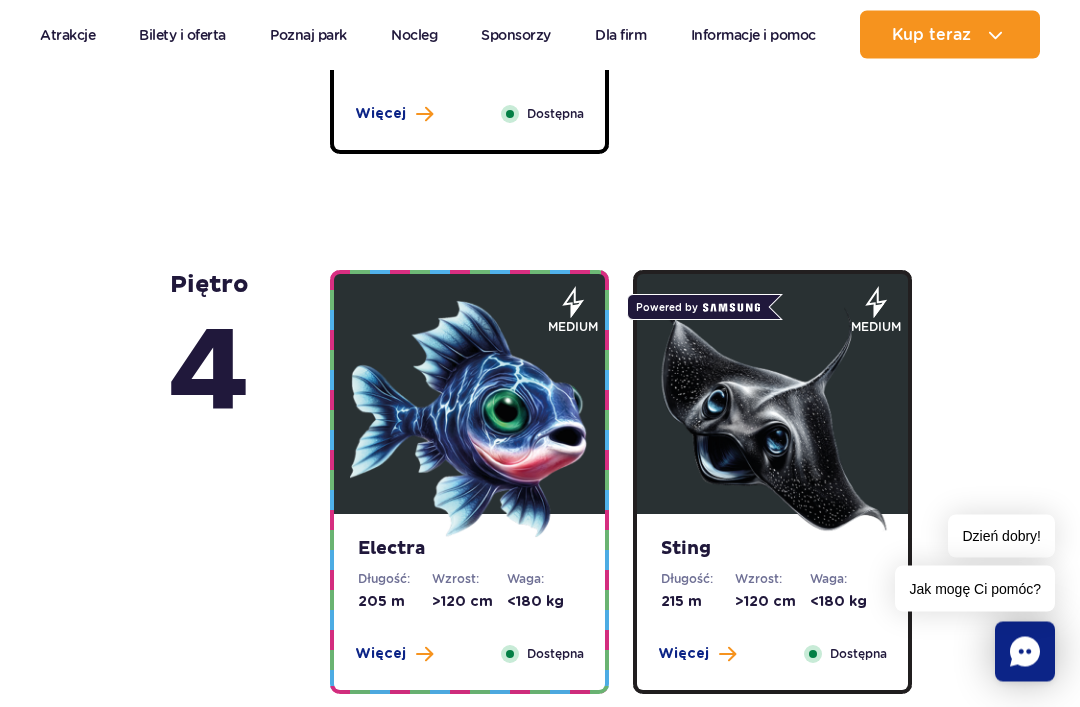 scroll, scrollTop: 1837, scrollLeft: 0, axis: vertical 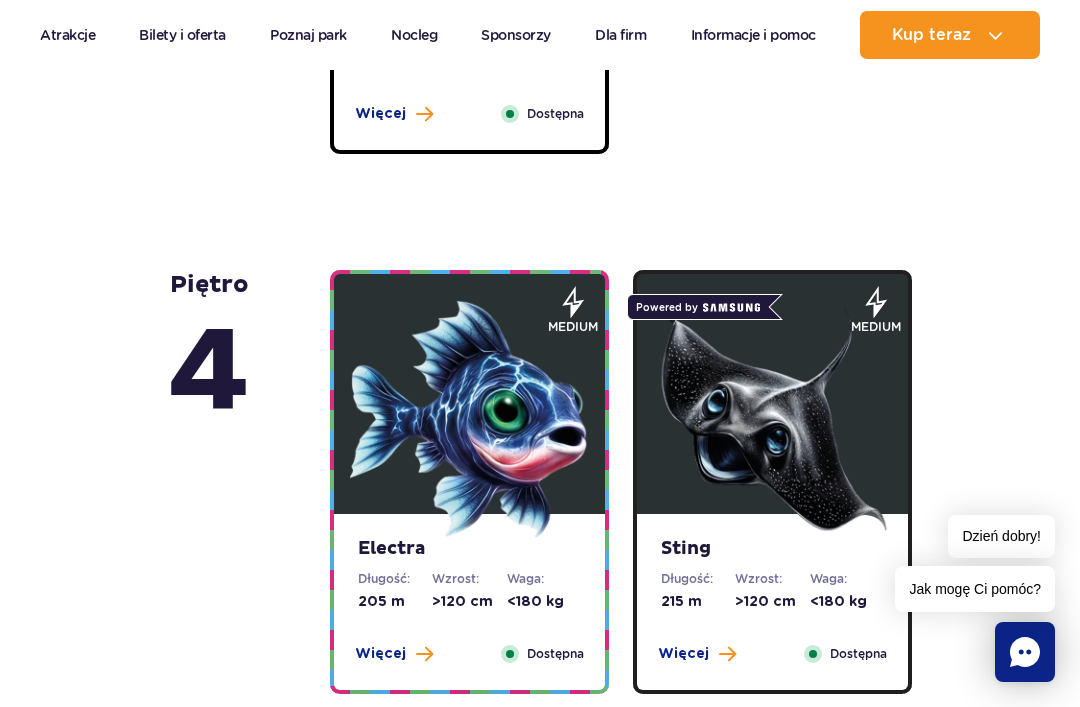 click at bounding box center (773, 419) 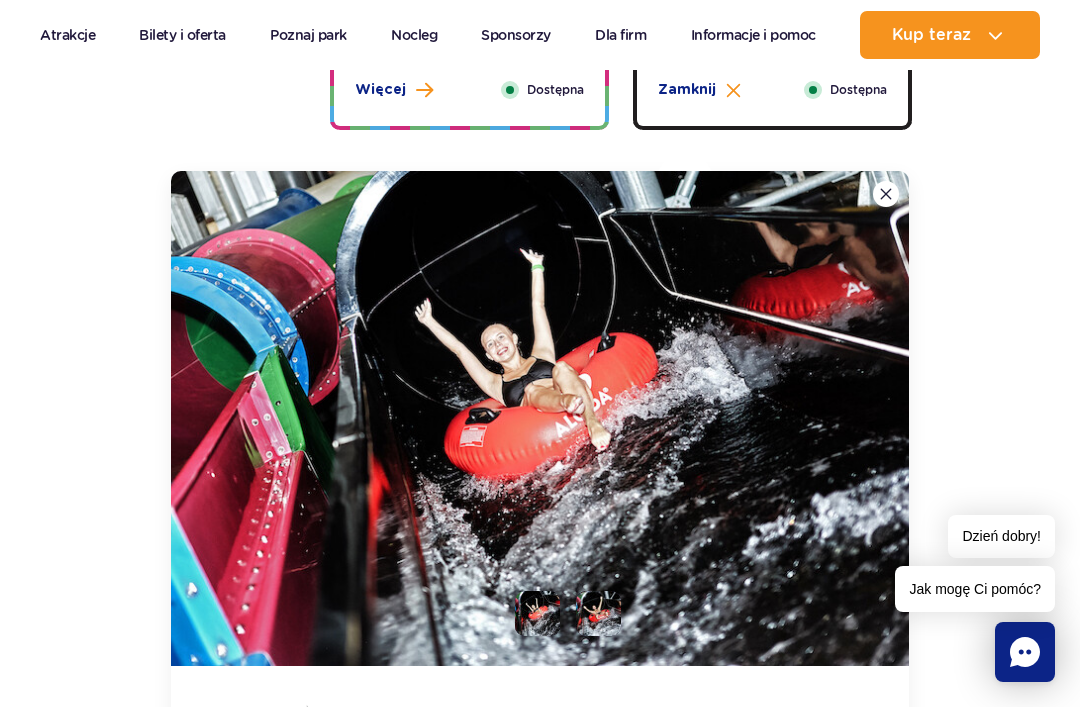 scroll, scrollTop: 2452, scrollLeft: 0, axis: vertical 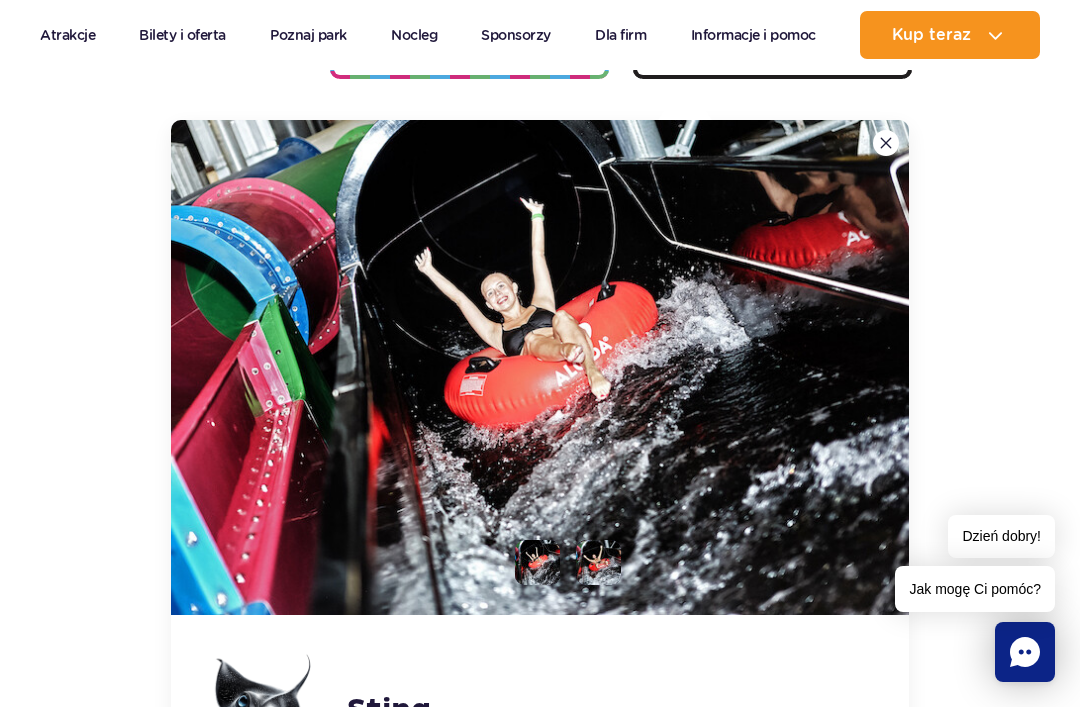click at bounding box center [886, 143] 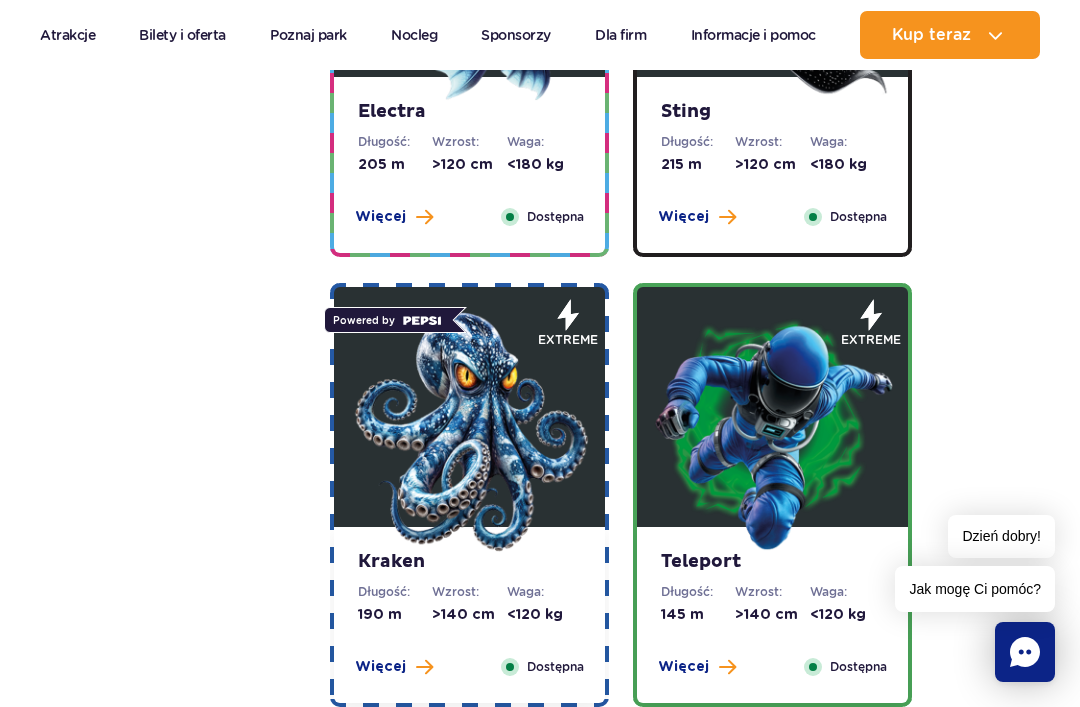 scroll, scrollTop: 2273, scrollLeft: 0, axis: vertical 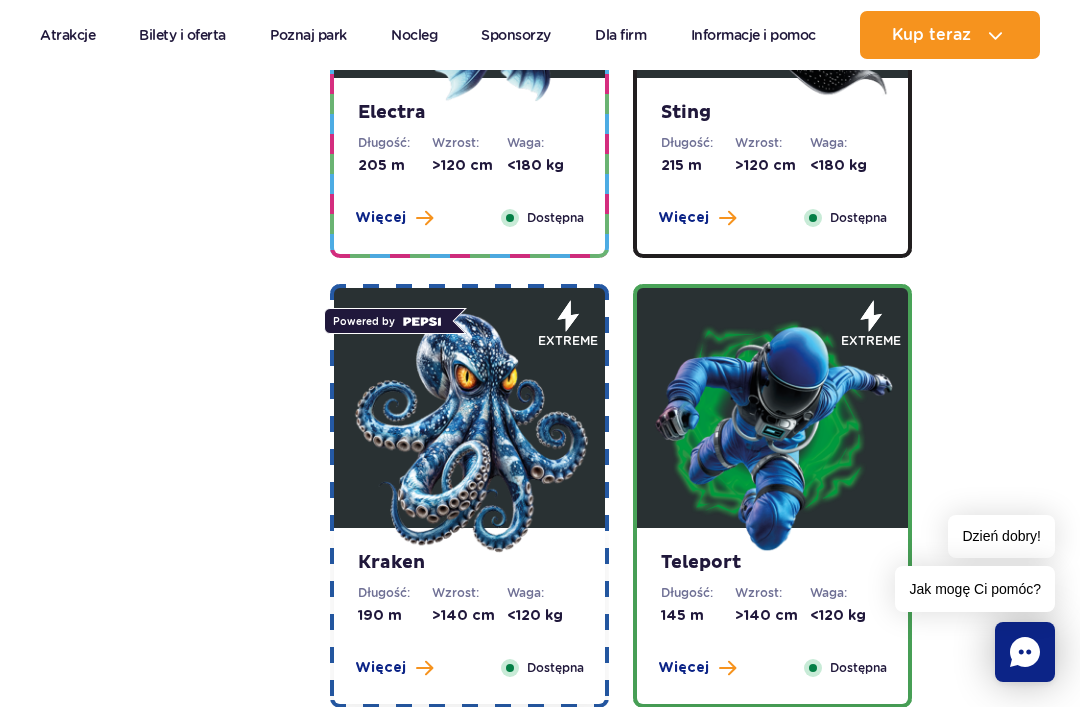 click at bounding box center [470, 433] 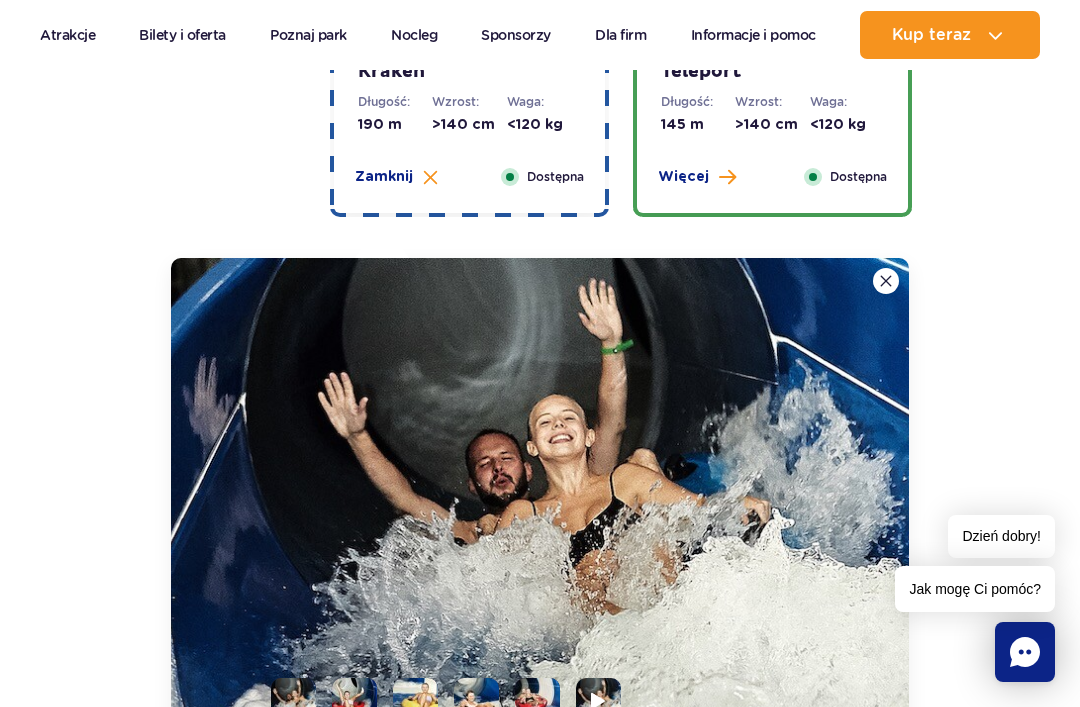 scroll, scrollTop: 2902, scrollLeft: 0, axis: vertical 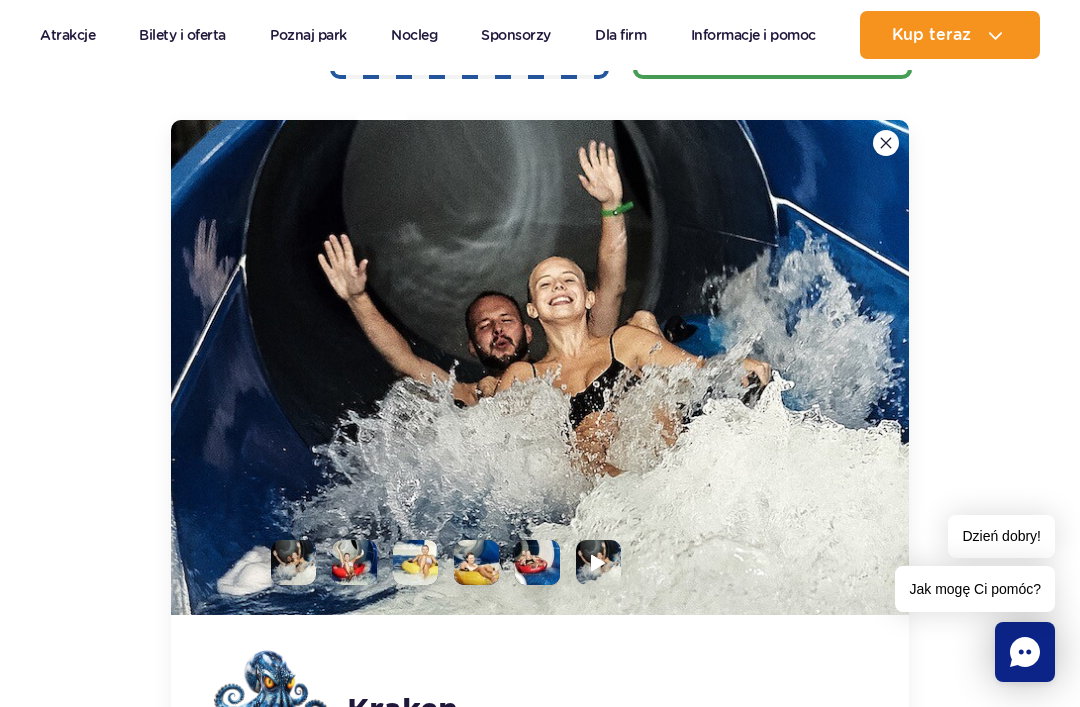 click at bounding box center [886, 143] 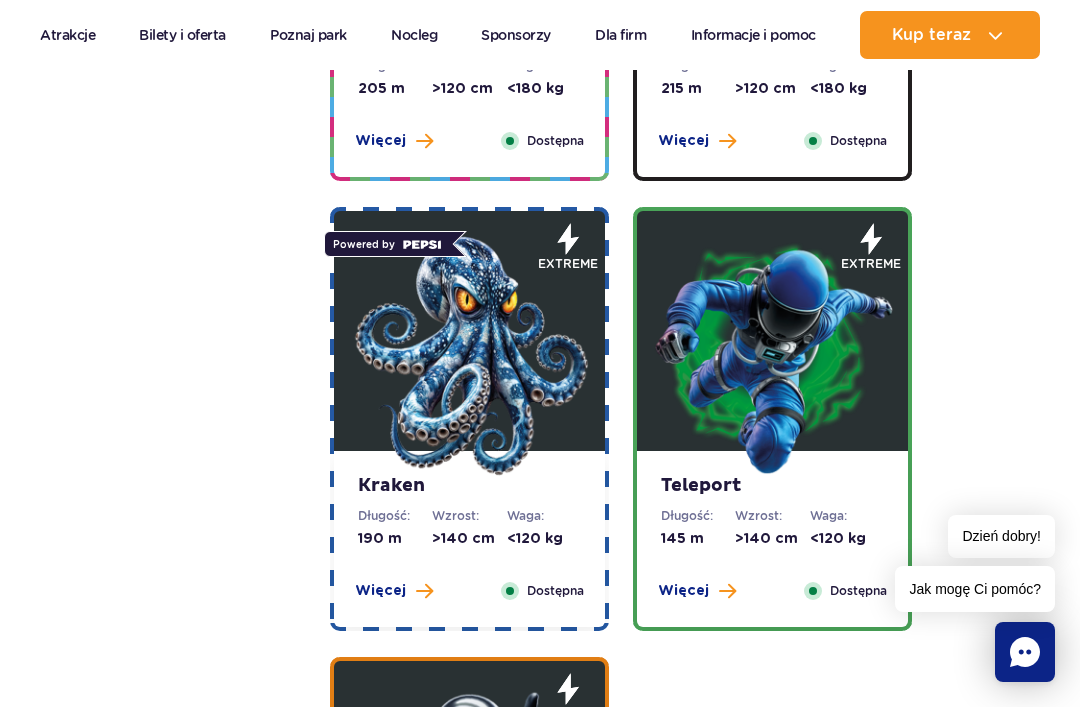 click at bounding box center (773, 356) 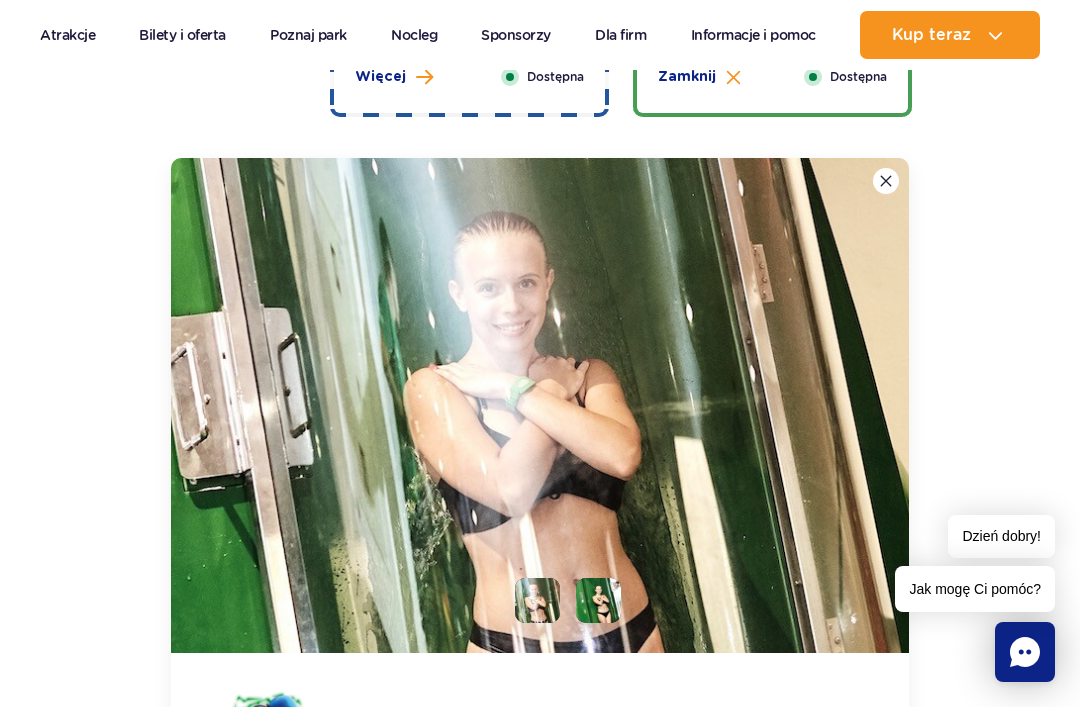 scroll, scrollTop: 2902, scrollLeft: 0, axis: vertical 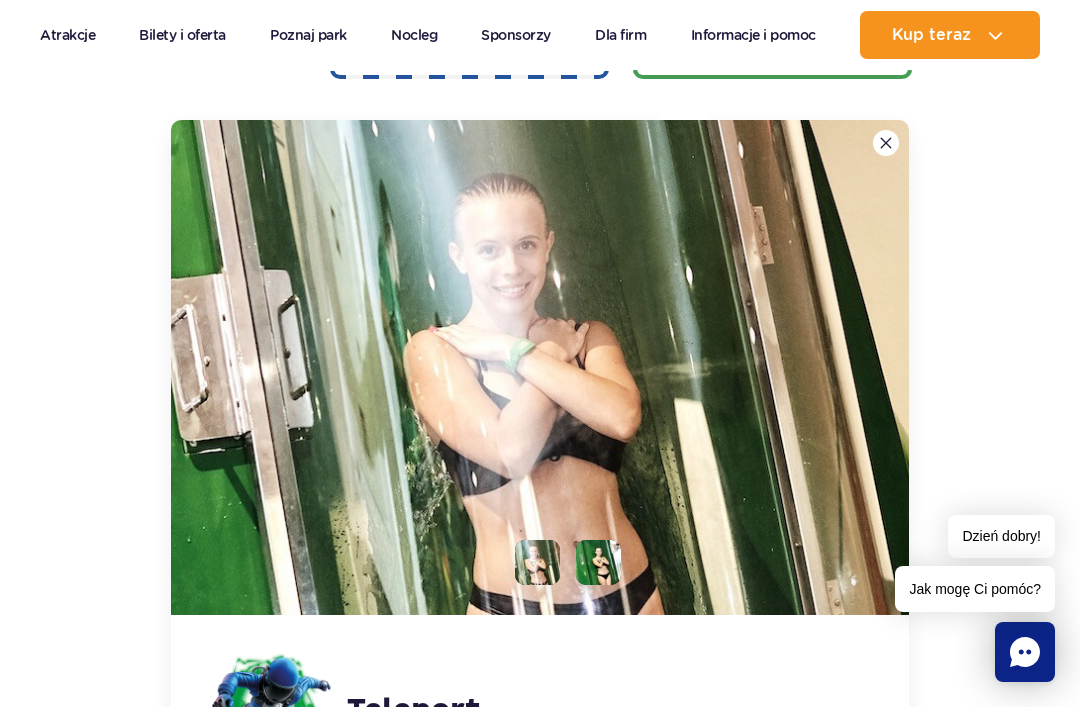 click at bounding box center [886, 143] 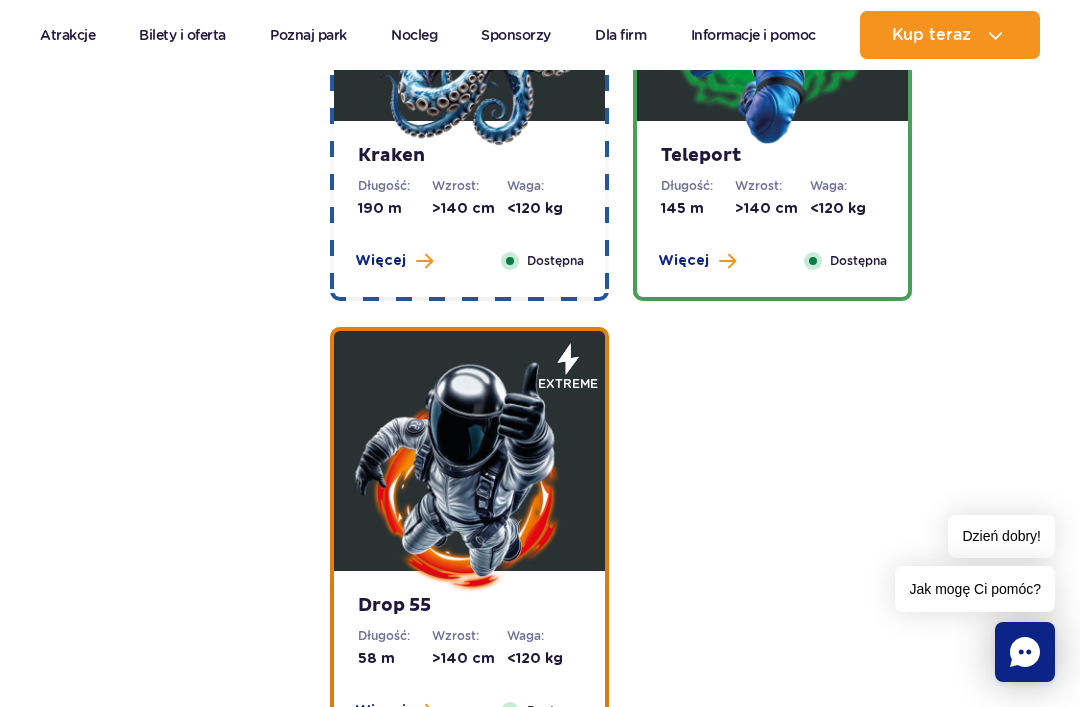 click at bounding box center (470, 476) 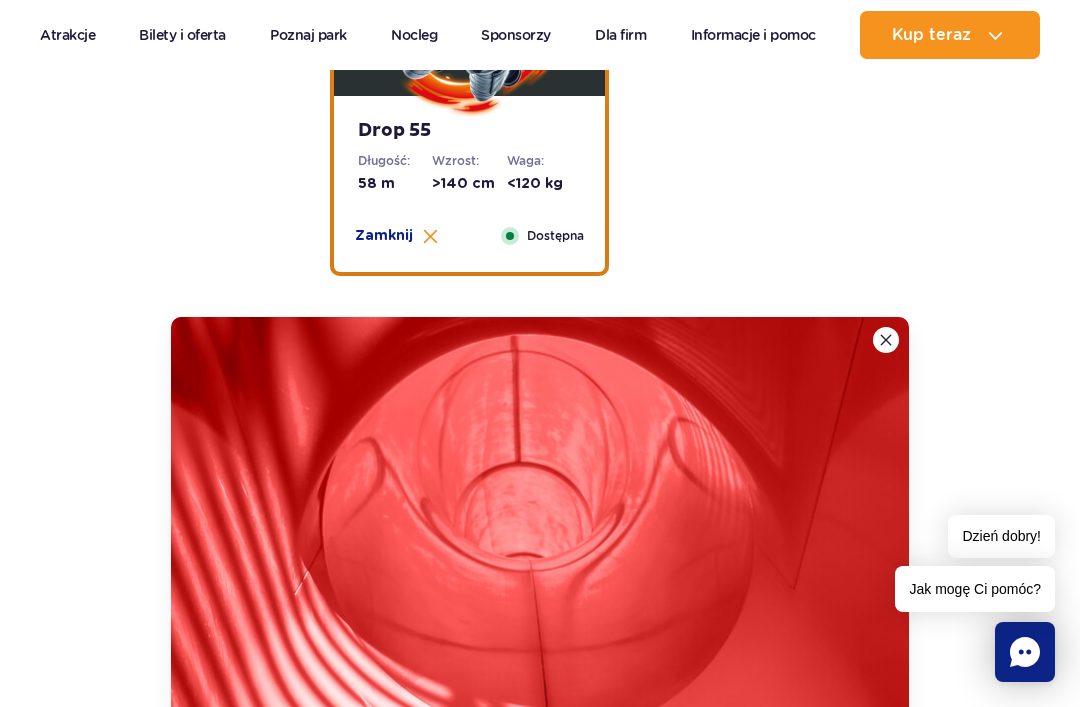 scroll, scrollTop: 3352, scrollLeft: 0, axis: vertical 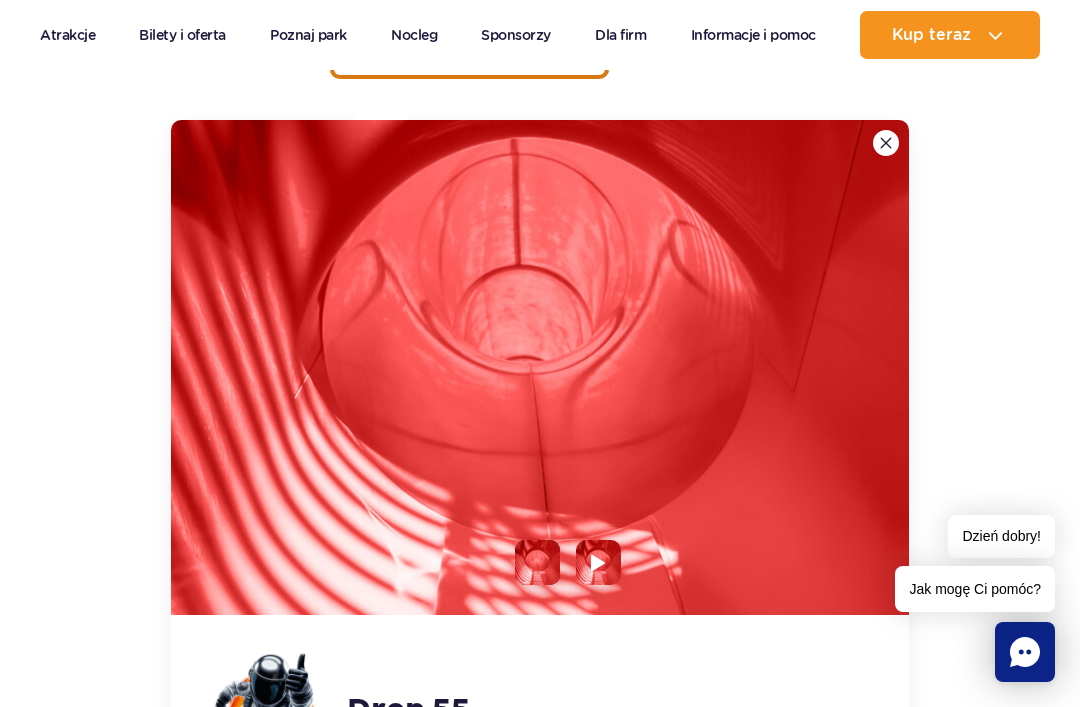 click at bounding box center (886, 143) 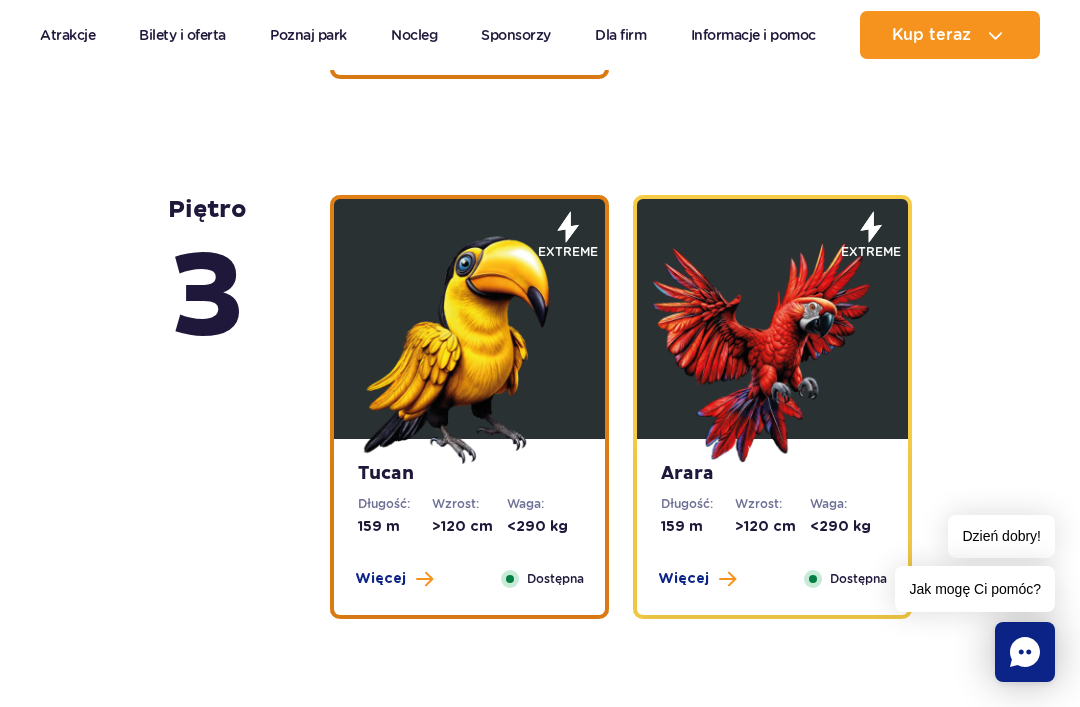 click on "piętro 5
Długość:
236 m
Wzrost:
>140 cm
Waga:
<180 kg
Więcej
Zamknij
Dostępna
extreme
Zobacz galerię" at bounding box center [540, 450] 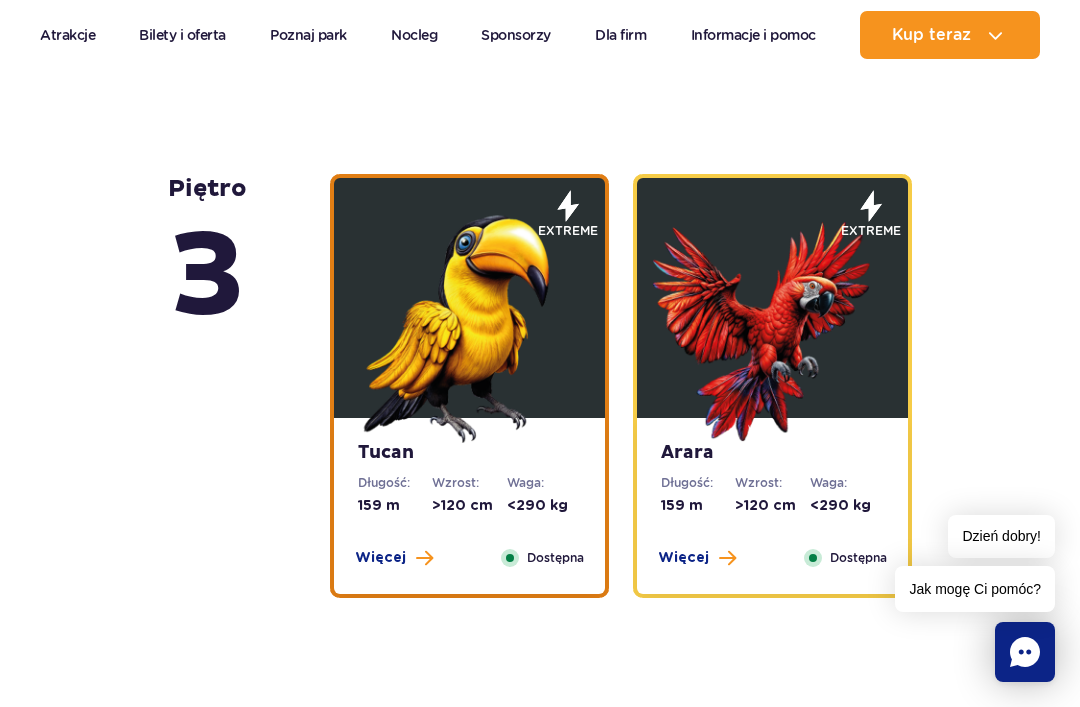 click at bounding box center (470, 323) 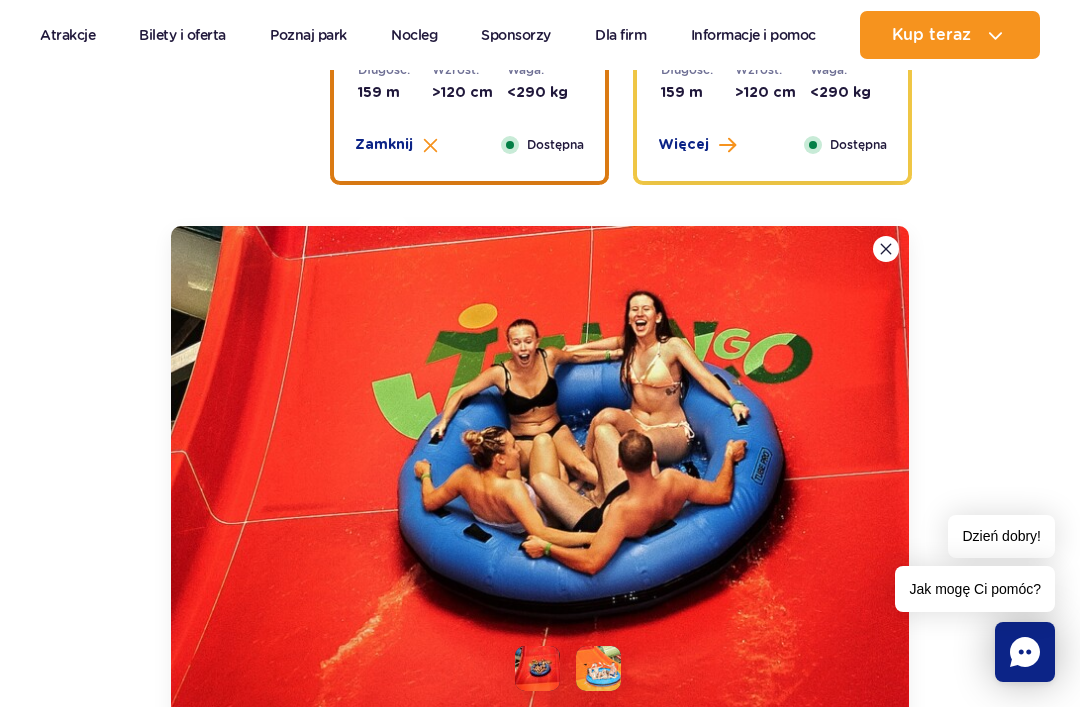 scroll, scrollTop: 3892, scrollLeft: 0, axis: vertical 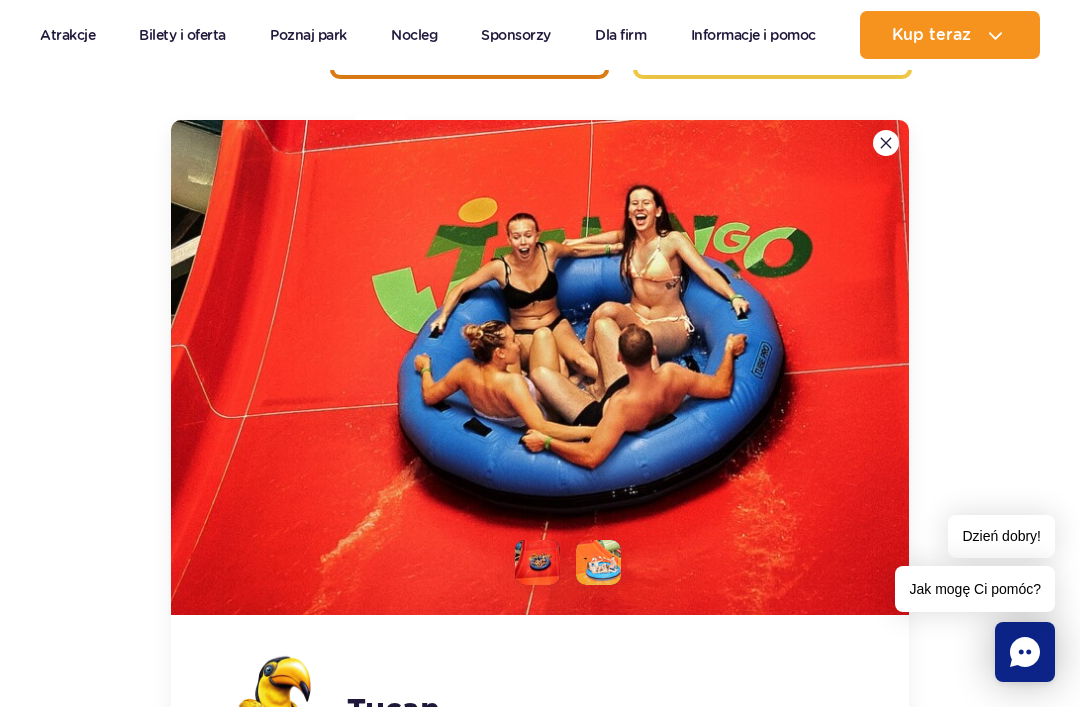 click at bounding box center [540, 367] 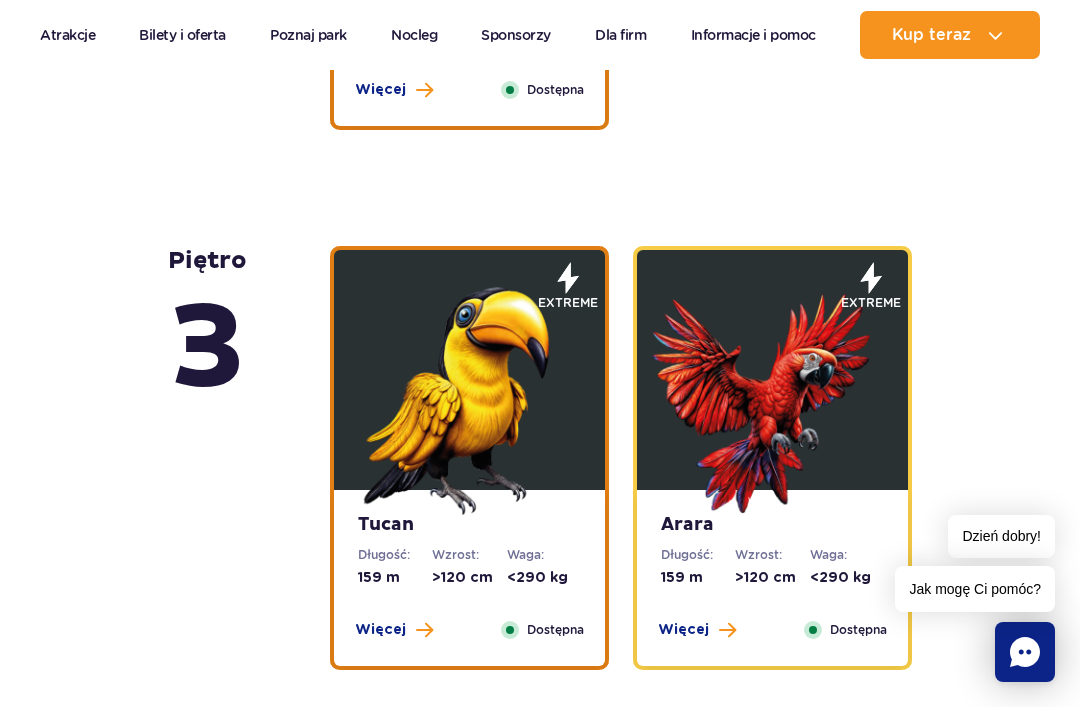 click at bounding box center [470, 395] 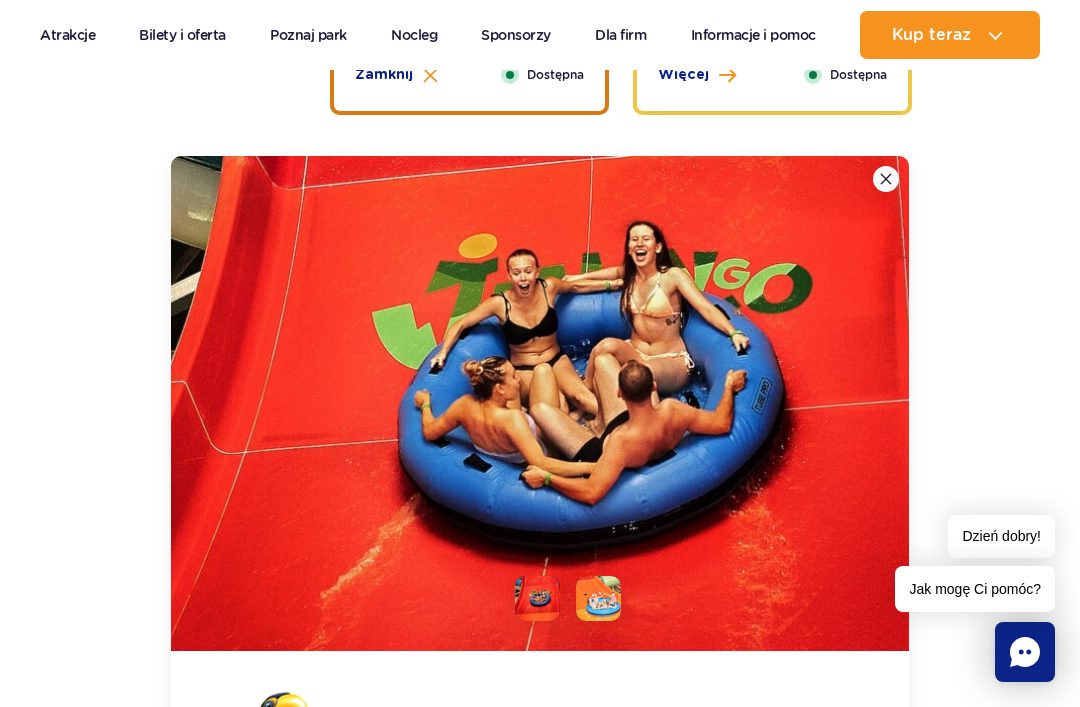 scroll, scrollTop: 3892, scrollLeft: 0, axis: vertical 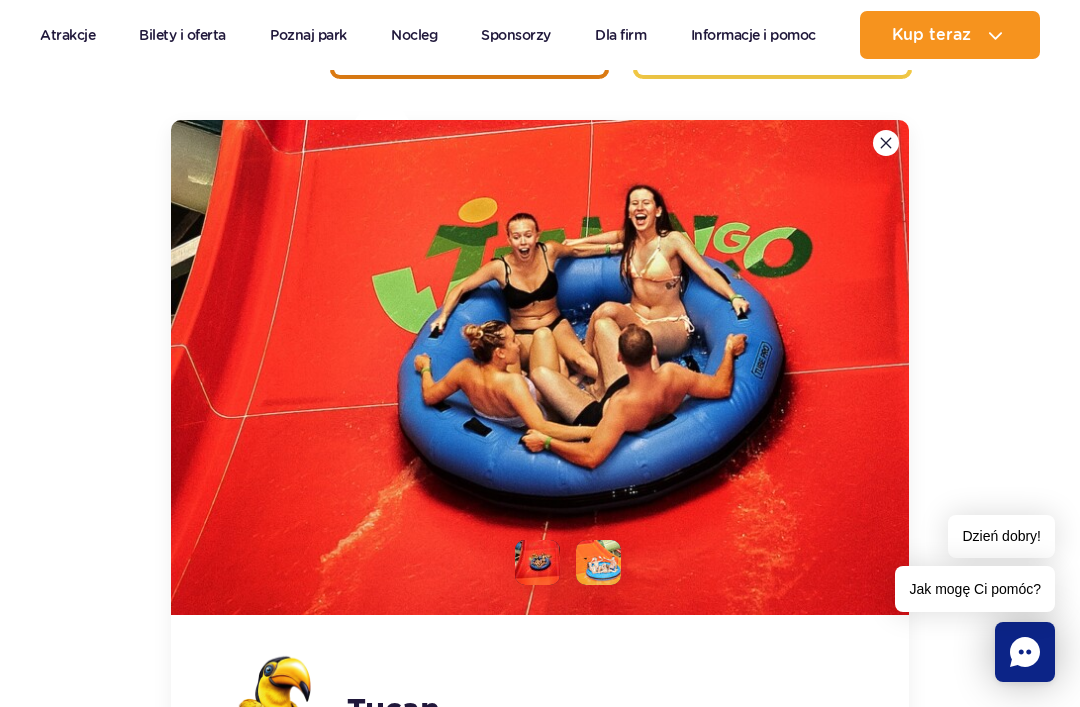 click at bounding box center (886, 143) 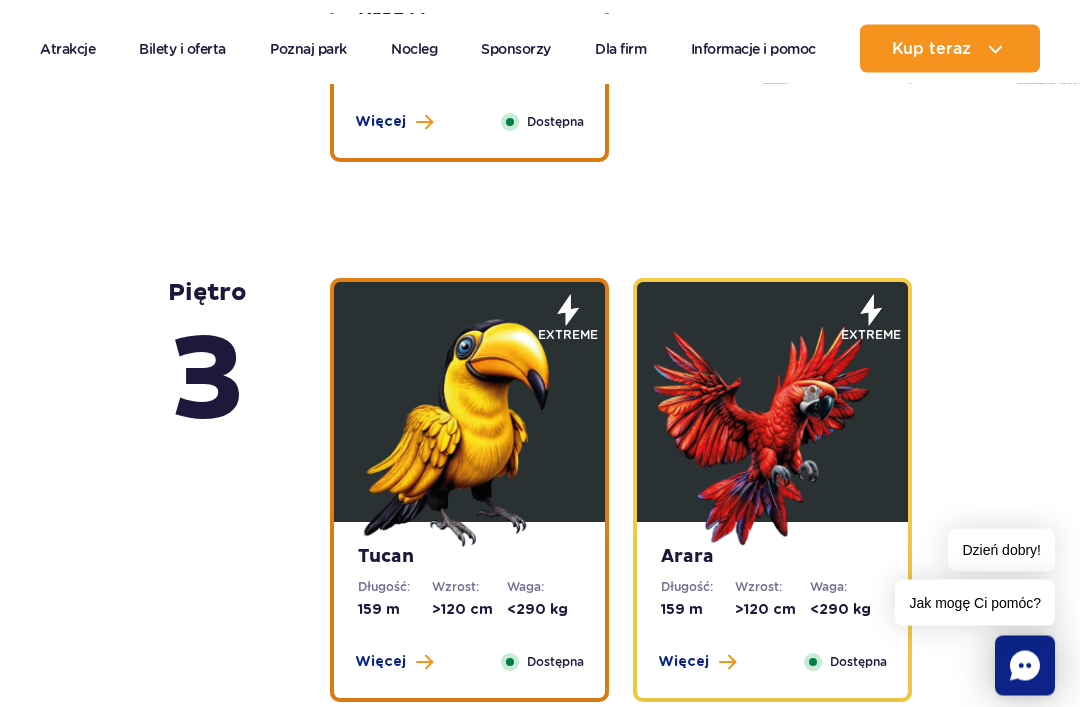 scroll, scrollTop: 3268, scrollLeft: 0, axis: vertical 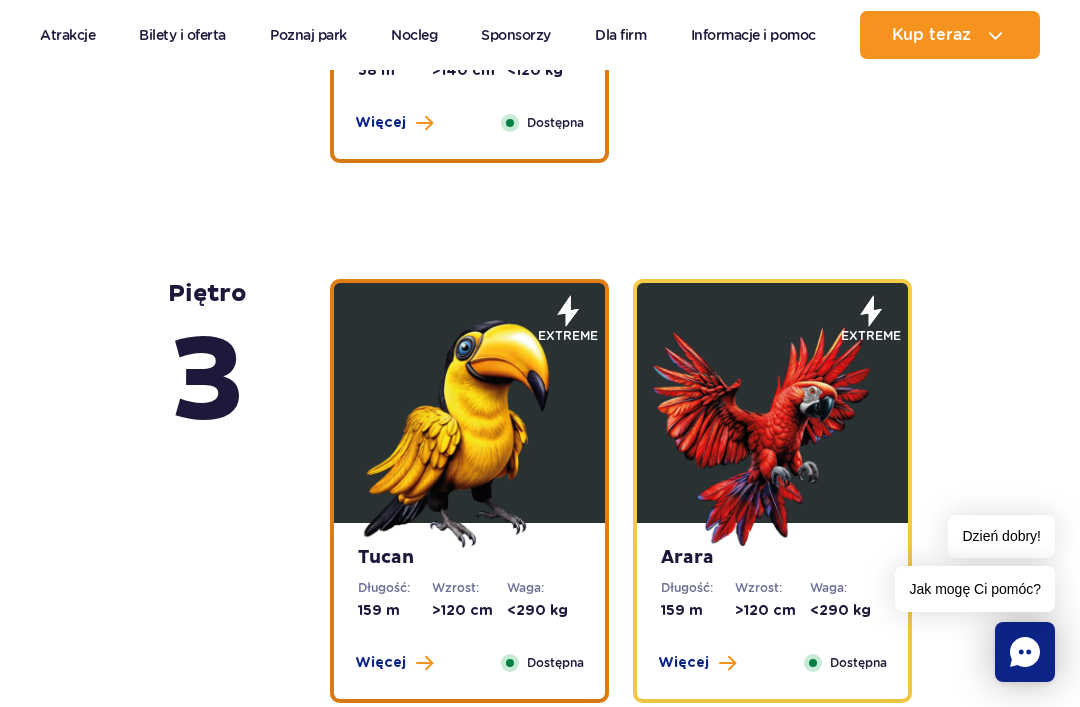 click at bounding box center [773, 428] 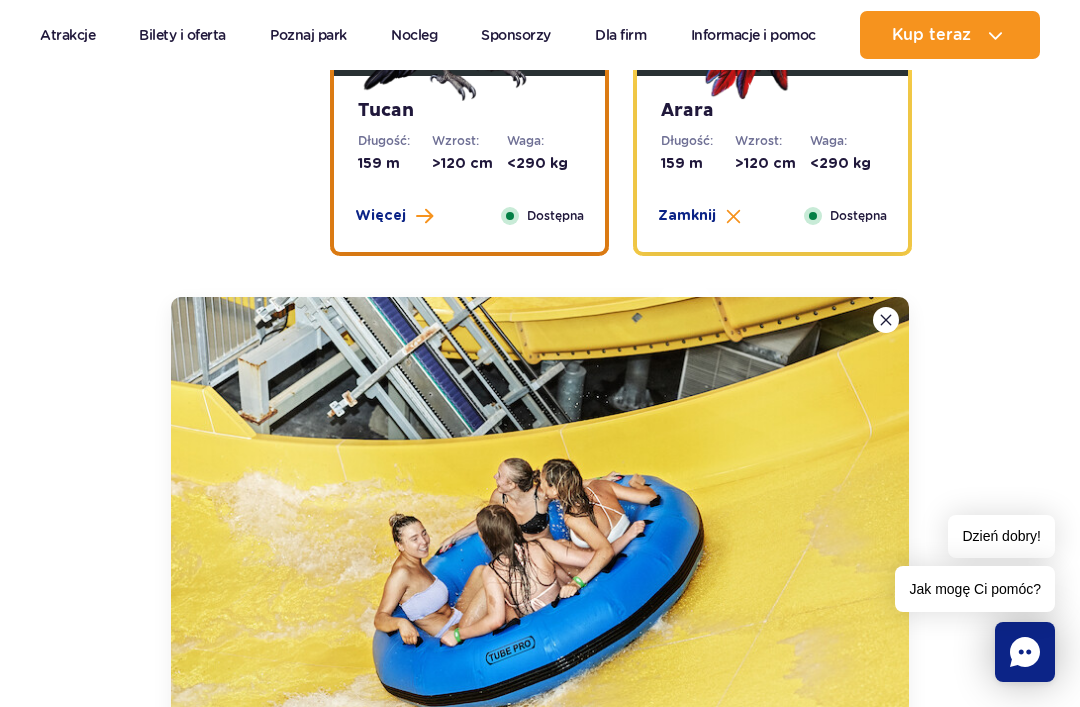 scroll, scrollTop: 3892, scrollLeft: 0, axis: vertical 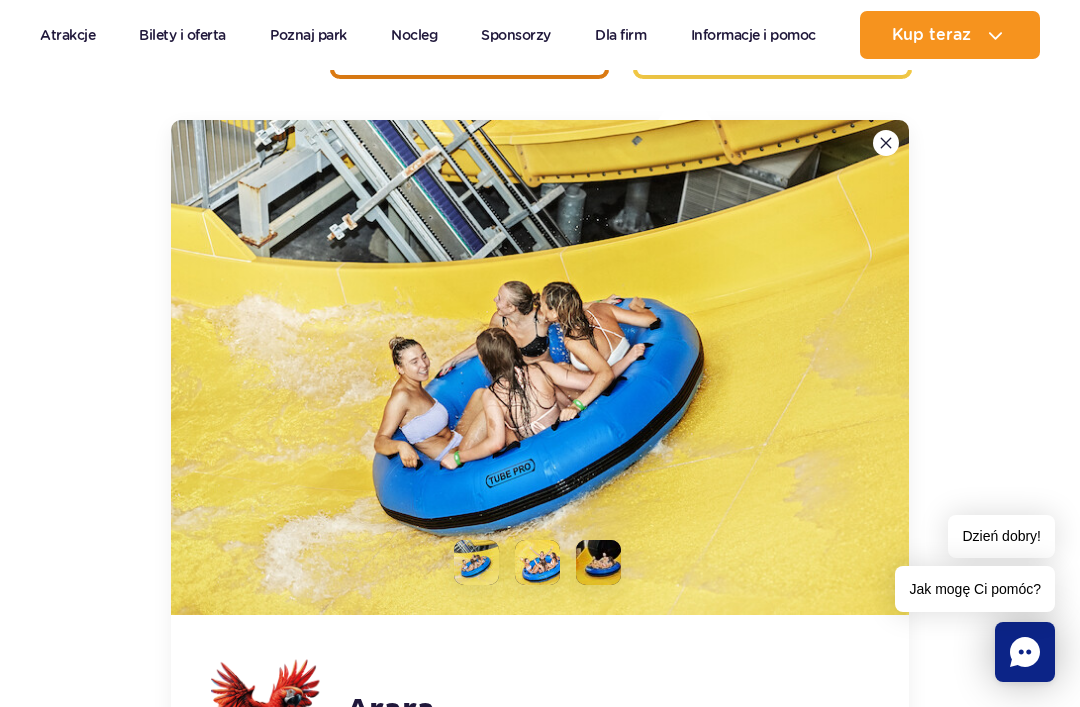 click at bounding box center [886, 143] 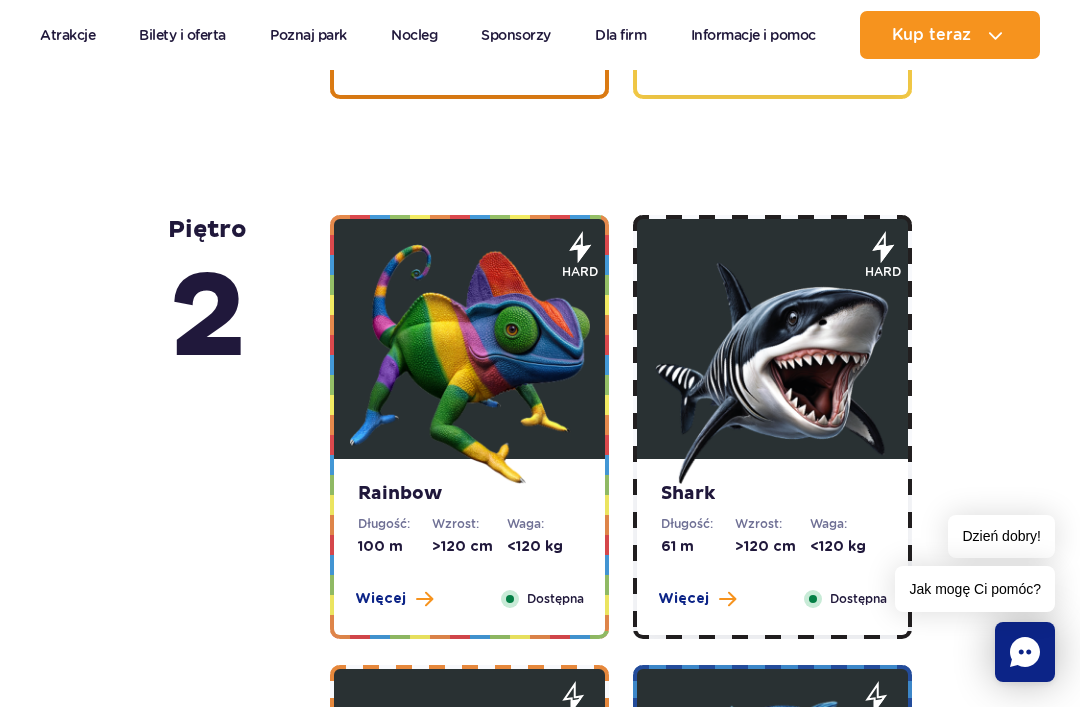 click at bounding box center (470, 364) 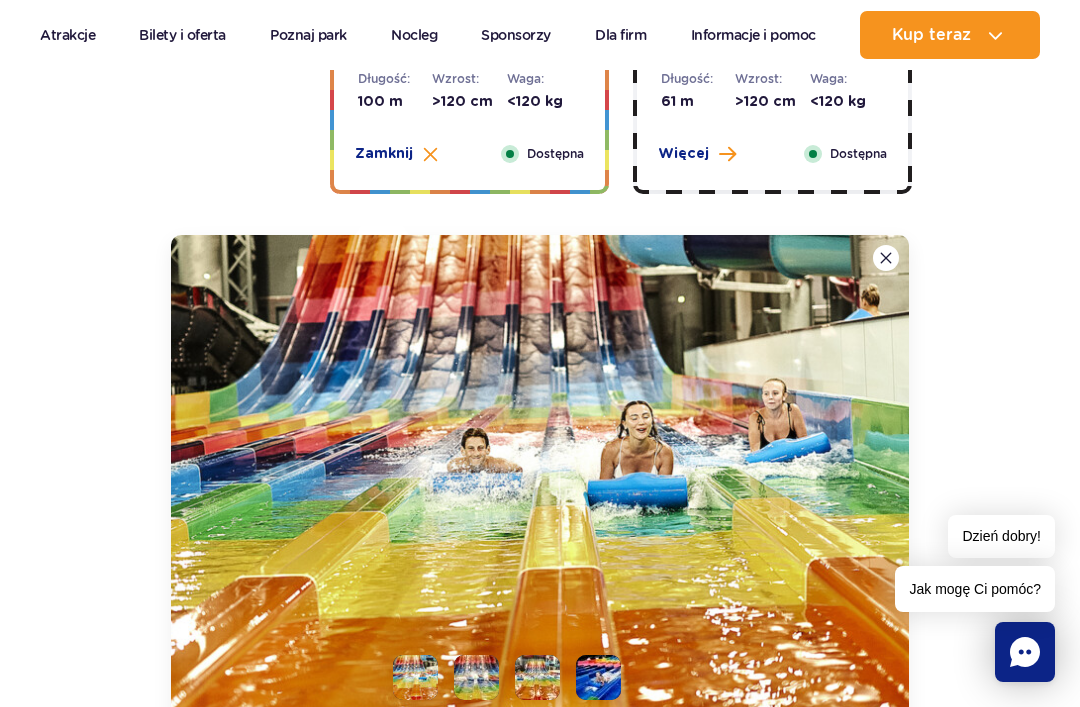 scroll, scrollTop: 4316, scrollLeft: 0, axis: vertical 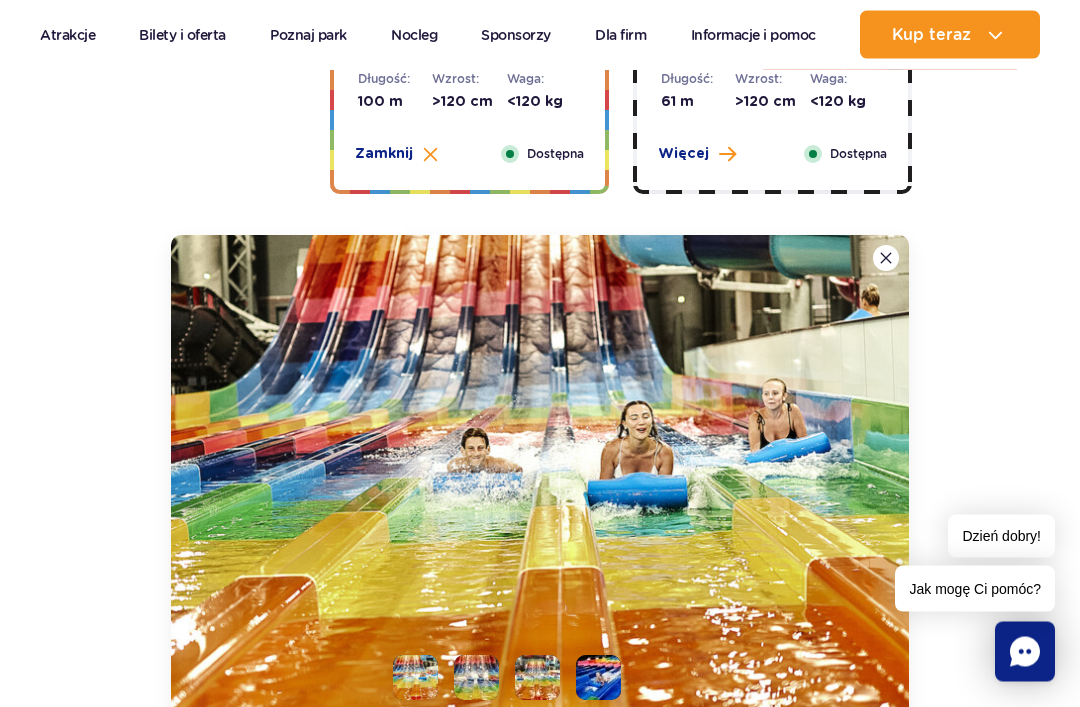 click at bounding box center [886, 259] 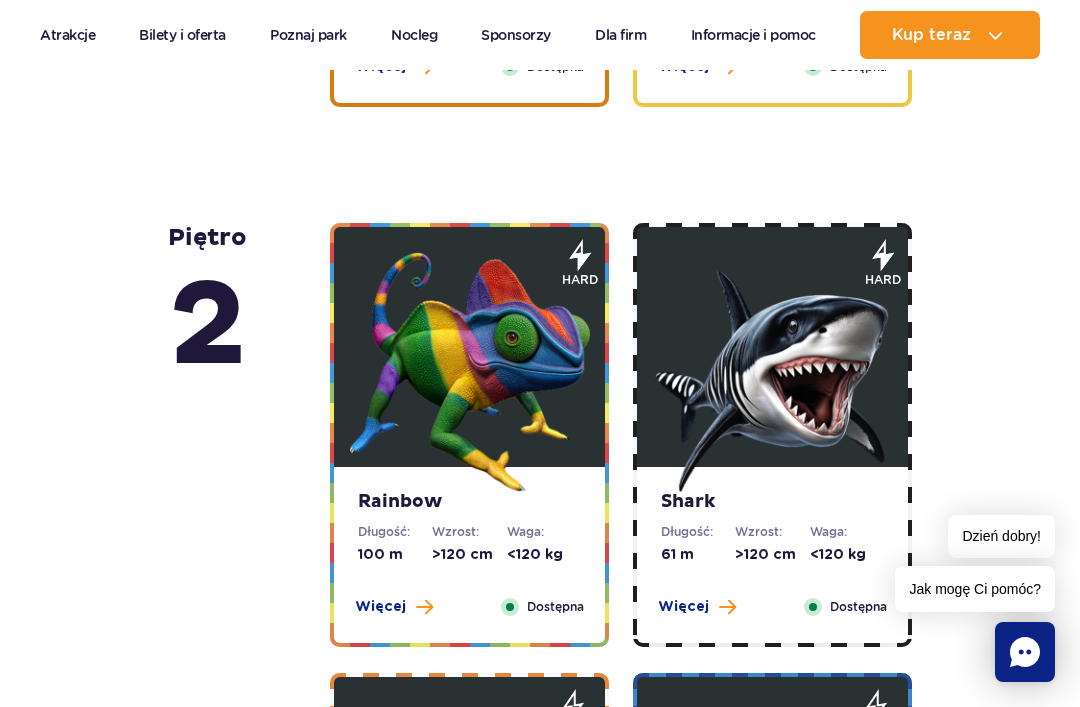 click at bounding box center [773, 372] 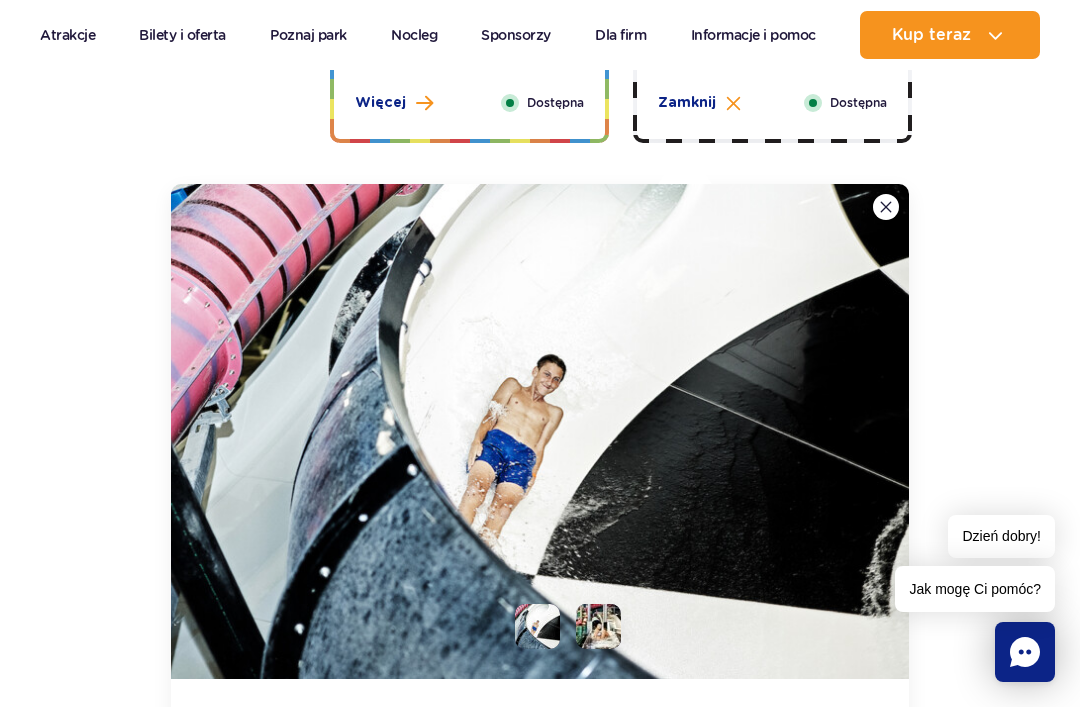 scroll, scrollTop: 4432, scrollLeft: 0, axis: vertical 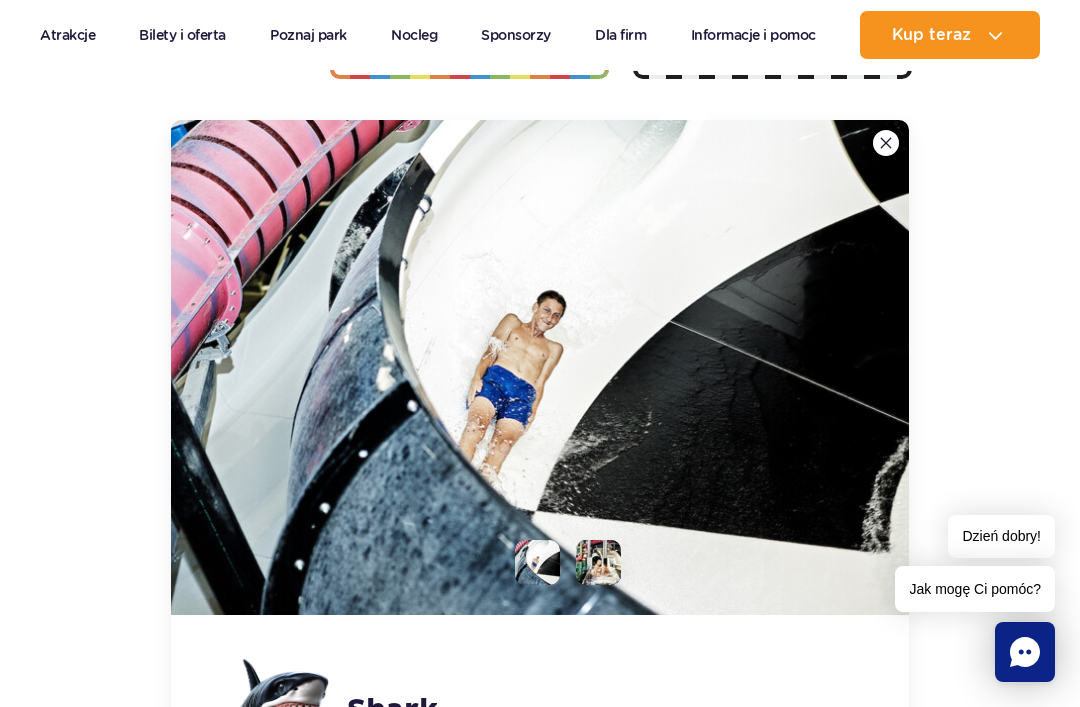 click at bounding box center (886, 143) 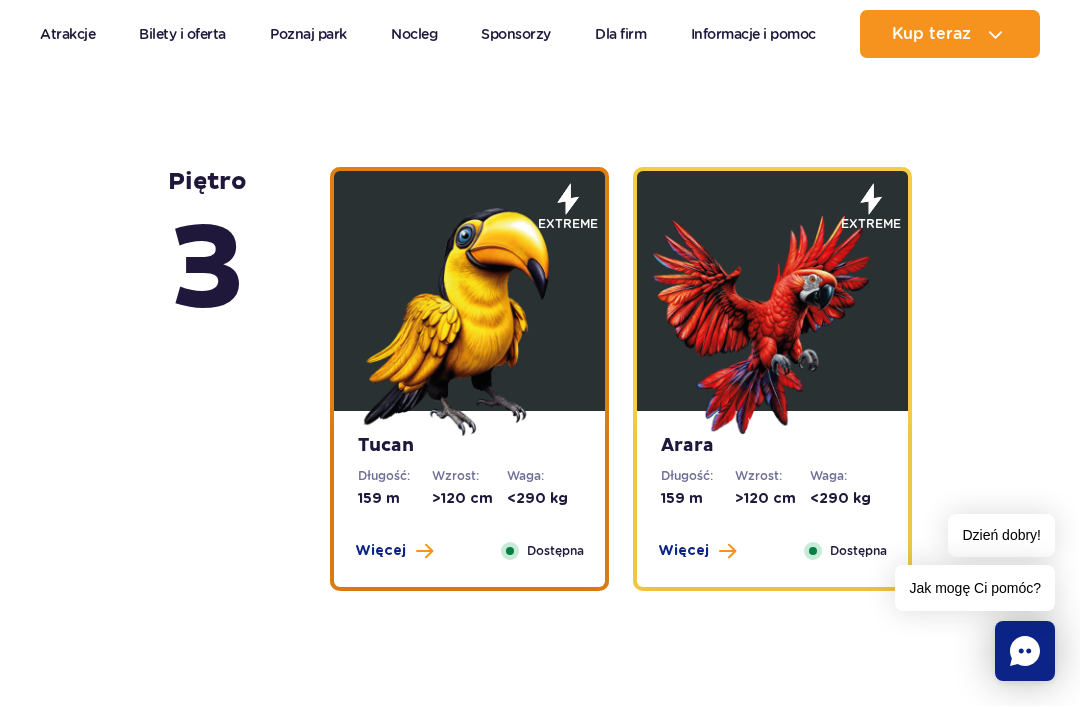 scroll, scrollTop: 3380, scrollLeft: 0, axis: vertical 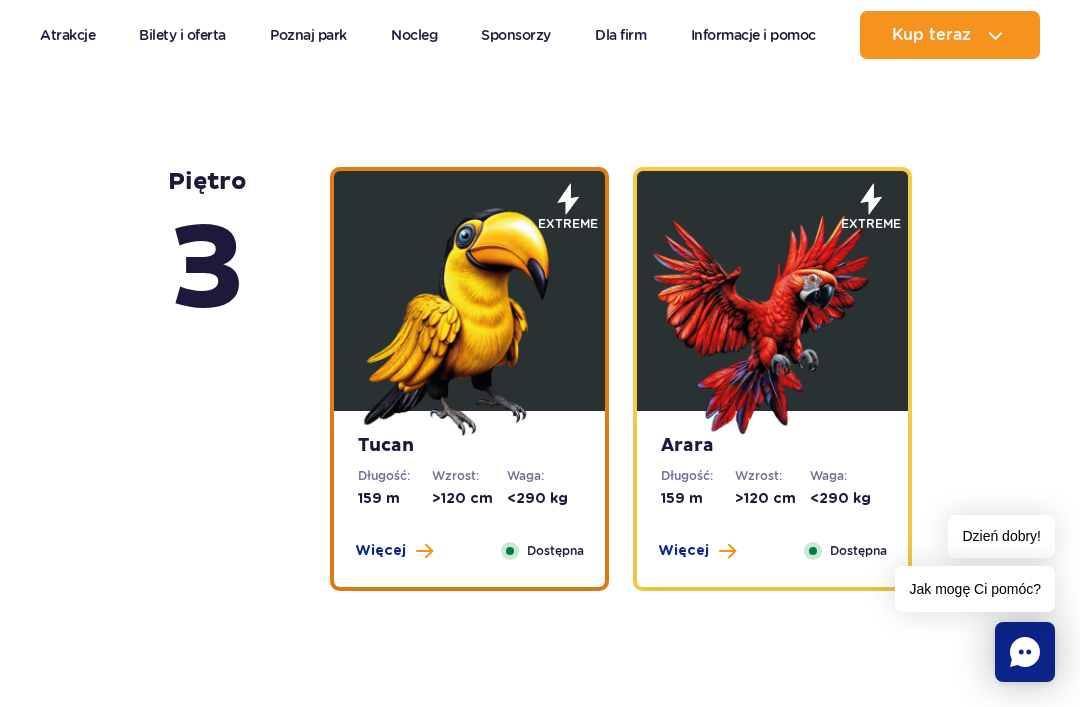 click at bounding box center (470, 316) 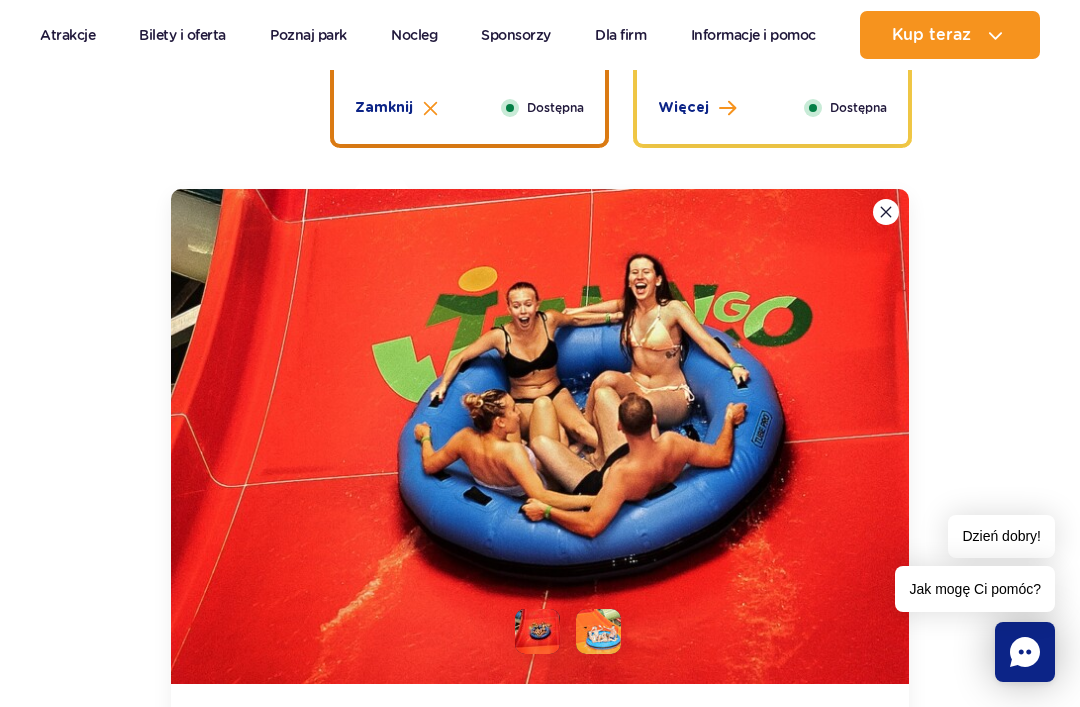 scroll, scrollTop: 3892, scrollLeft: 0, axis: vertical 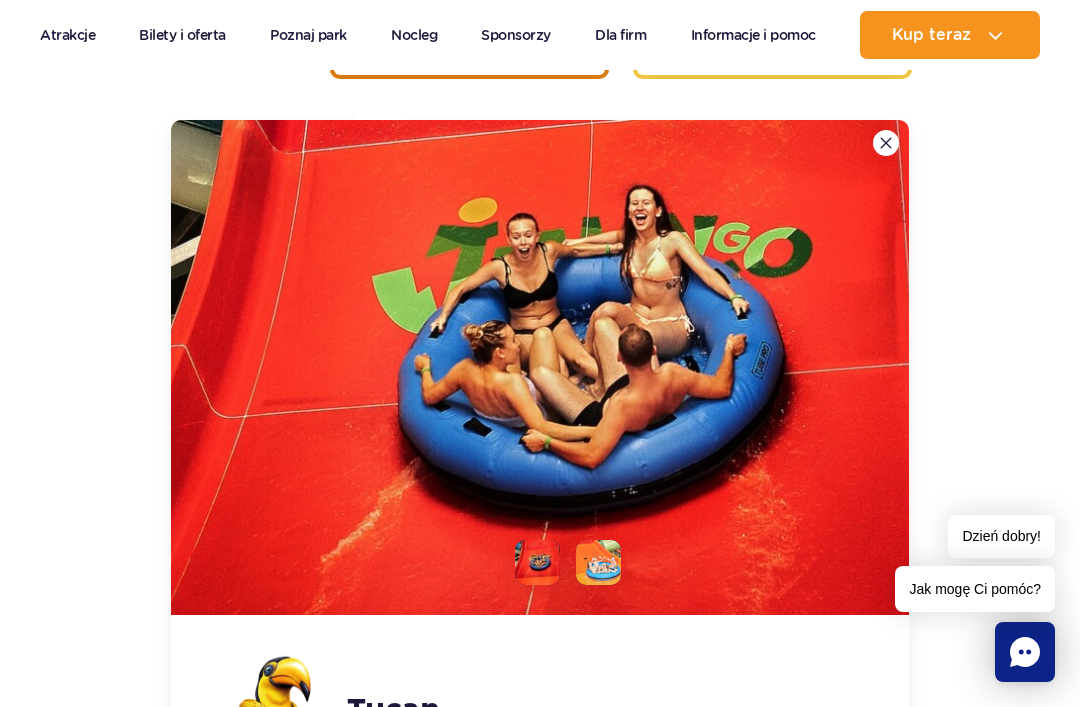 click at bounding box center [886, 143] 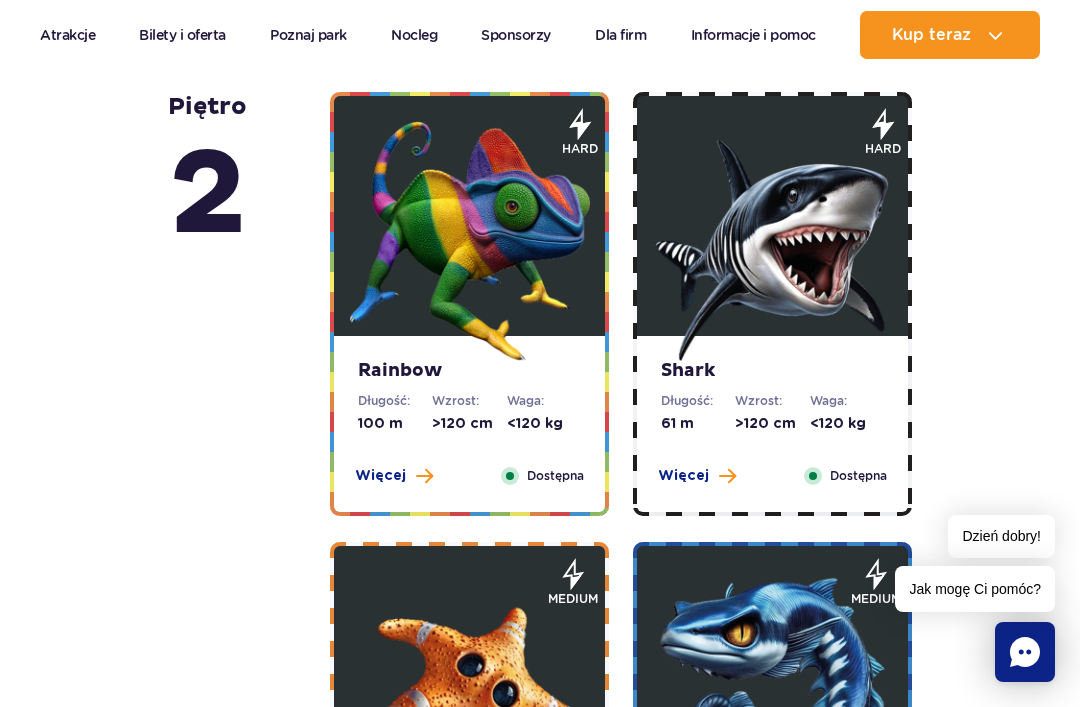 click on "Waga:" at bounding box center (847, 401) 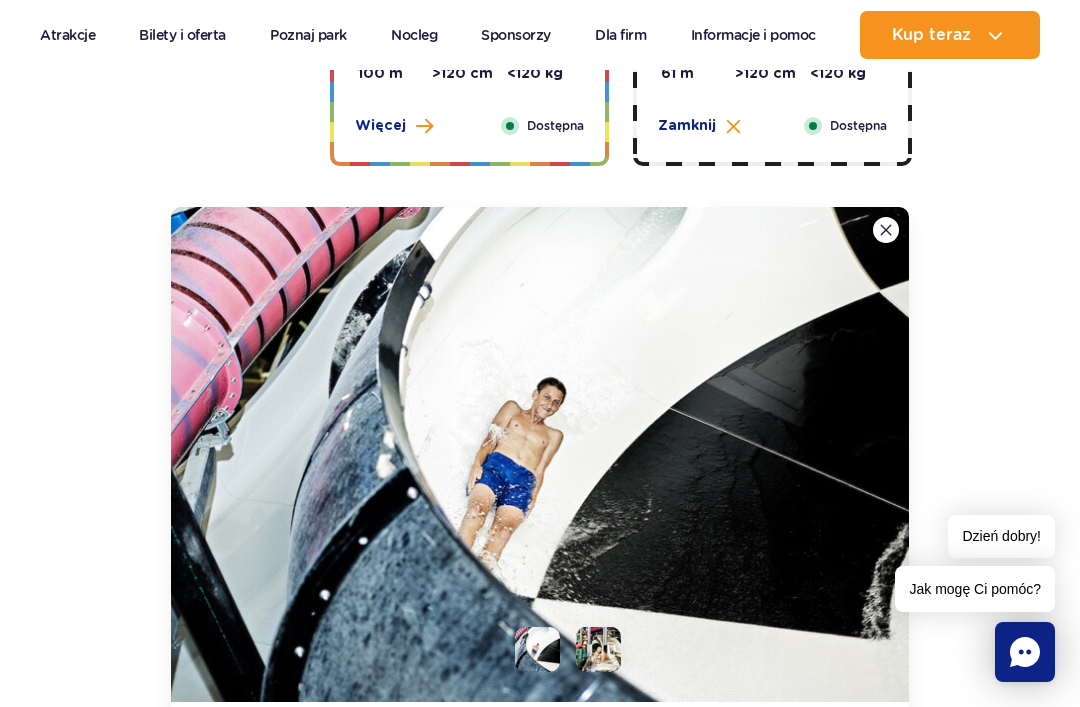 scroll, scrollTop: 4432, scrollLeft: 0, axis: vertical 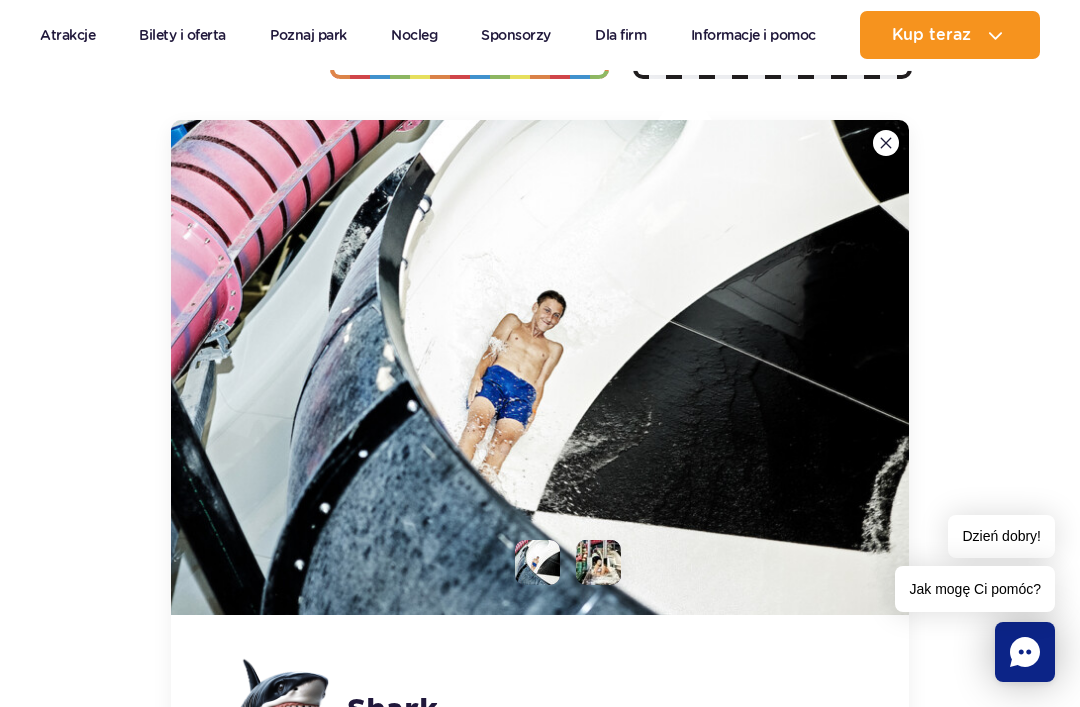 click at bounding box center (886, 143) 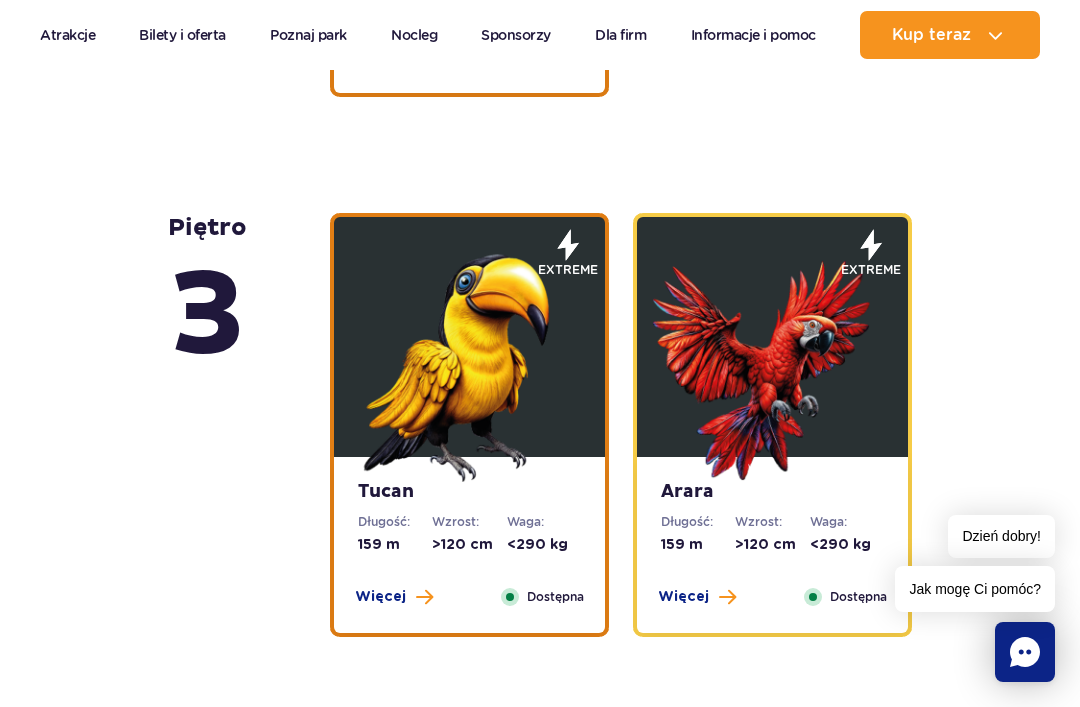 click at bounding box center [470, 362] 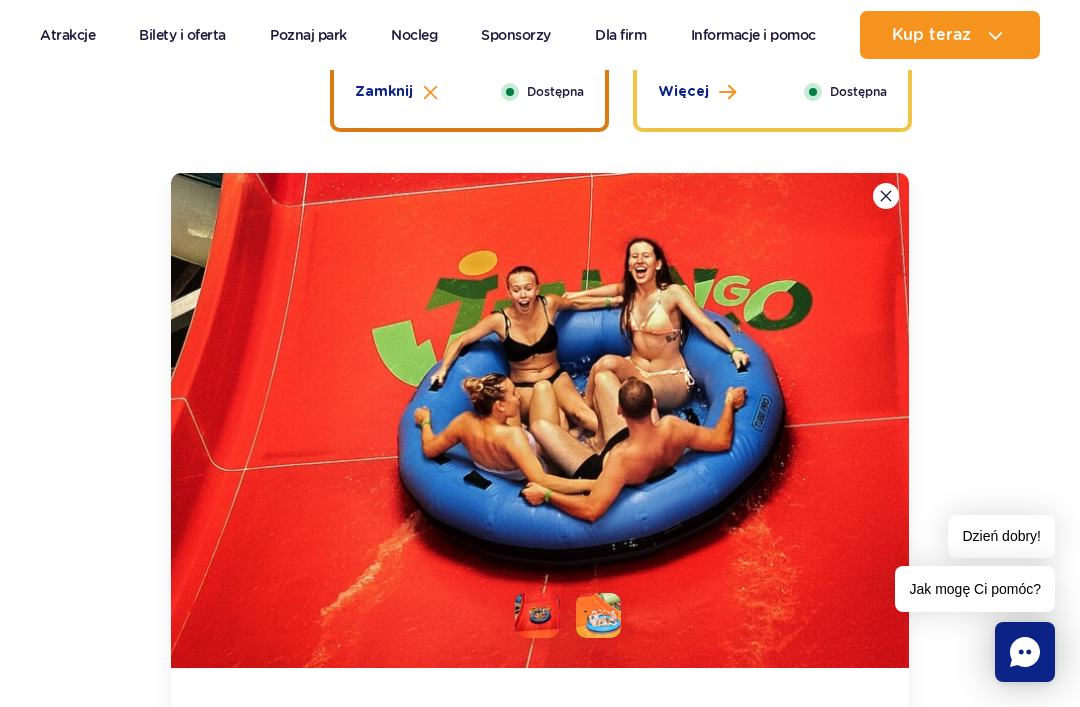 scroll, scrollTop: 3892, scrollLeft: 0, axis: vertical 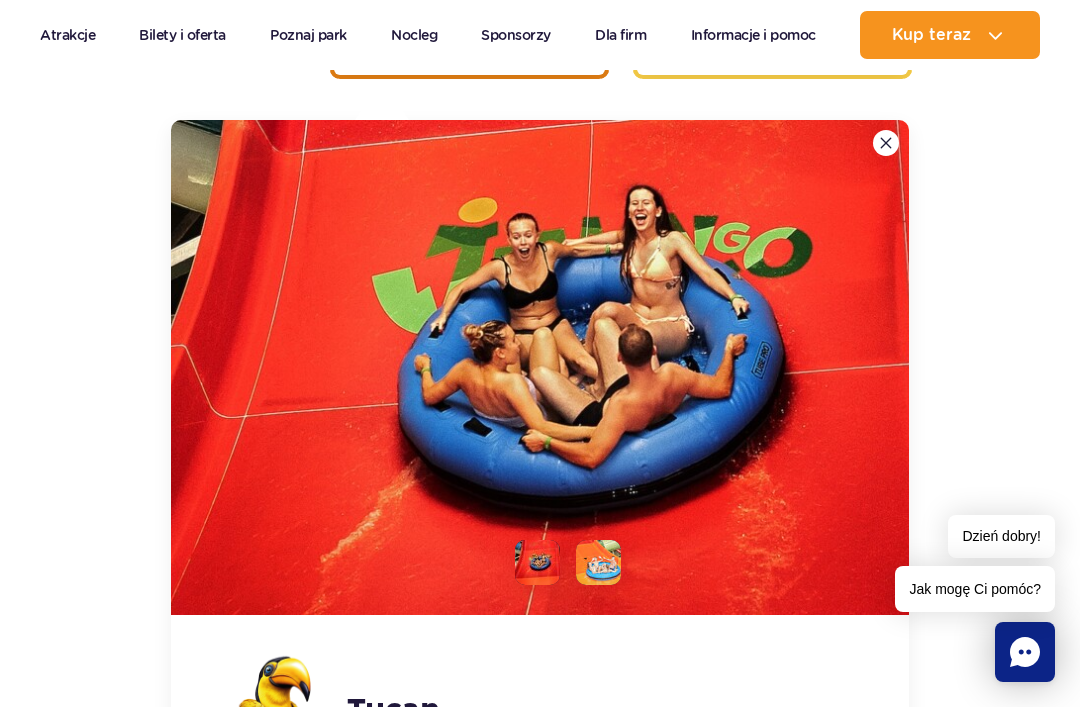 click at bounding box center (886, 143) 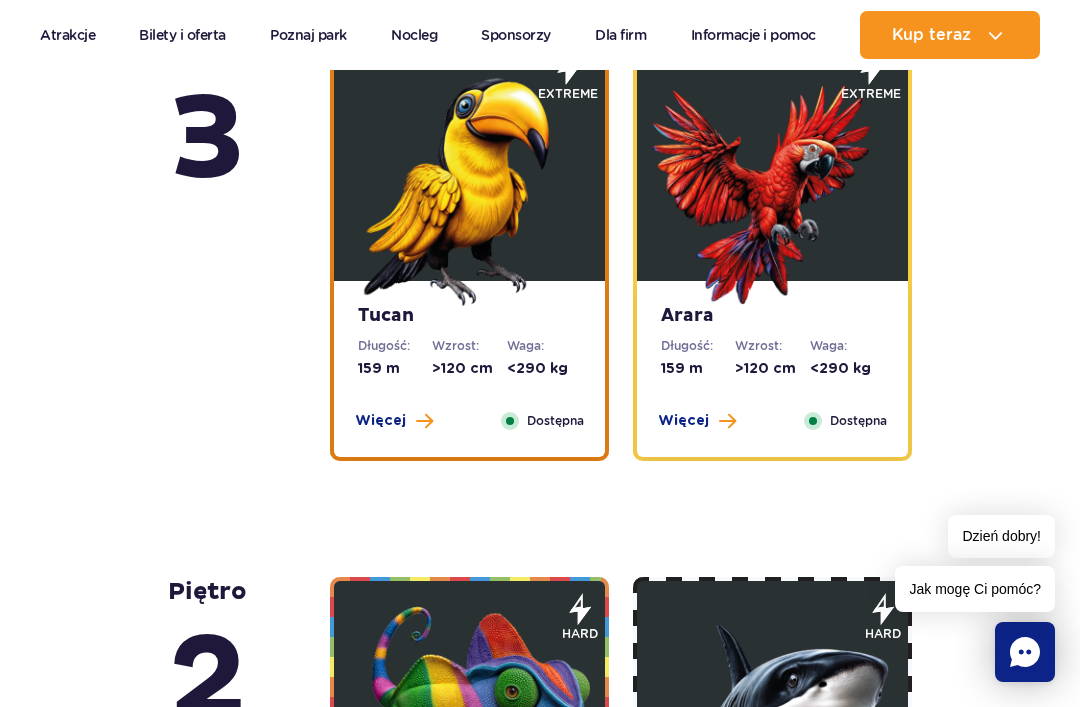click on "<290 kg" at bounding box center (847, 369) 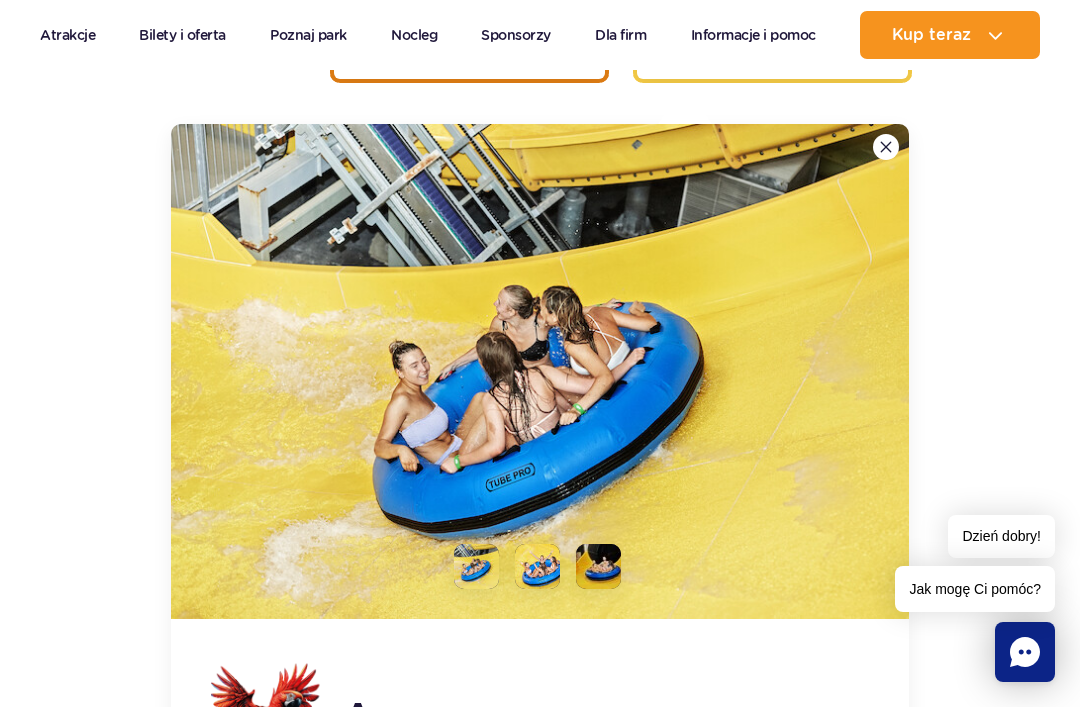 scroll, scrollTop: 3892, scrollLeft: 0, axis: vertical 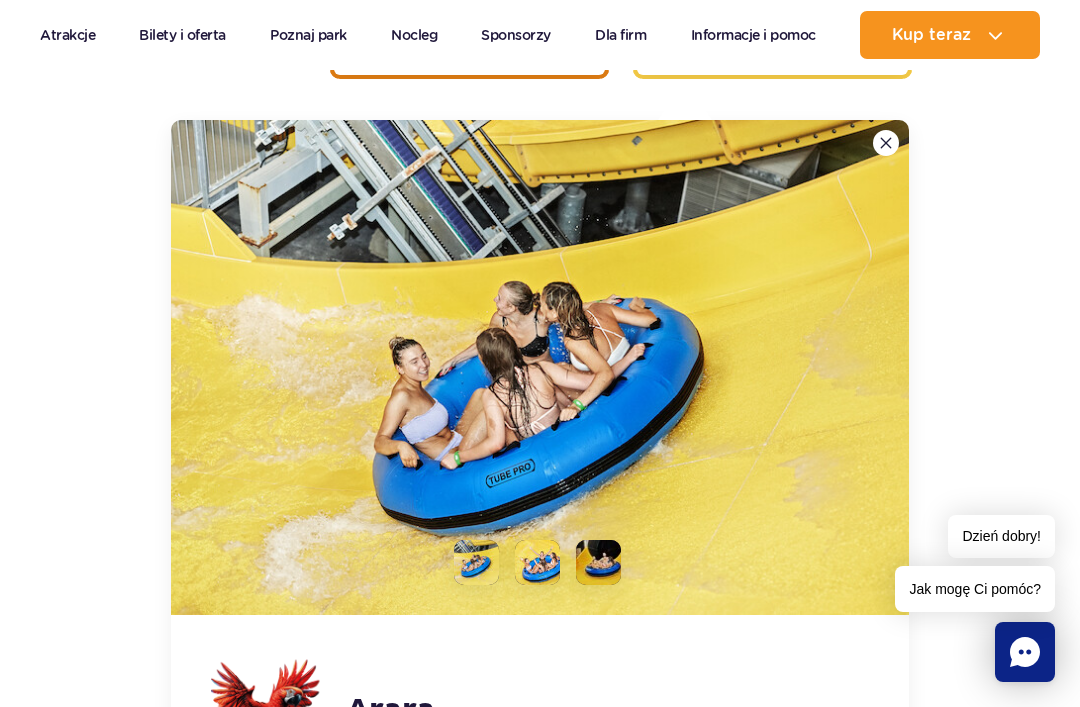 click at bounding box center [886, 143] 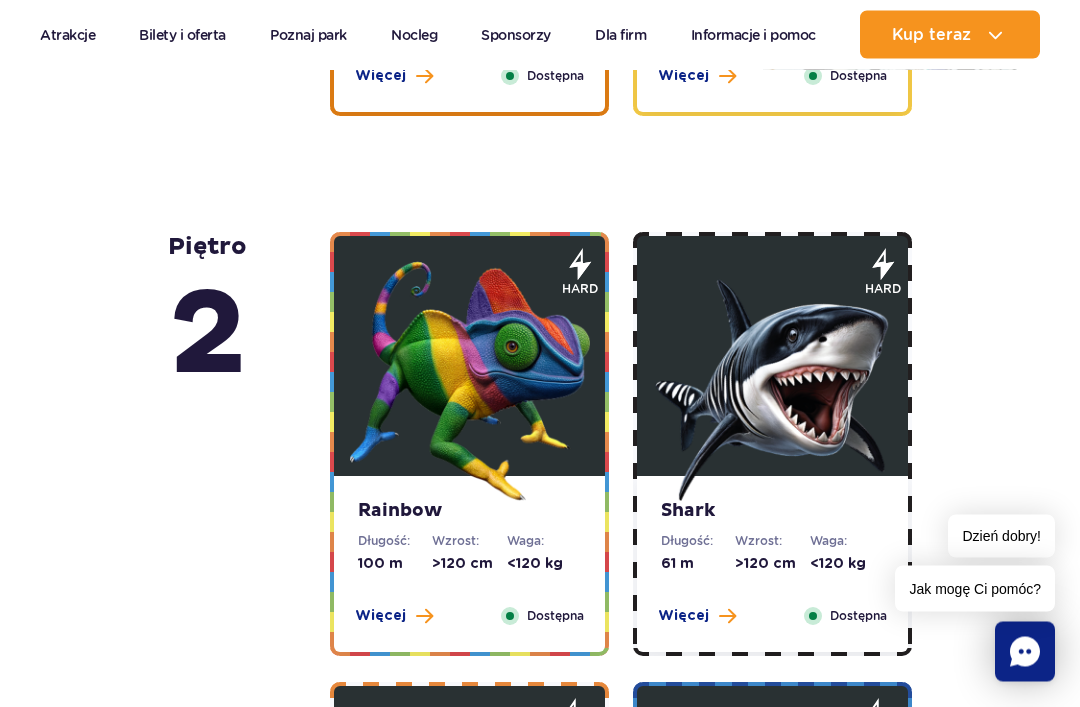 click at bounding box center (773, 382) 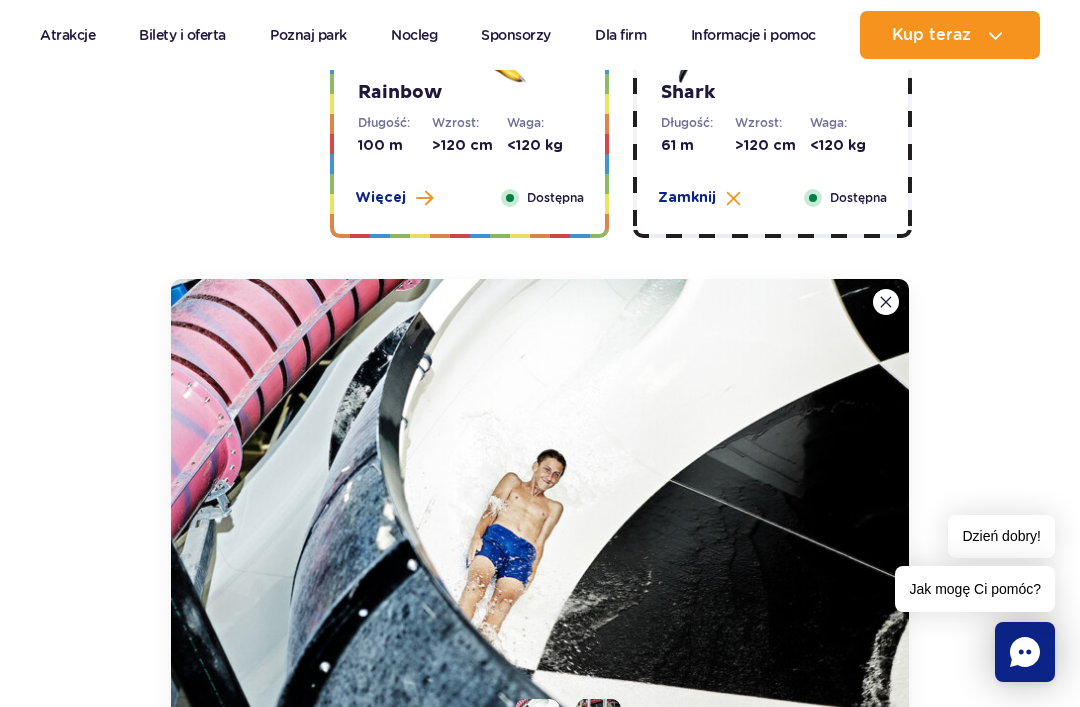 scroll, scrollTop: 4432, scrollLeft: 0, axis: vertical 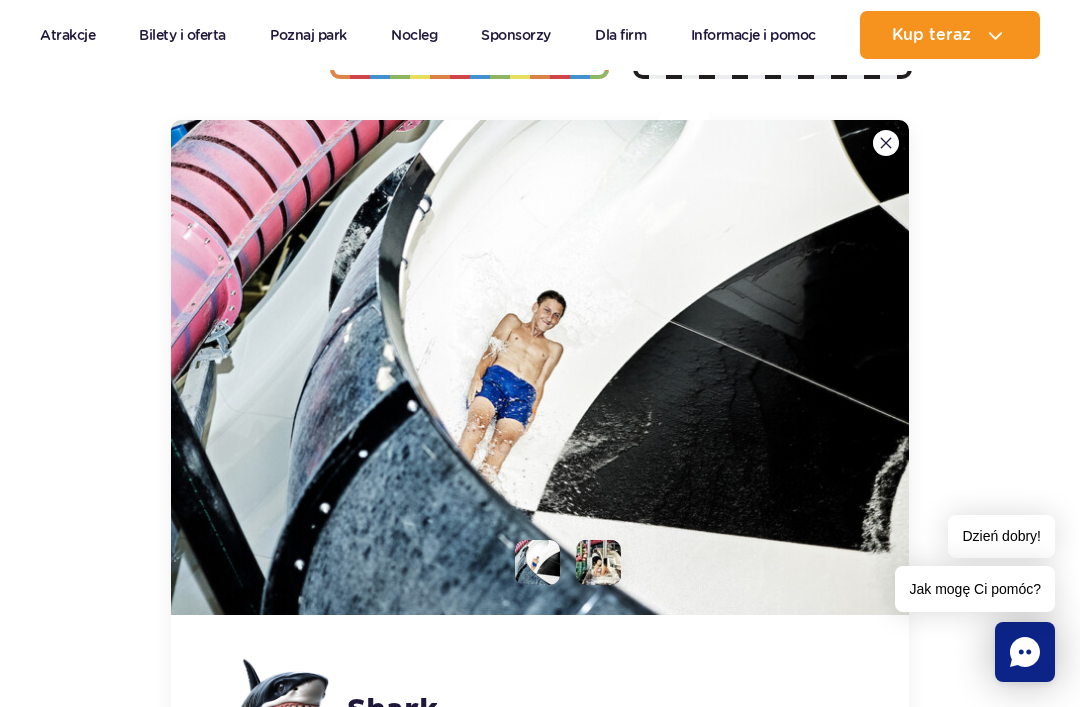 click at bounding box center [540, 367] 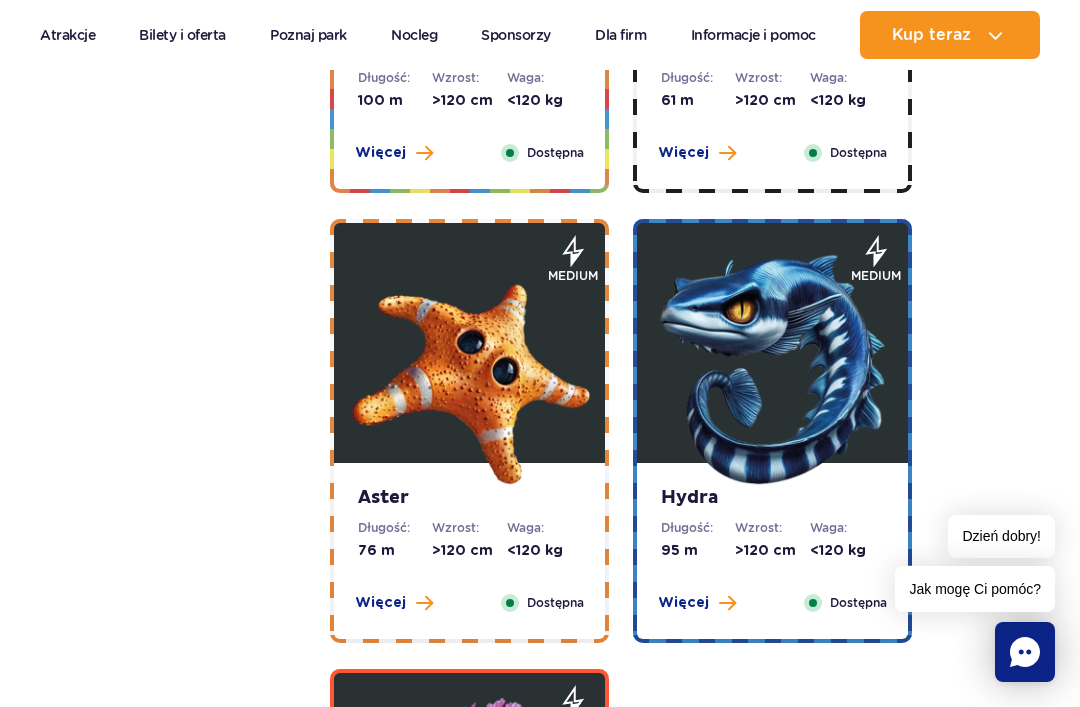 click at bounding box center [470, 368] 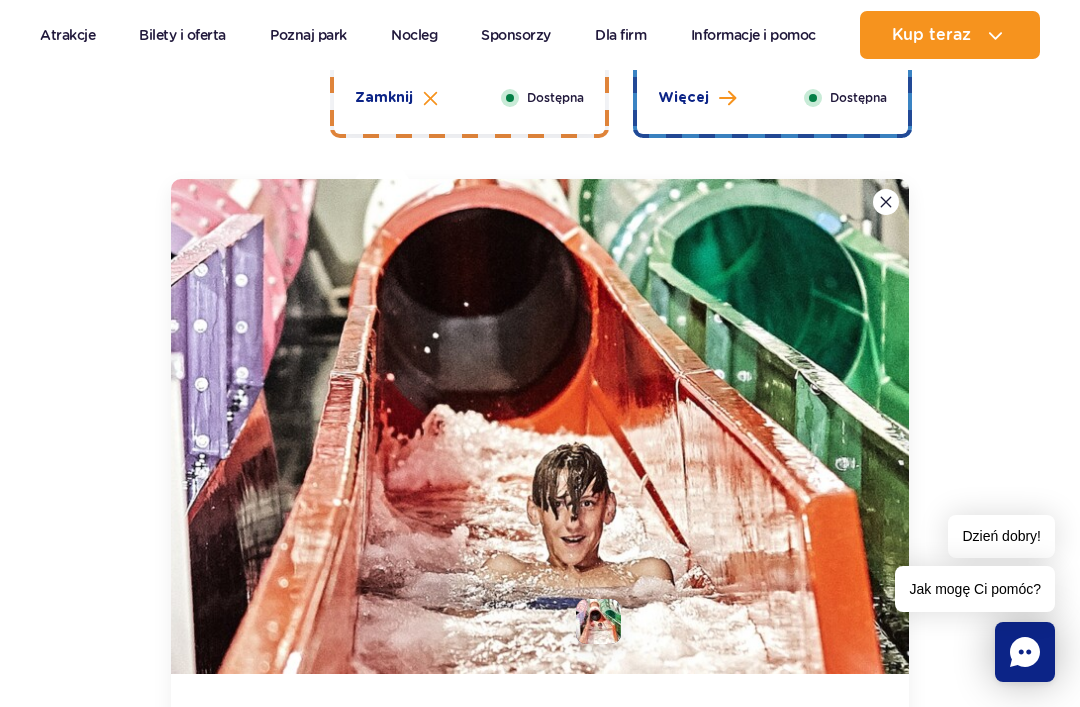 scroll, scrollTop: 4882, scrollLeft: 0, axis: vertical 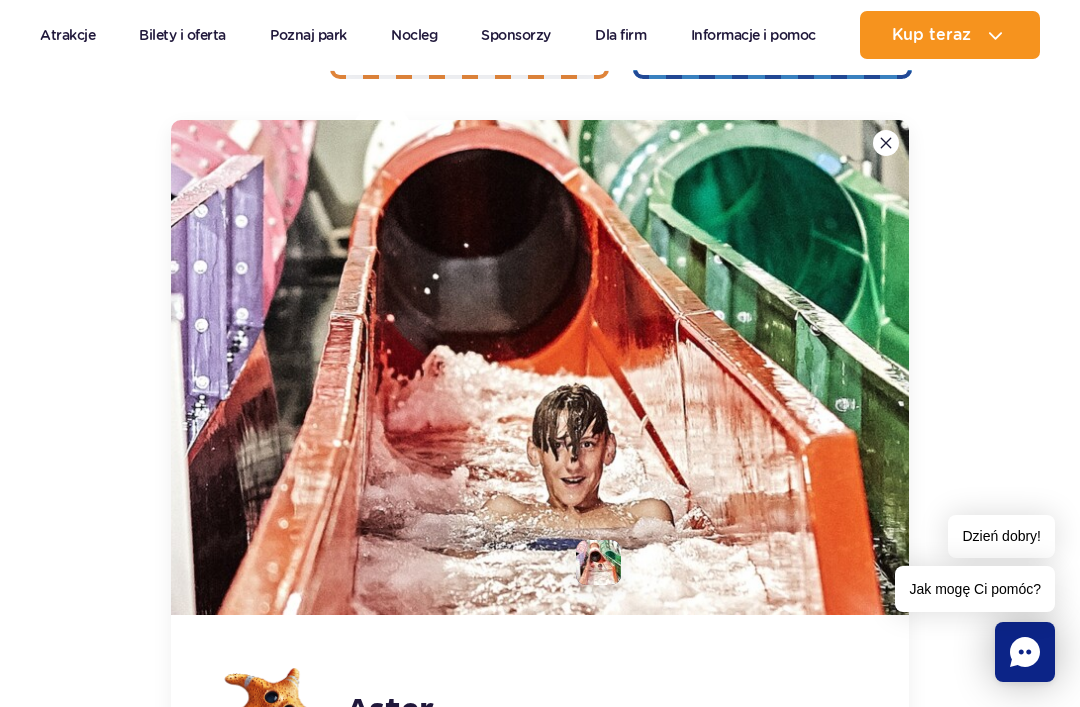 click at bounding box center [540, 367] 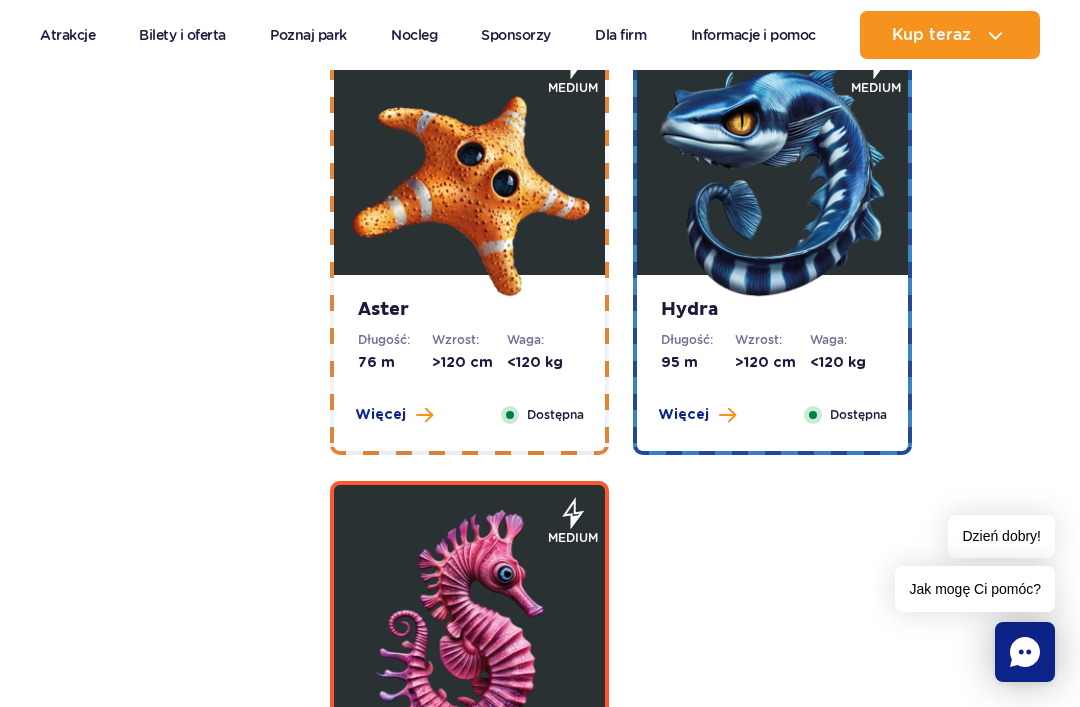 click on "<120 kg" at bounding box center (847, 363) 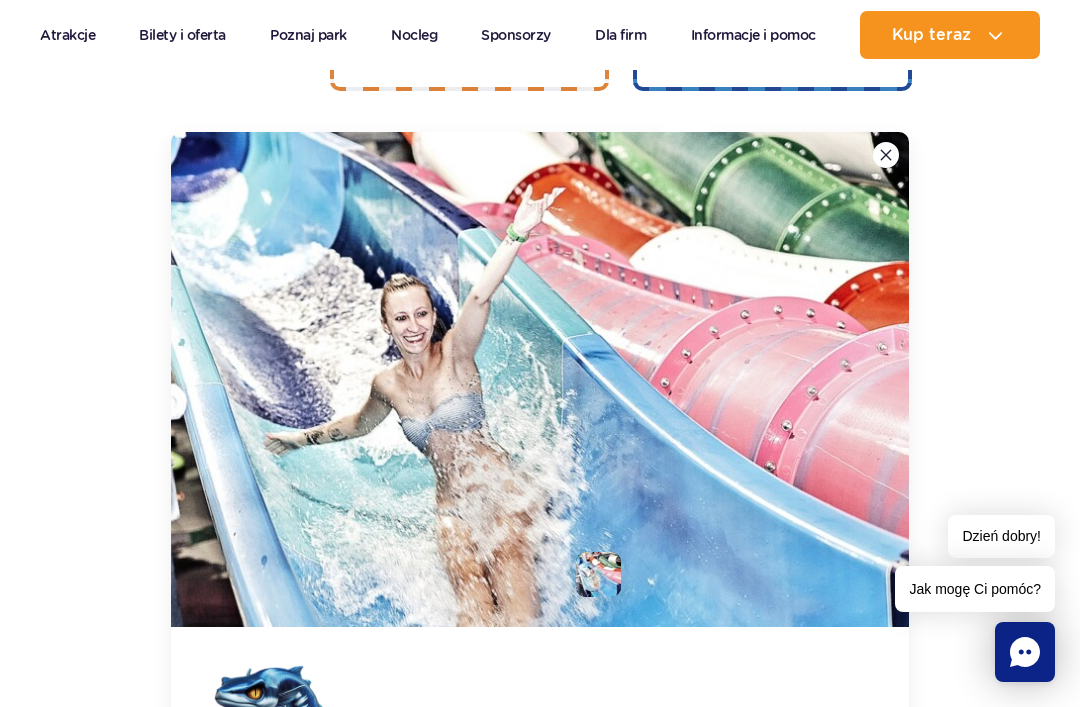 scroll, scrollTop: 4882, scrollLeft: 0, axis: vertical 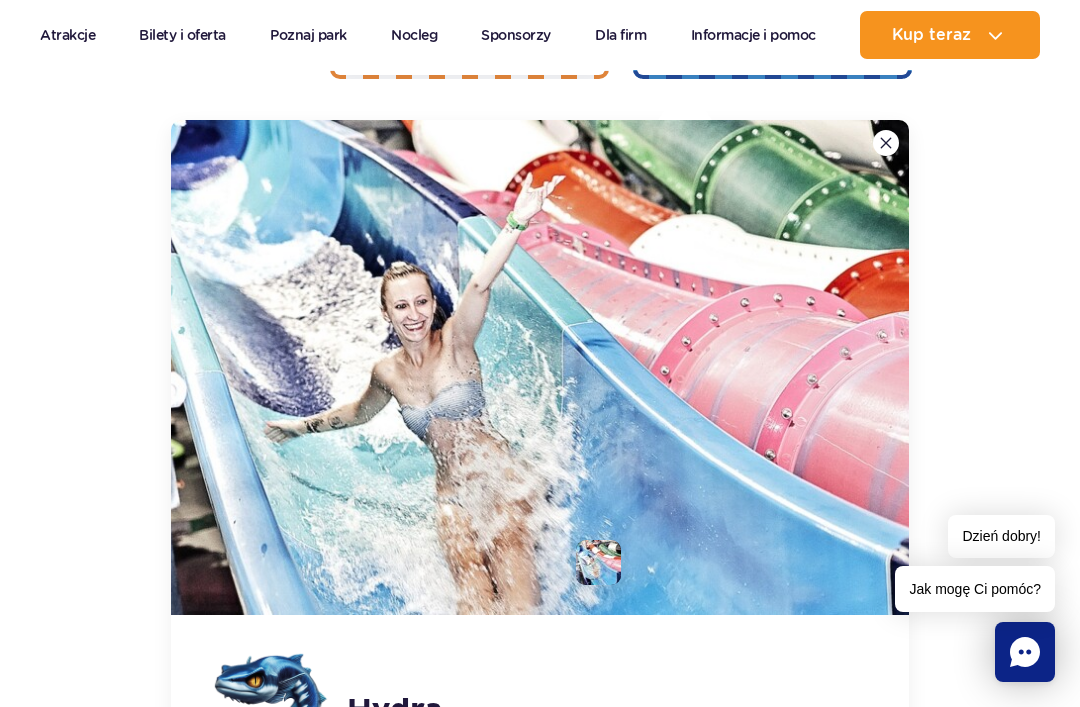 click at bounding box center [886, 143] 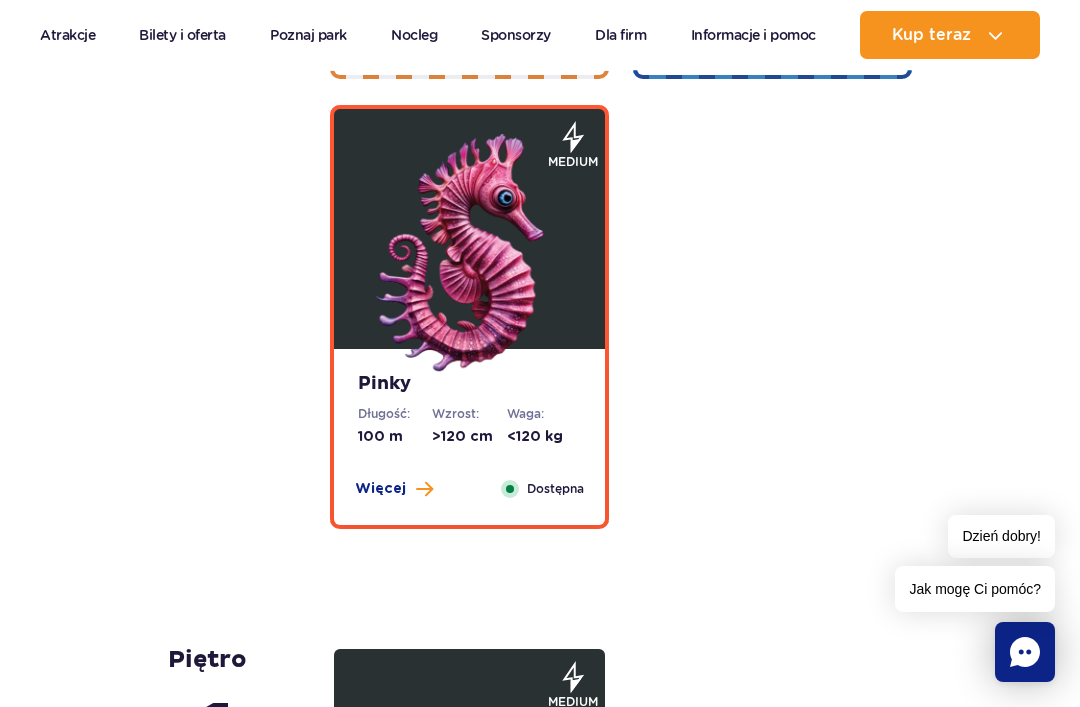 click on "Pinky
Długość:
100 m
Wzrost:
>120 cm
Waga:
<120 kg
Więcej
Zamknij
Dostępna" at bounding box center [469, 437] 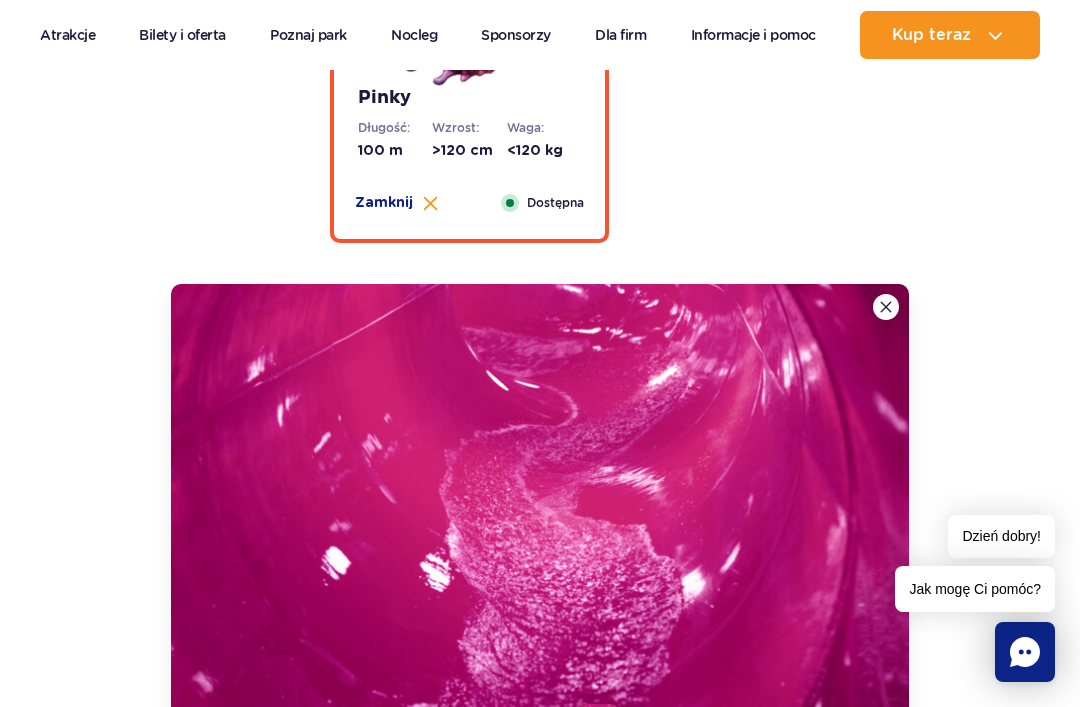 scroll, scrollTop: 5332, scrollLeft: 0, axis: vertical 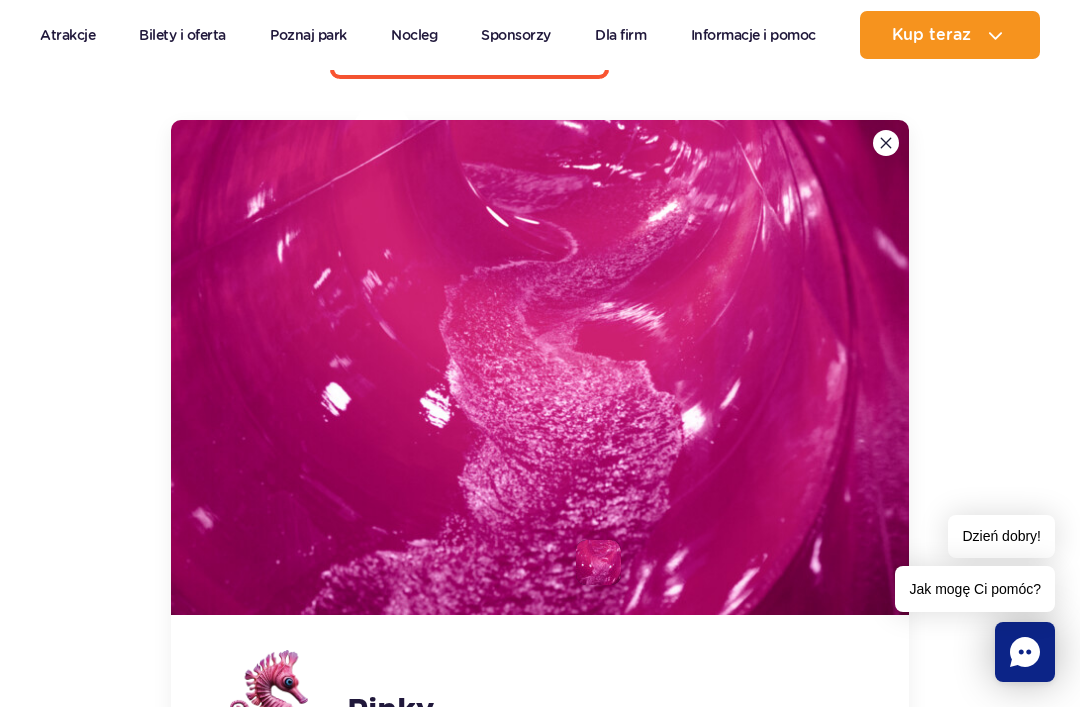click at bounding box center (886, 143) 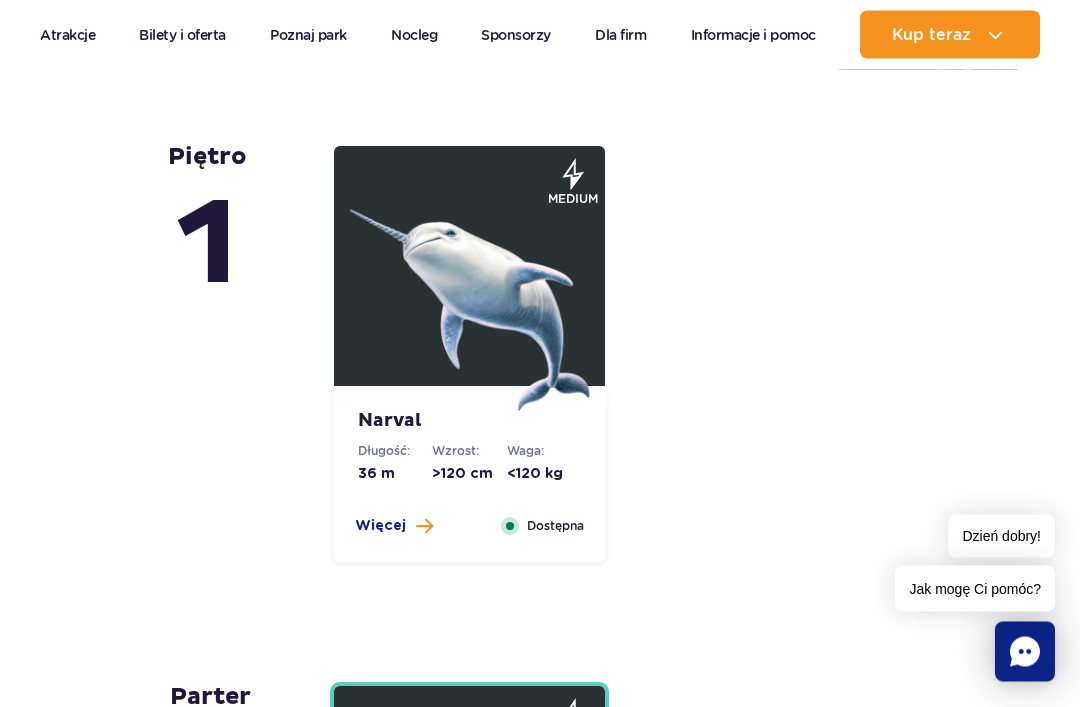 scroll, scrollTop: 5379, scrollLeft: 0, axis: vertical 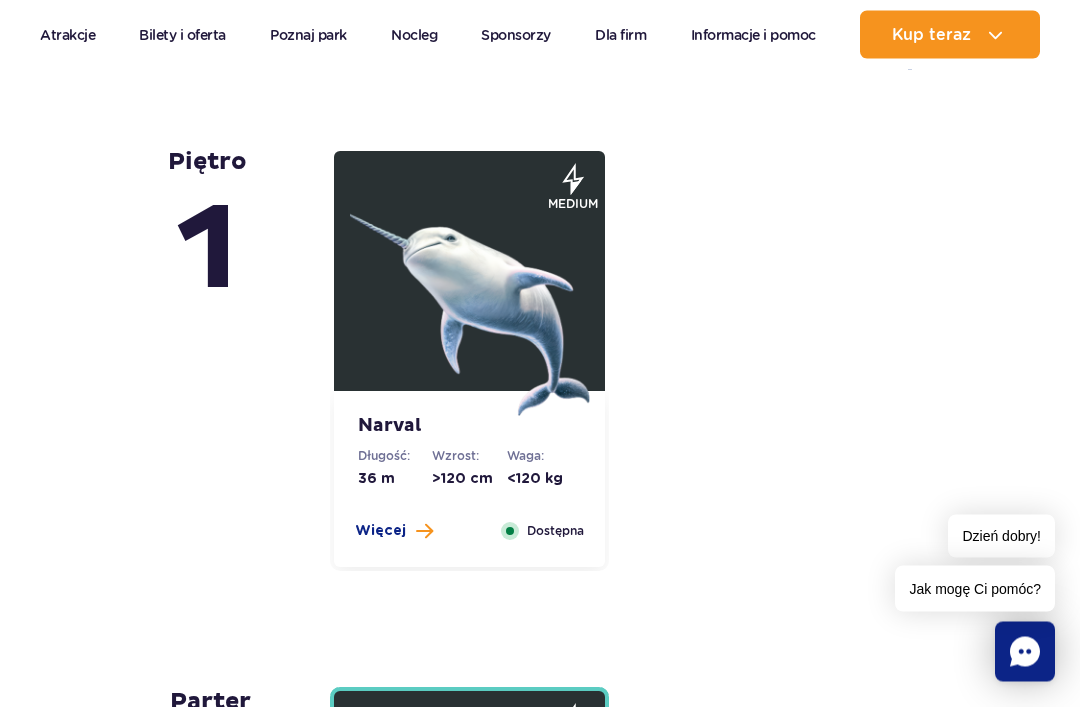 click at bounding box center [470, 297] 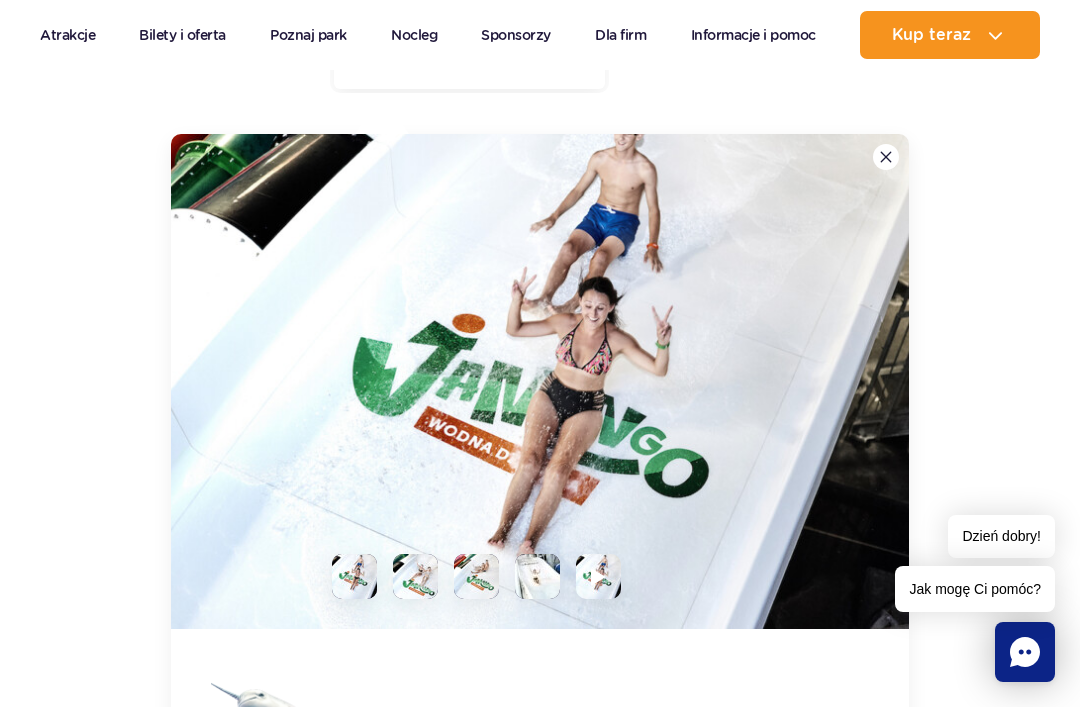 scroll, scrollTop: 5872, scrollLeft: 0, axis: vertical 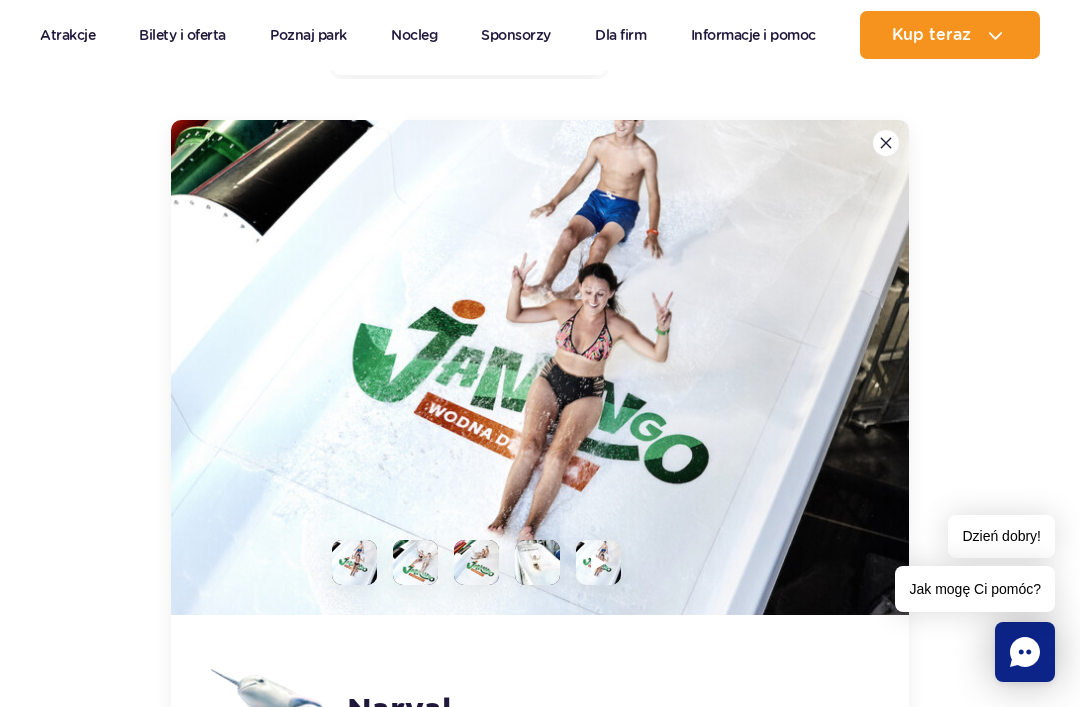 click at bounding box center (886, 143) 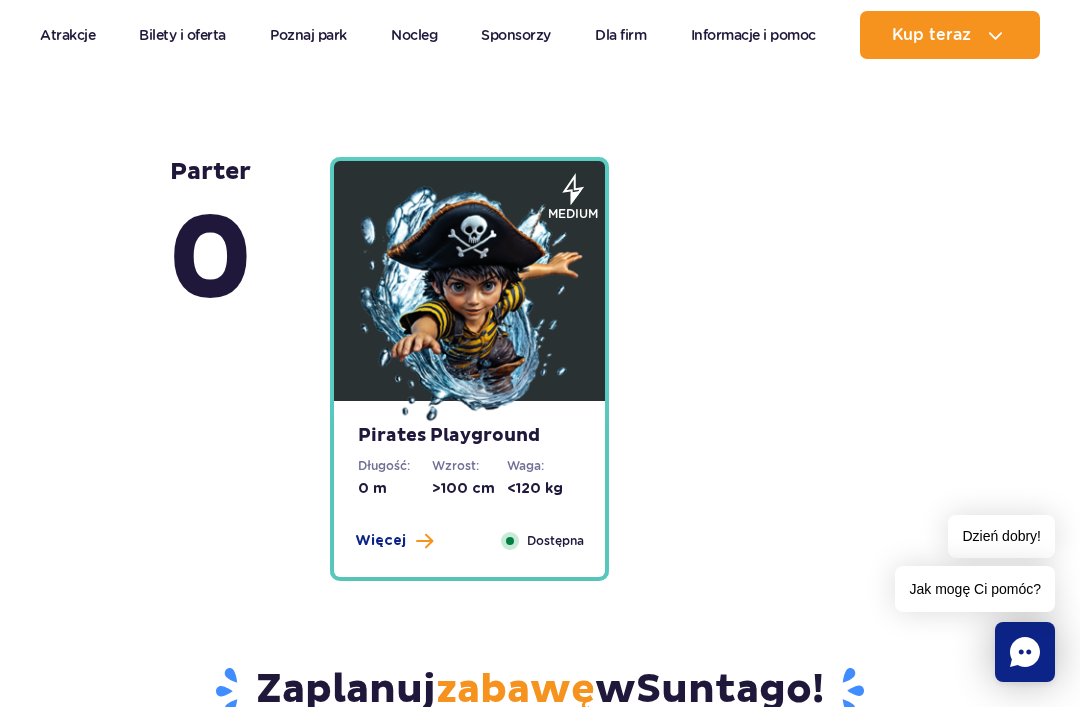 scroll, scrollTop: 5914, scrollLeft: 0, axis: vertical 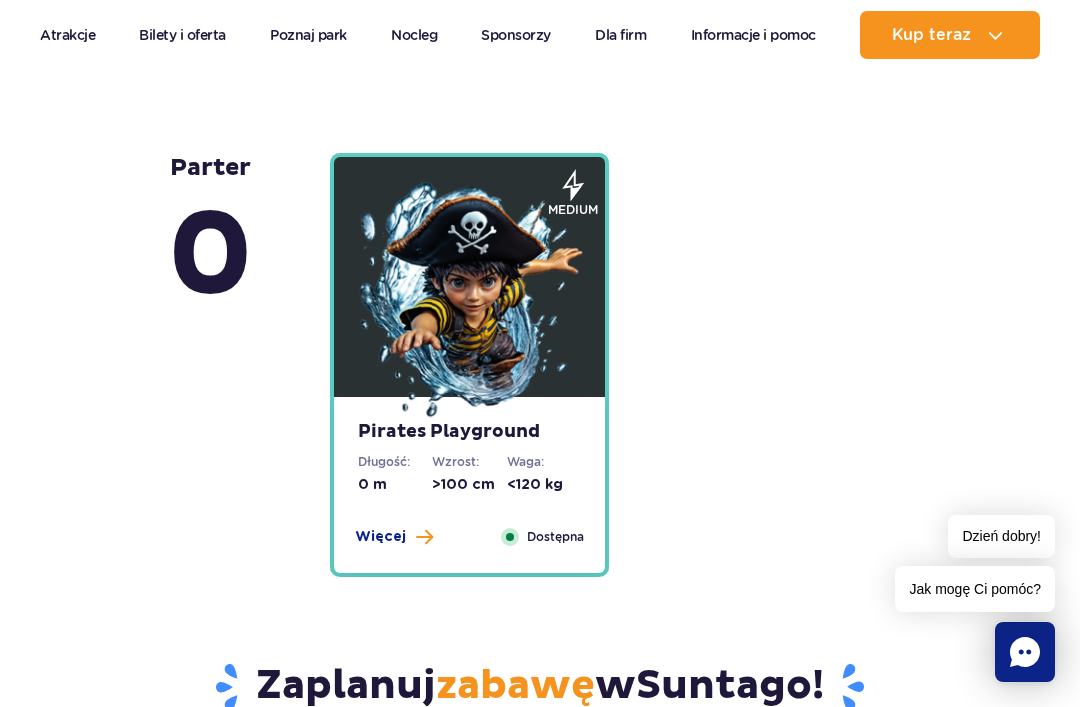 click at bounding box center (470, 302) 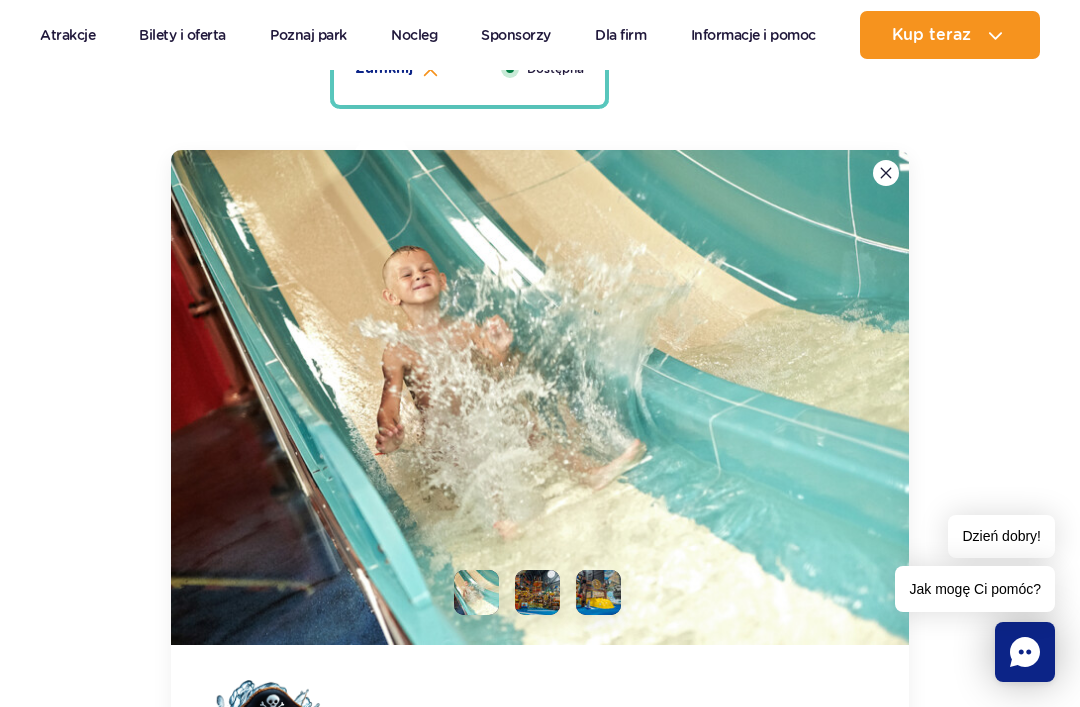 scroll, scrollTop: 6412, scrollLeft: 0, axis: vertical 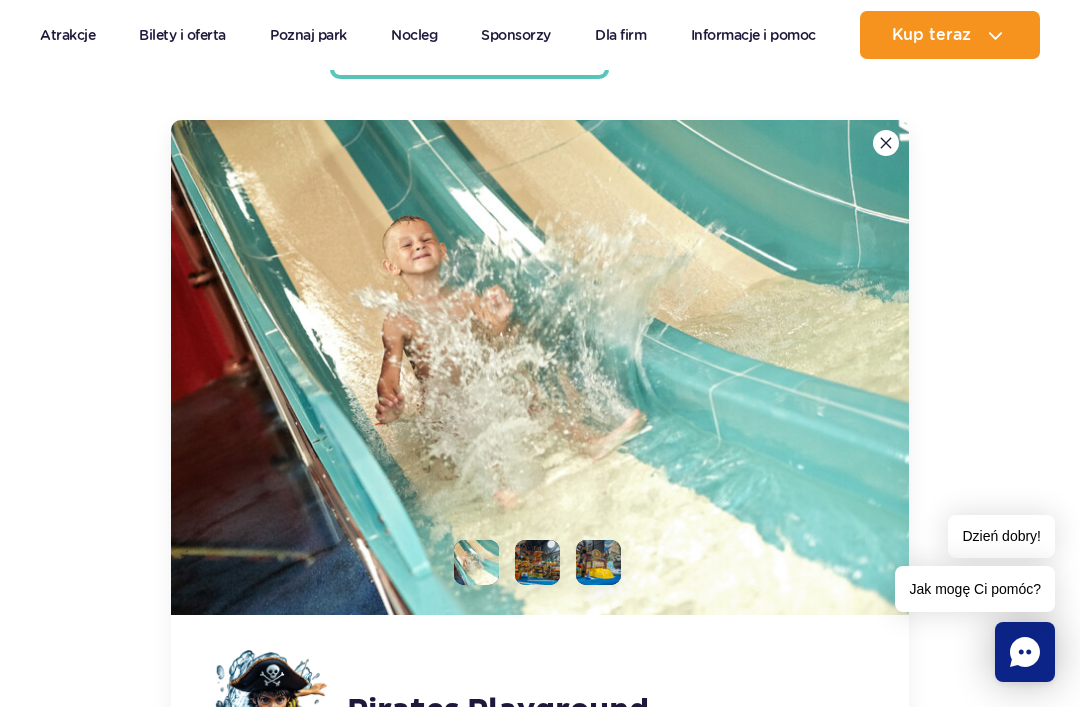 click at bounding box center [886, 143] 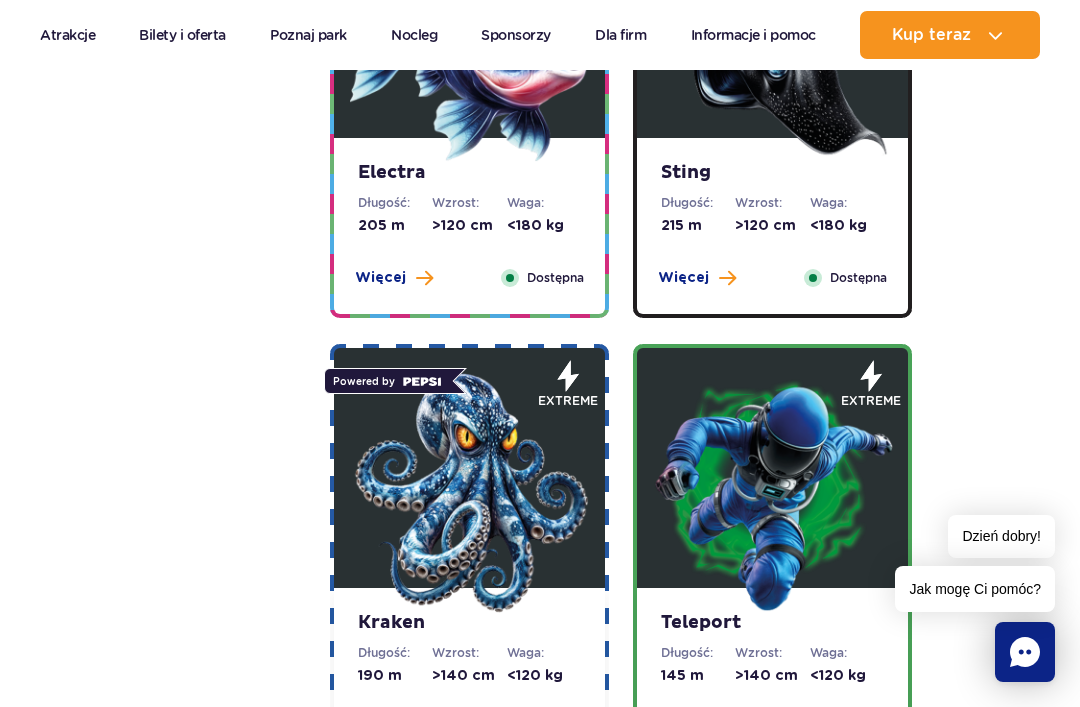 scroll, scrollTop: 2234, scrollLeft: 0, axis: vertical 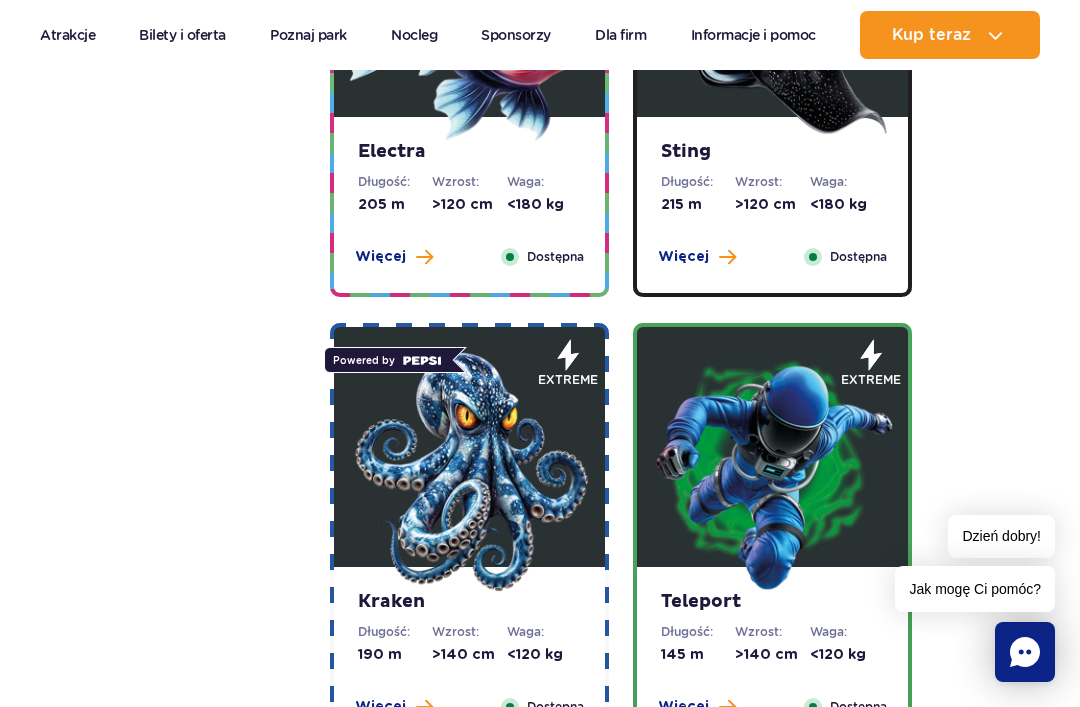 click at bounding box center [773, 472] 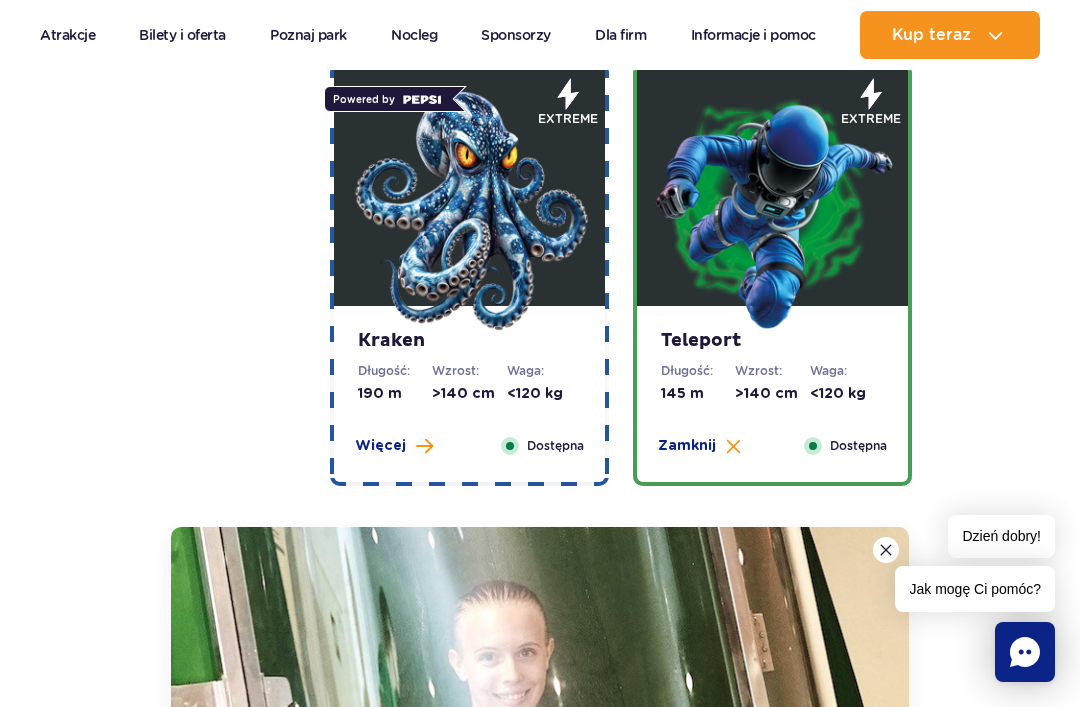 scroll, scrollTop: 2902, scrollLeft: 0, axis: vertical 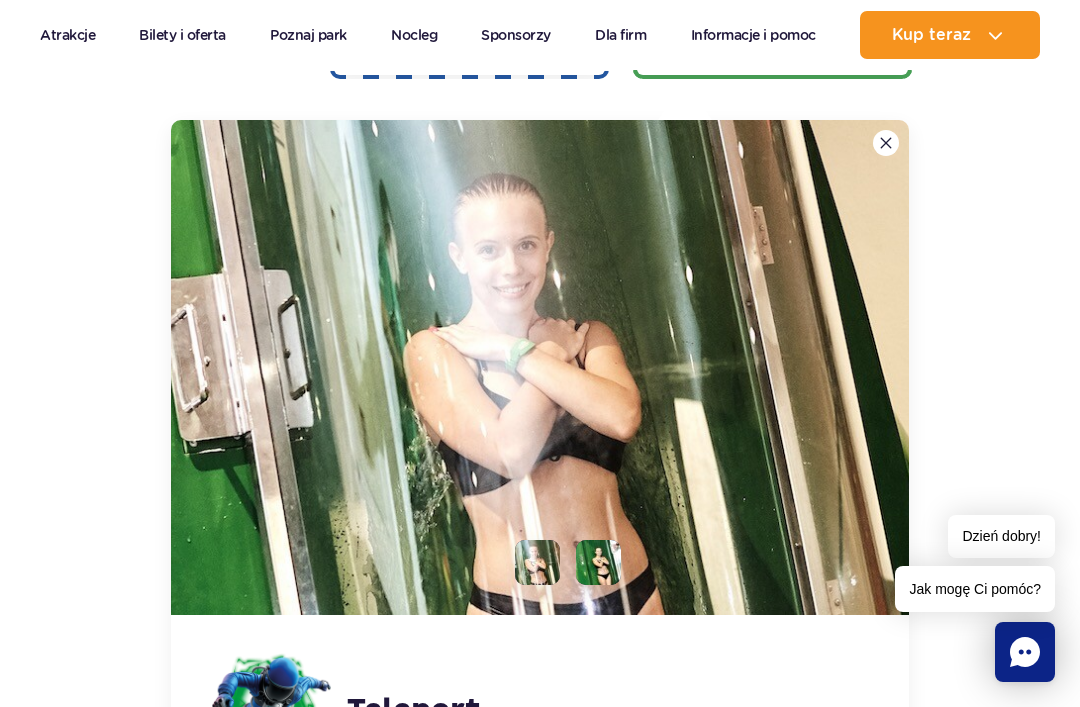 click at bounding box center (540, 367) 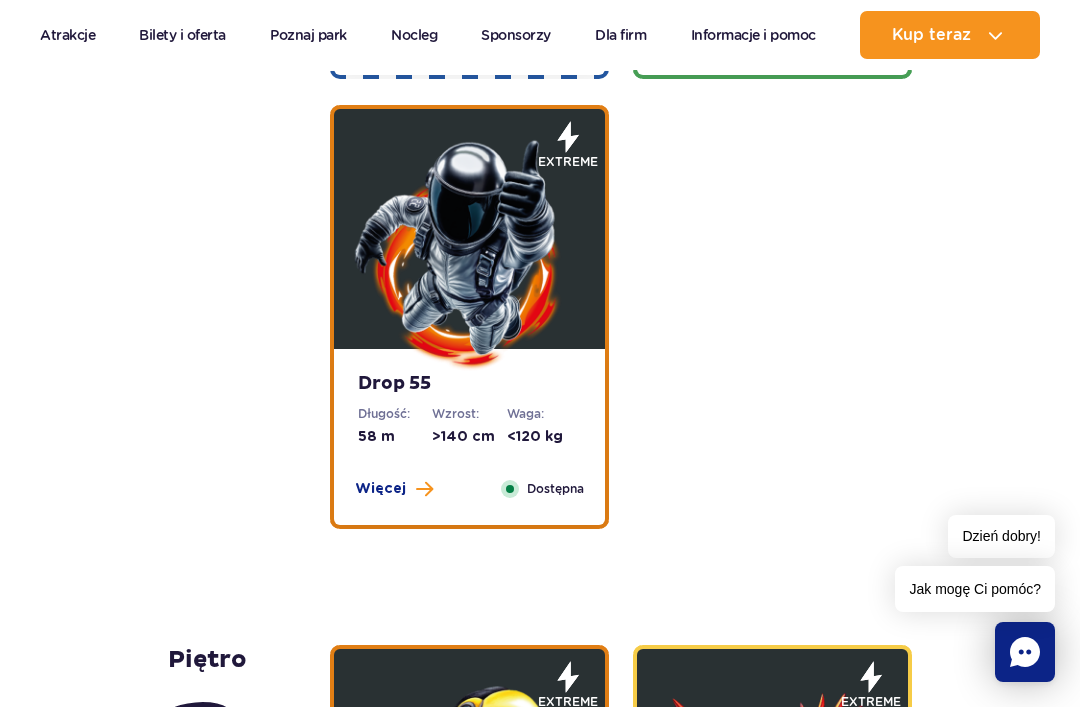 click on "Electra
Długość:
205 m
Wzrost:
>120 cm
Waga:
<180 kg
Więcej
Zamknij
Dostępna
medium
Zobacz galerię" at bounding box center [621, -135] 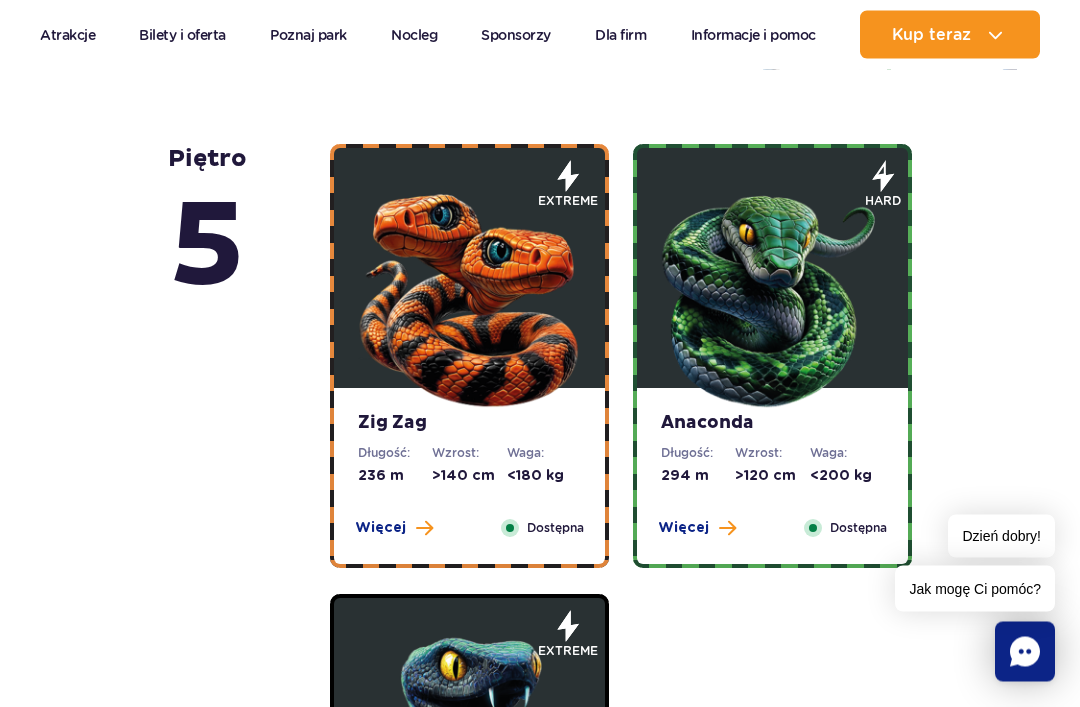 scroll, scrollTop: 974, scrollLeft: 0, axis: vertical 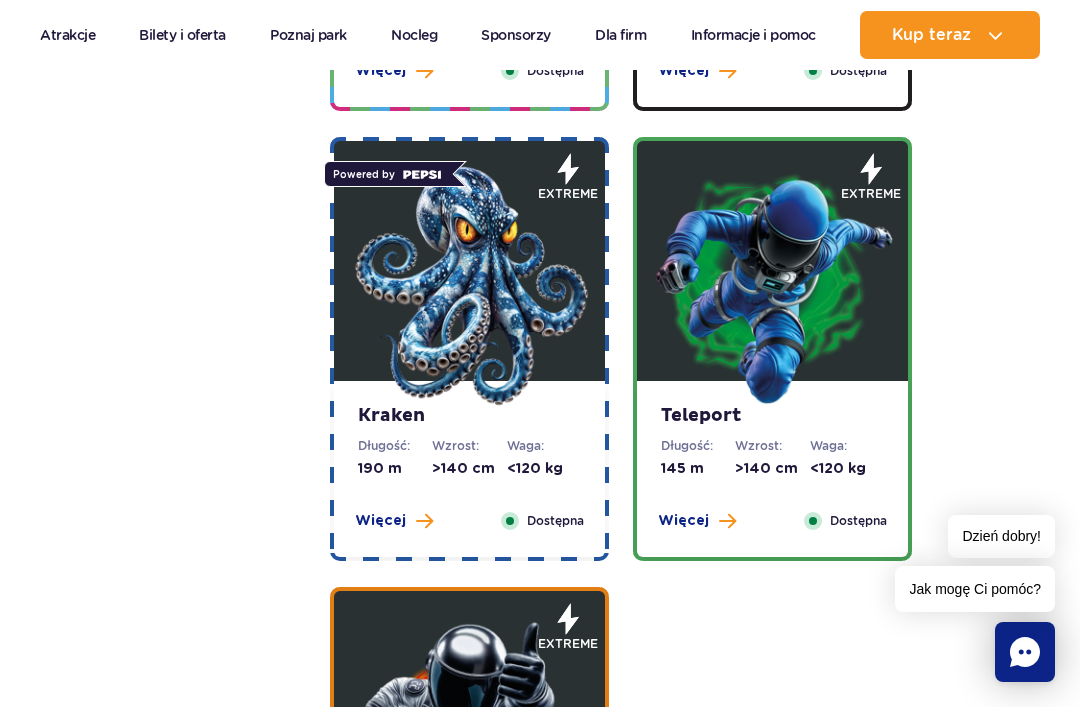 click at bounding box center (773, 286) 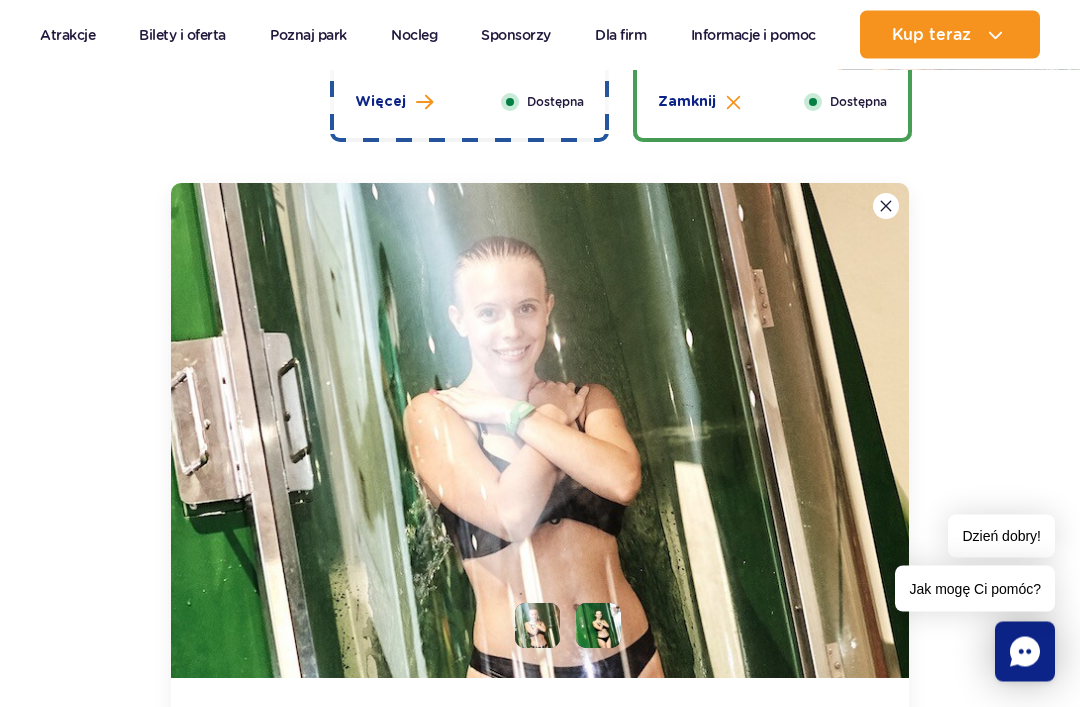 scroll, scrollTop: 2839, scrollLeft: 0, axis: vertical 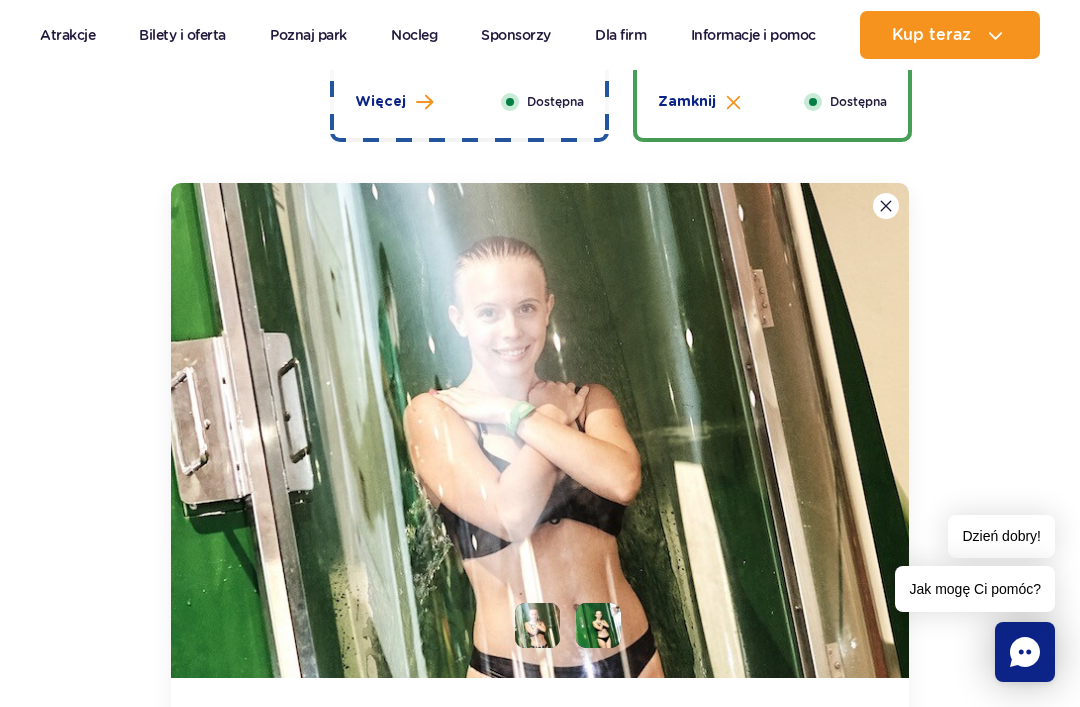 click at bounding box center (598, 625) 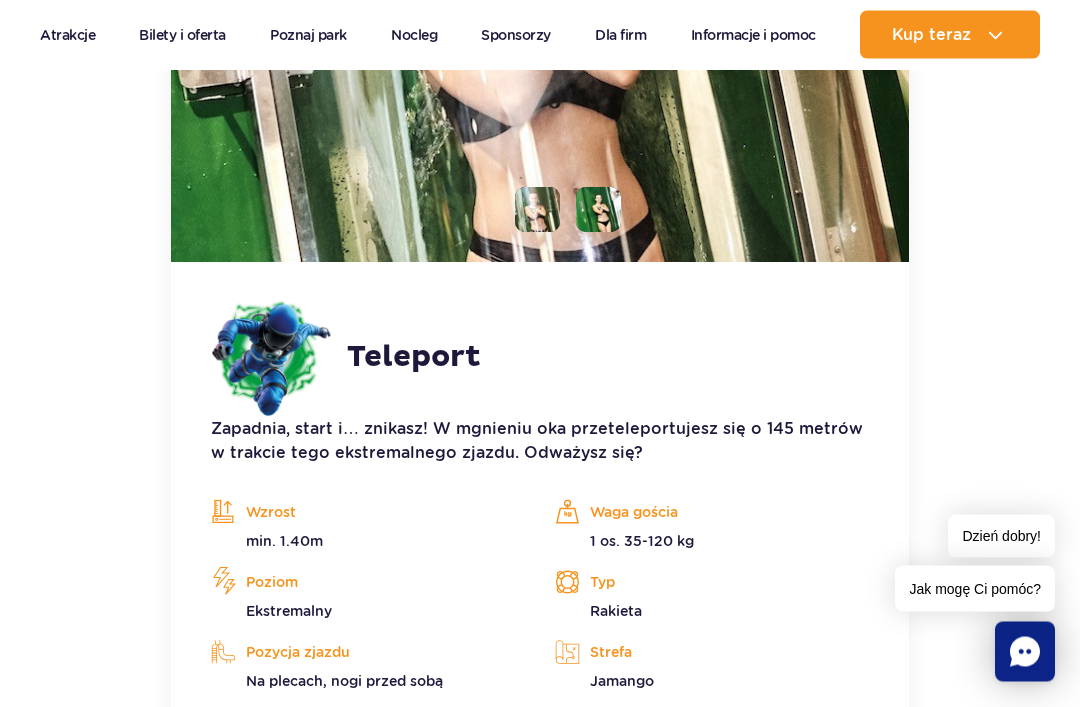 scroll, scrollTop: 3257, scrollLeft: 0, axis: vertical 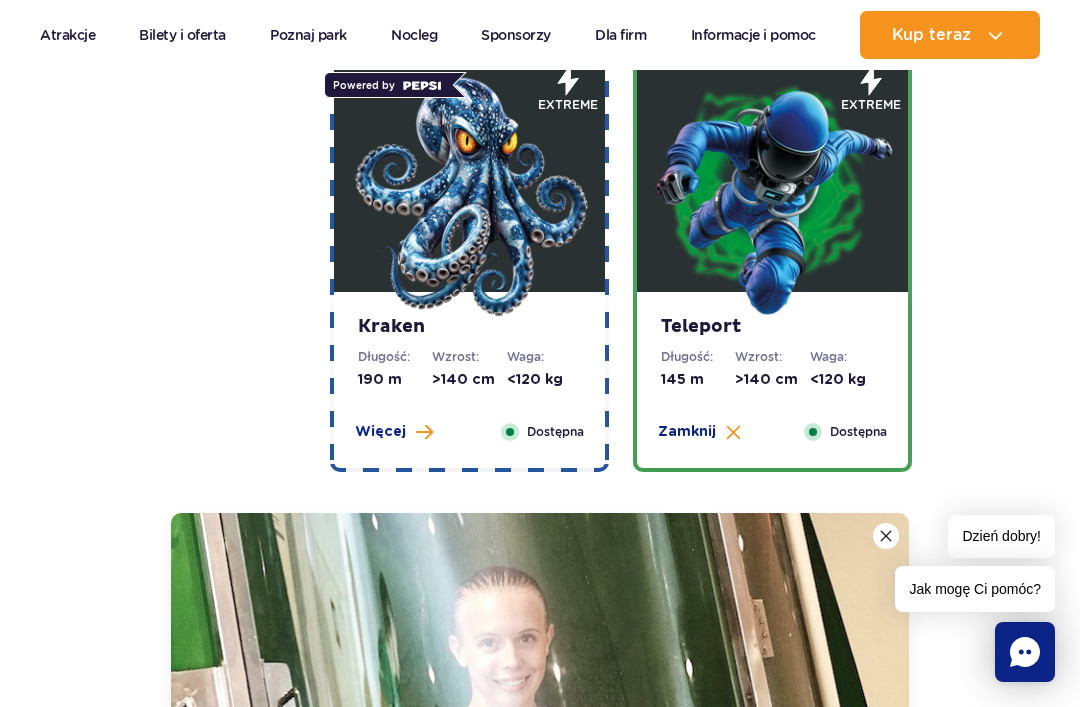 click at bounding box center [540, 760] 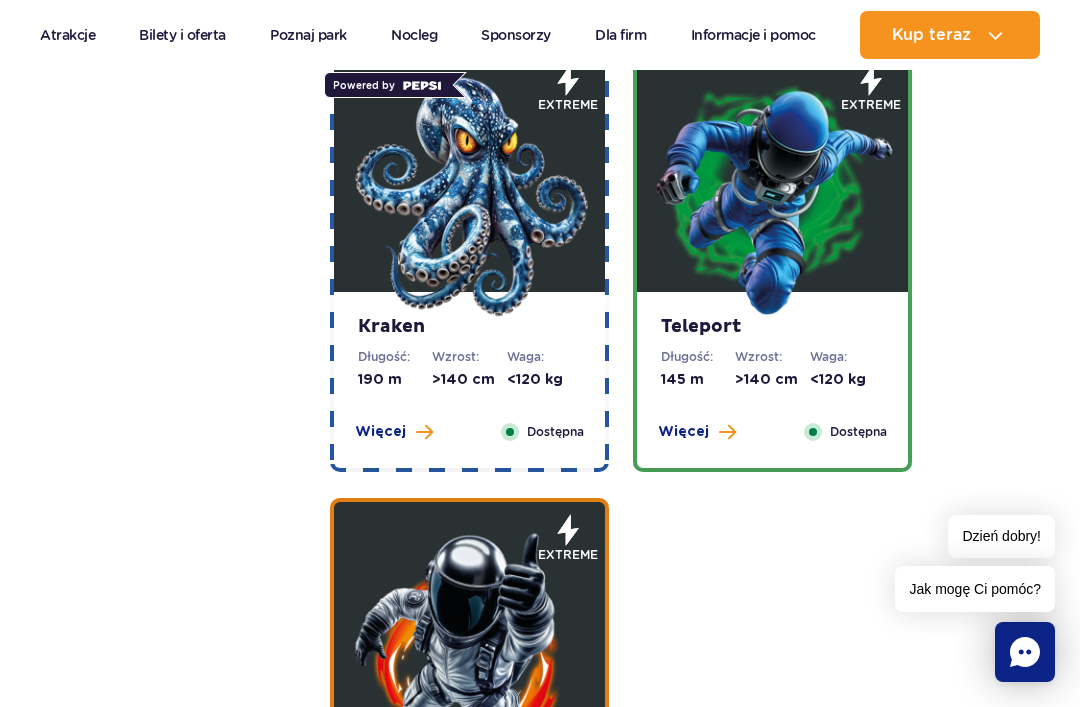 click on "Electra
Długość:
205 m
Wzrost:
>120 cm
Waga:
<180 kg
Więcej
Zamknij
Dostępna
medium
Zobacz galerię" at bounding box center (621, 258) 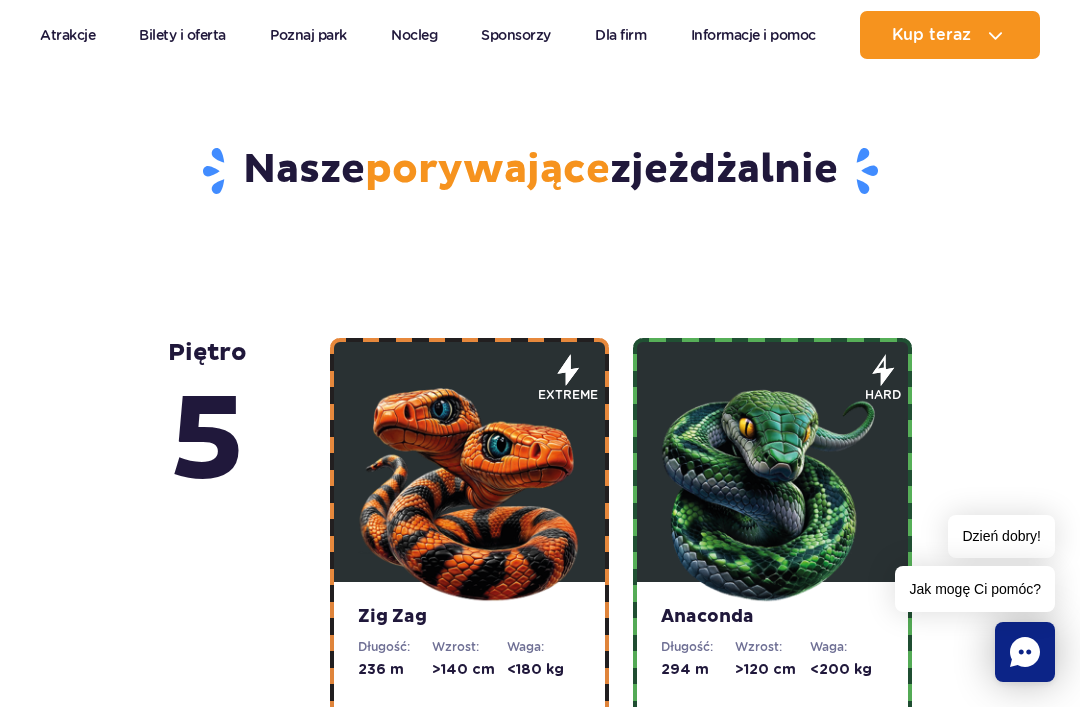 click at bounding box center [470, 487] 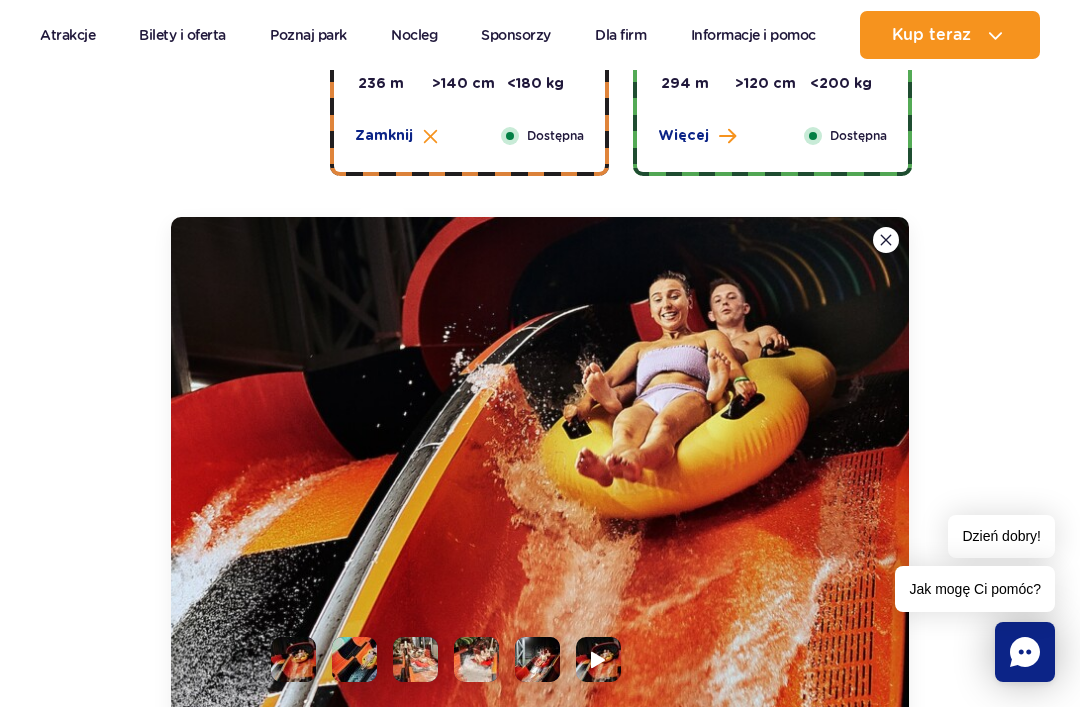 scroll, scrollTop: 1462, scrollLeft: 0, axis: vertical 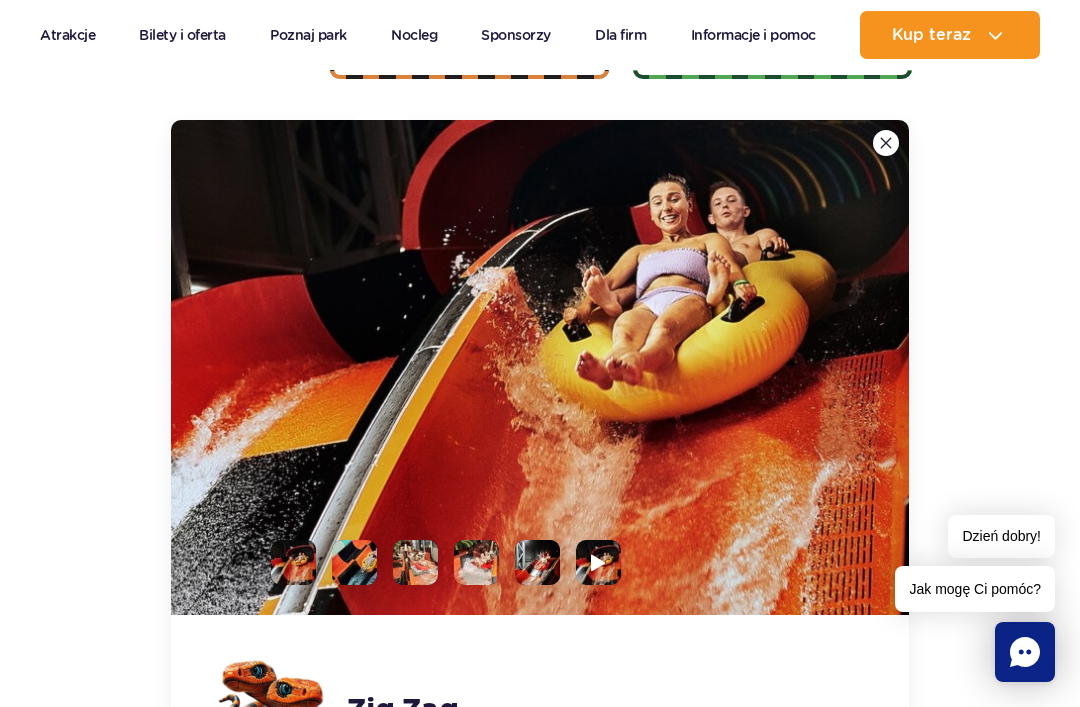 click at bounding box center (540, 367) 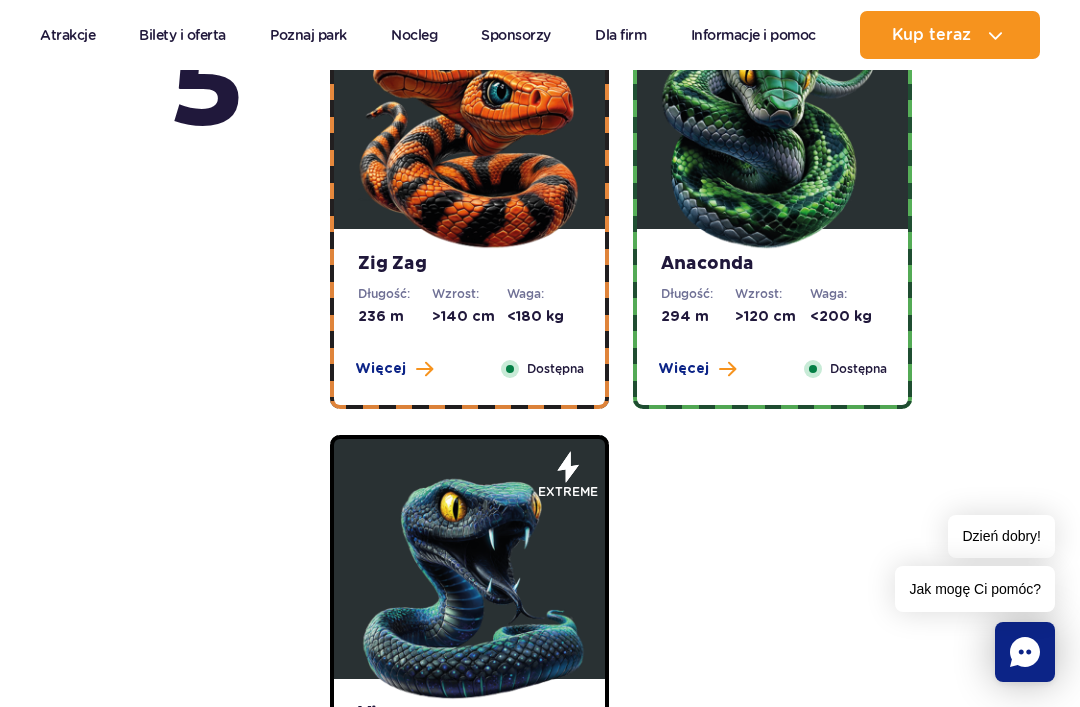 click on ">120 cm" at bounding box center [772, 317] 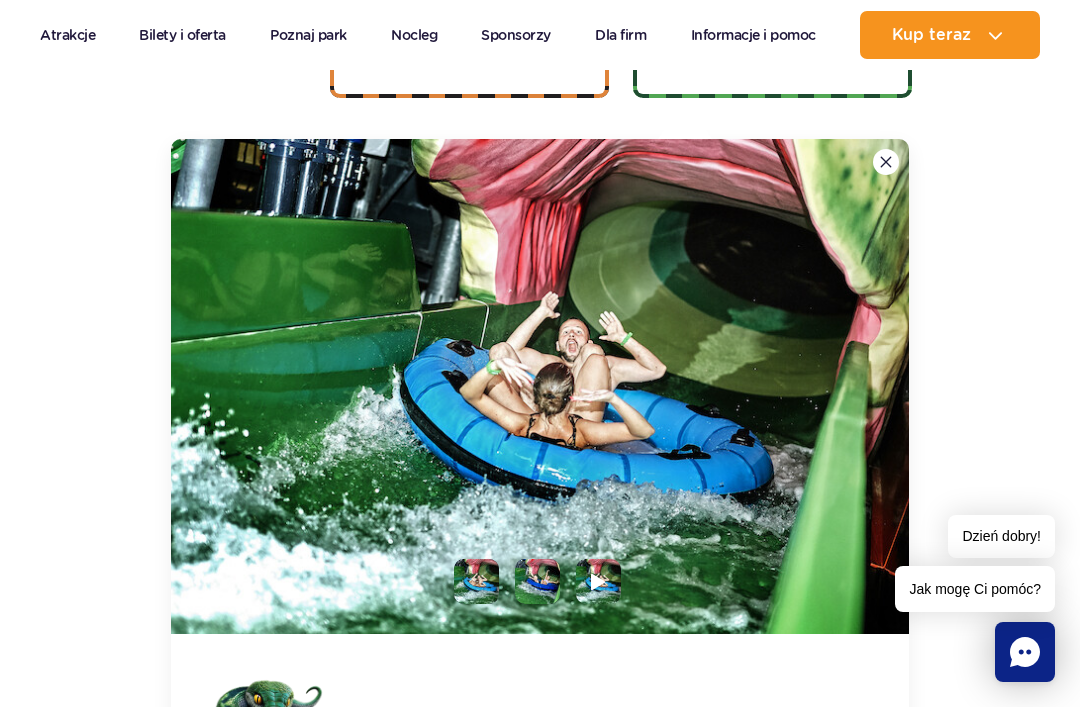 scroll, scrollTop: 1462, scrollLeft: 0, axis: vertical 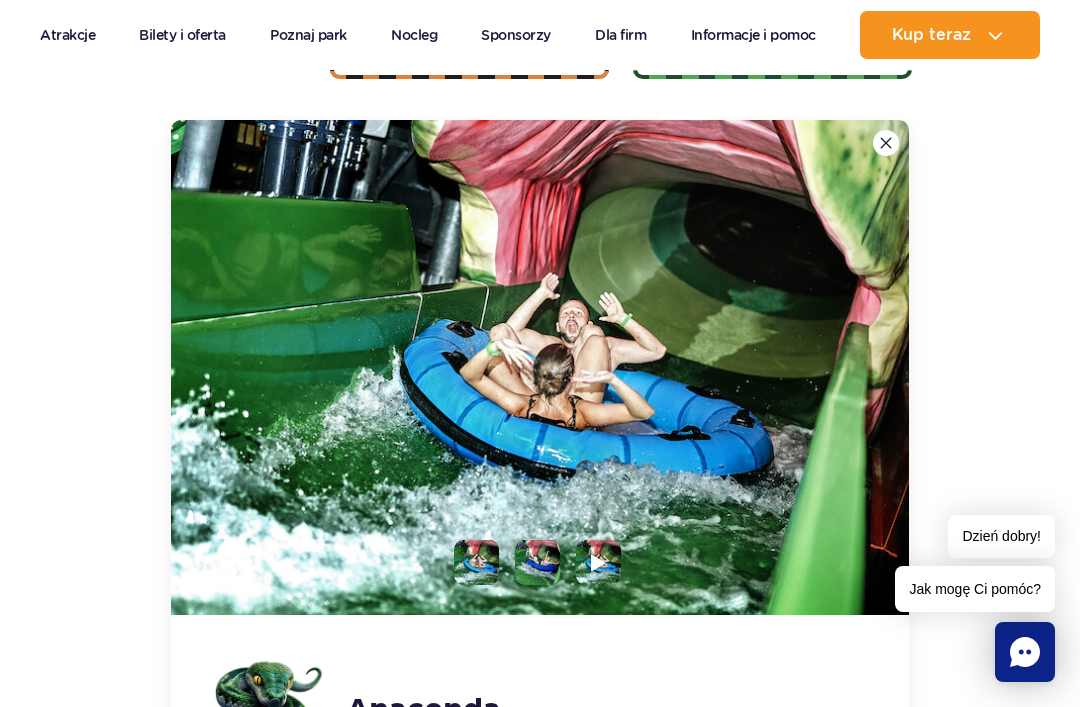 click at bounding box center (540, 367) 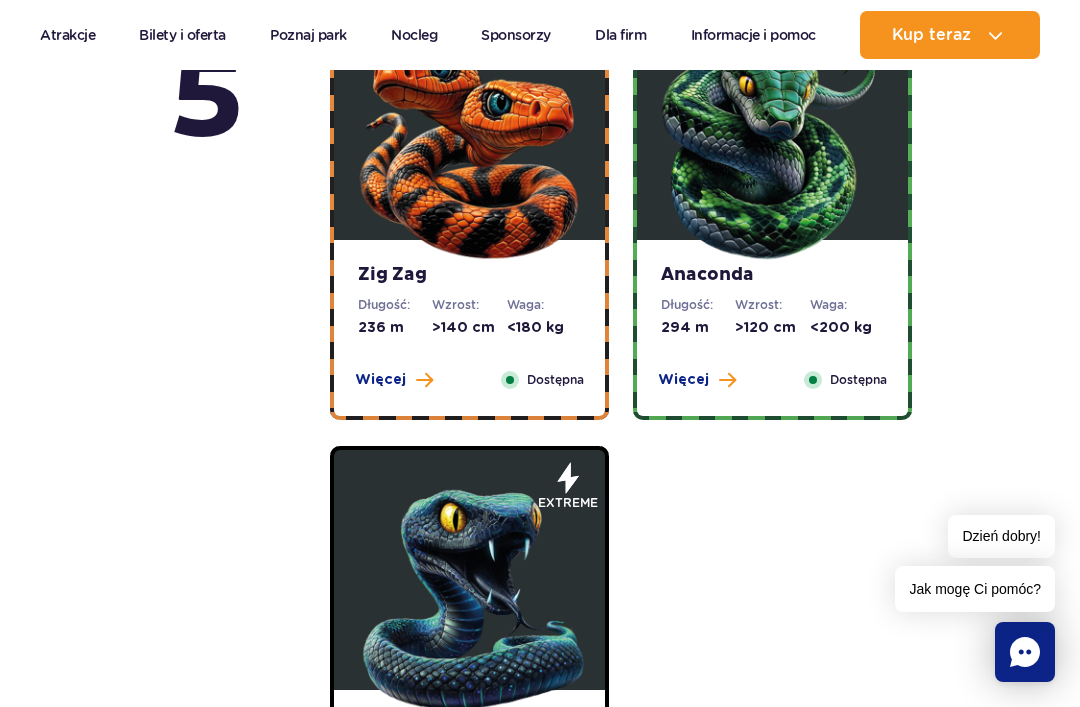 click at bounding box center [470, 595] 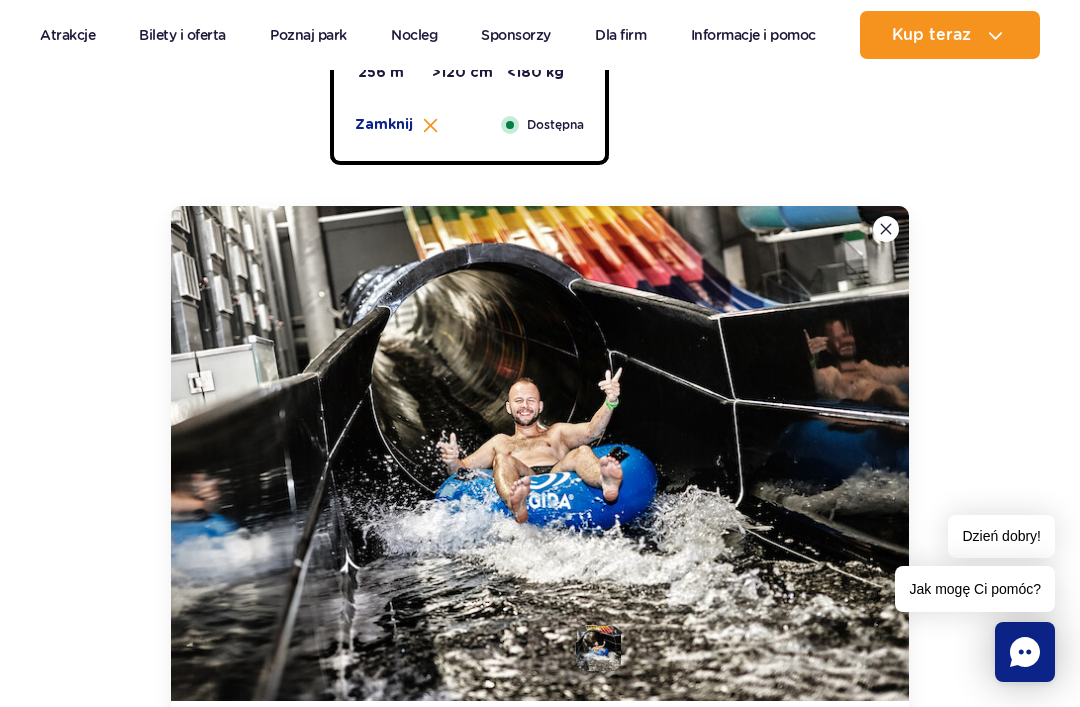 scroll, scrollTop: 1912, scrollLeft: 0, axis: vertical 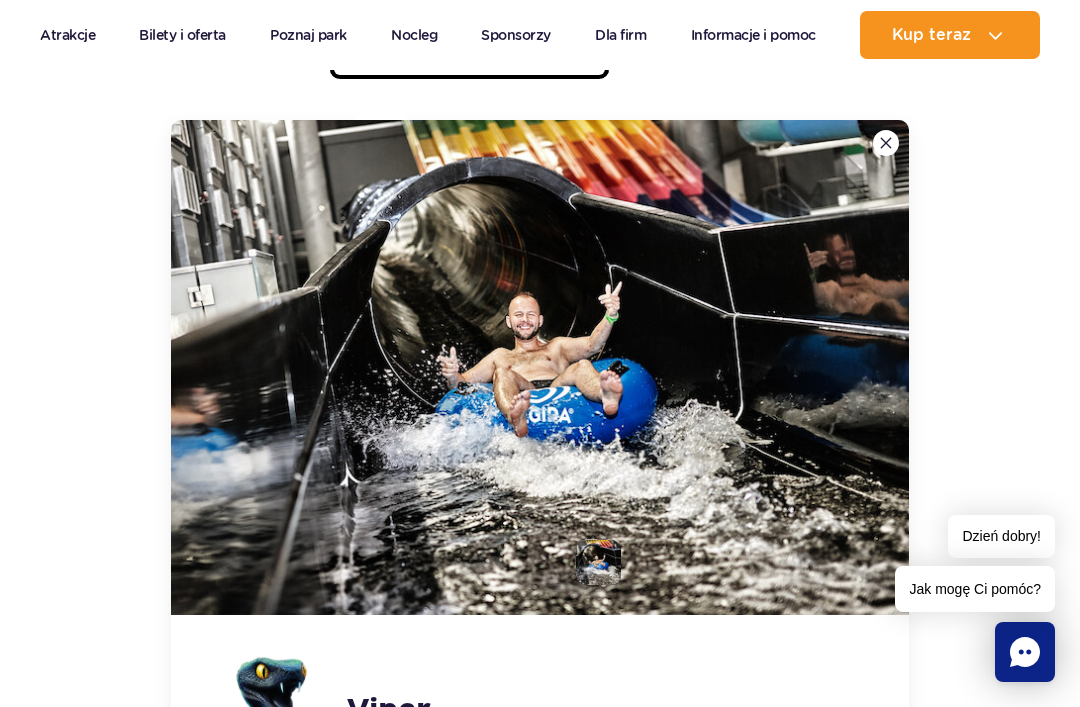 click at bounding box center [886, 143] 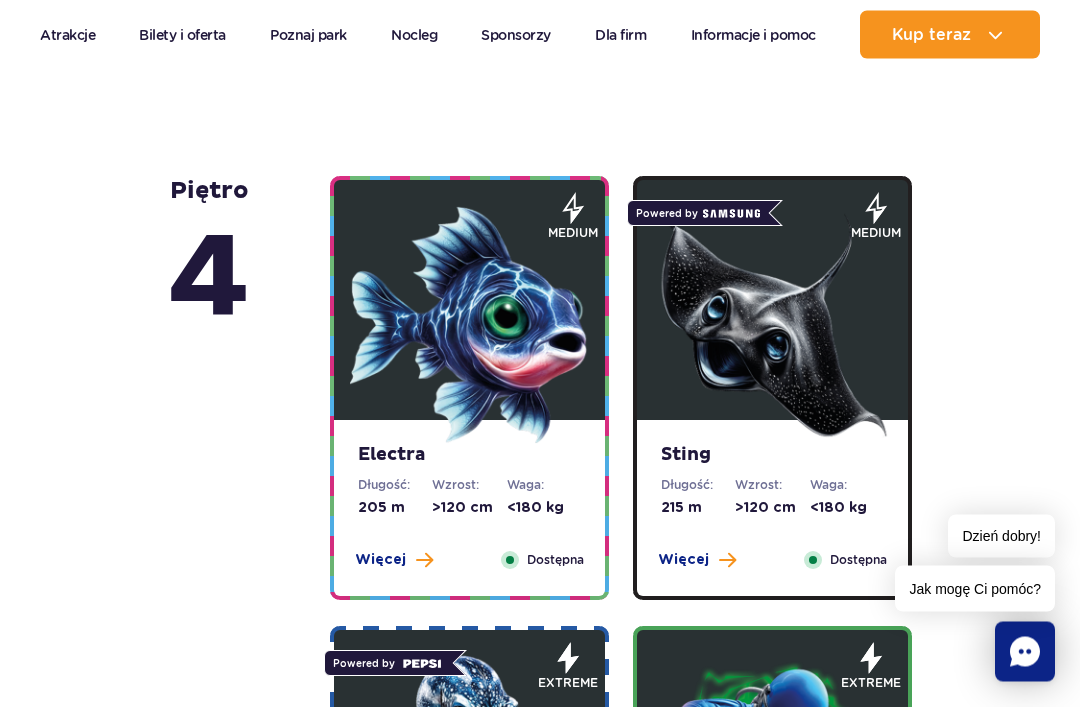 click at bounding box center (470, 326) 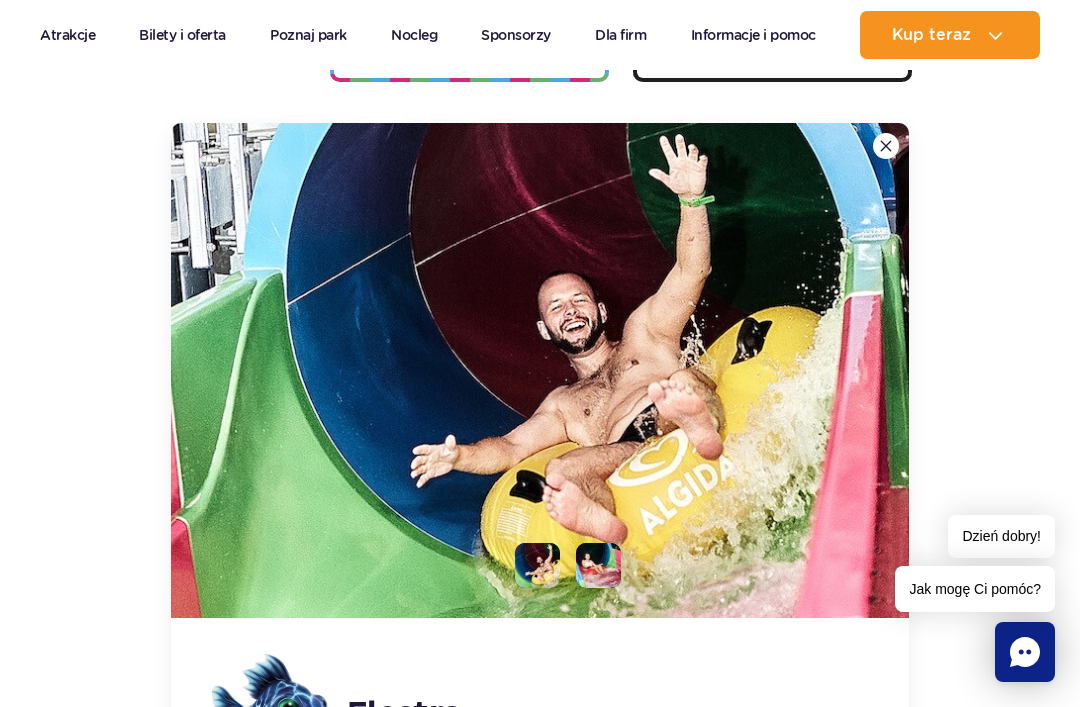 scroll, scrollTop: 2452, scrollLeft: 0, axis: vertical 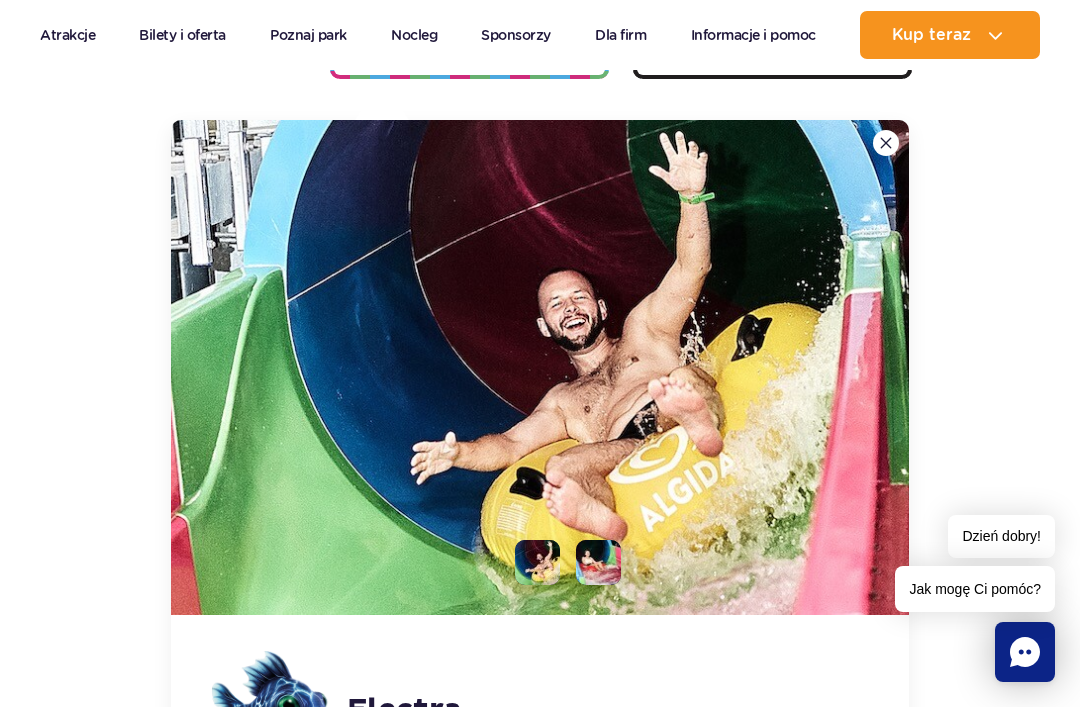 click at bounding box center (886, 143) 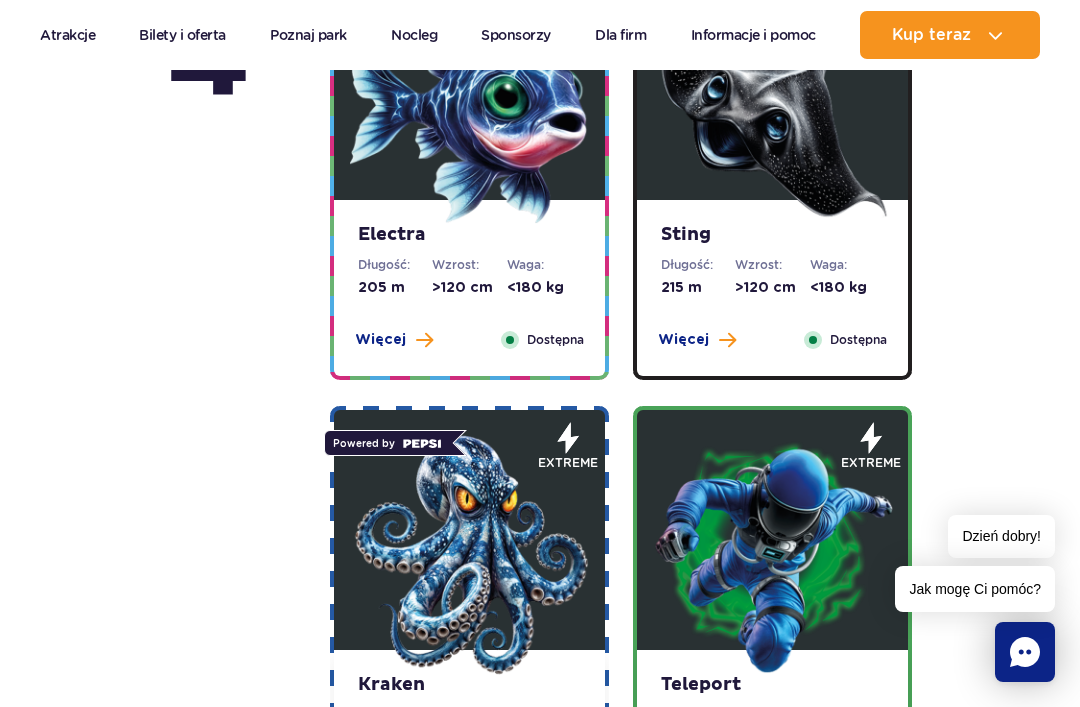 click on "Sting" at bounding box center (772, 235) 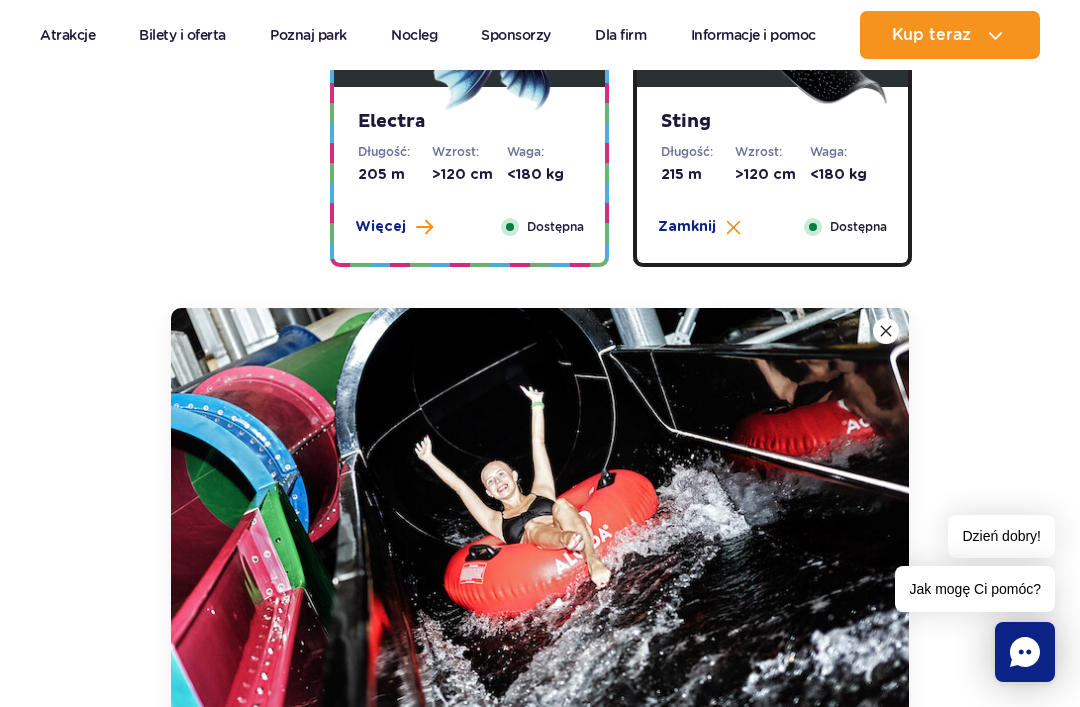 scroll, scrollTop: 2452, scrollLeft: 0, axis: vertical 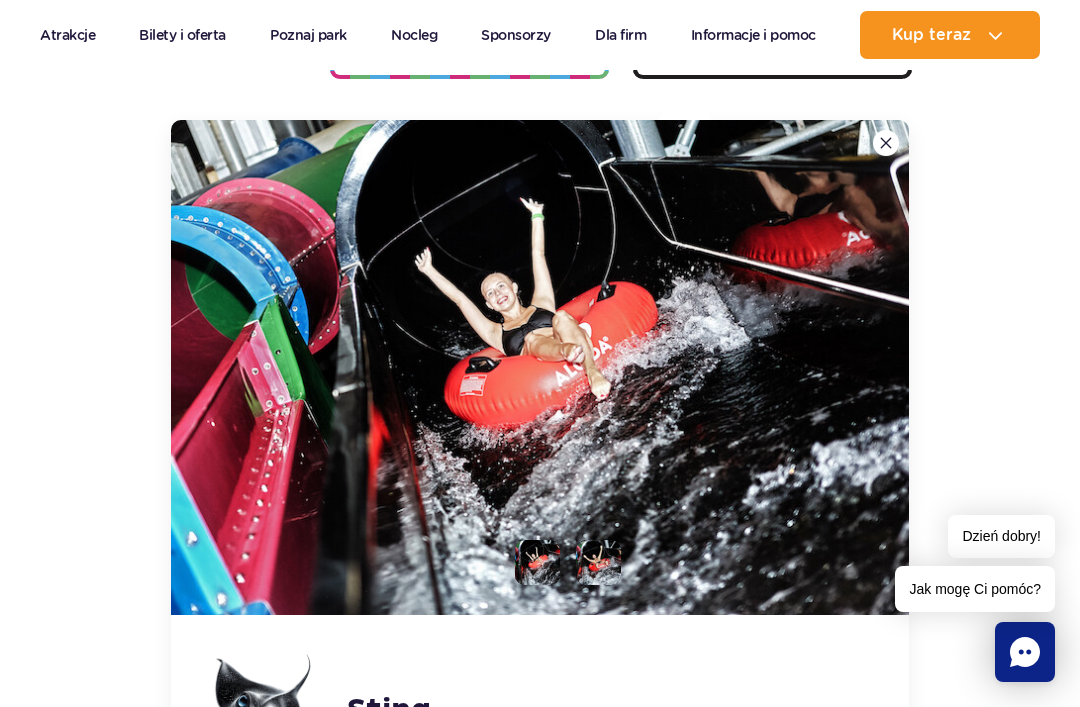 click at bounding box center (886, 143) 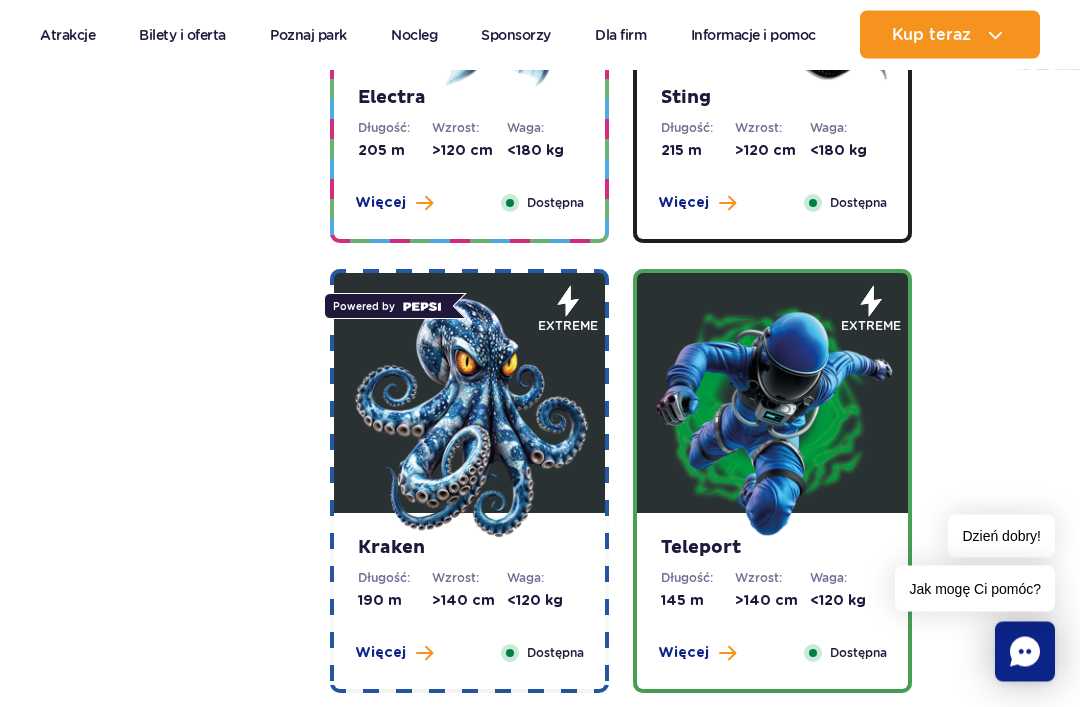scroll, scrollTop: 2231, scrollLeft: 0, axis: vertical 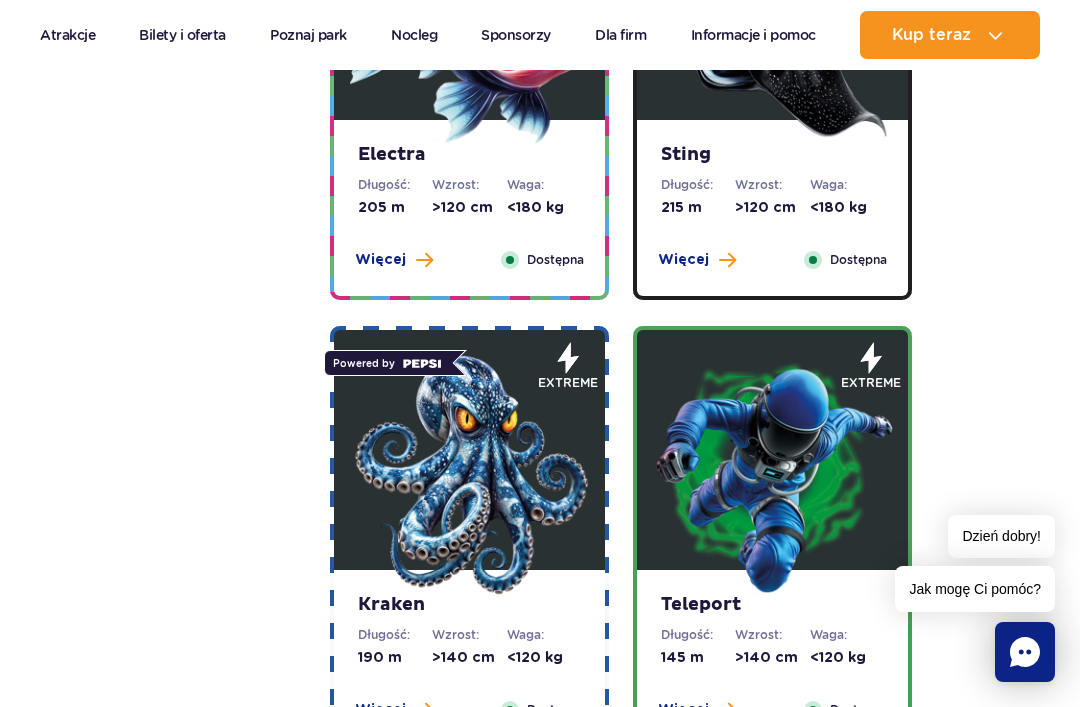 click at bounding box center [470, 475] 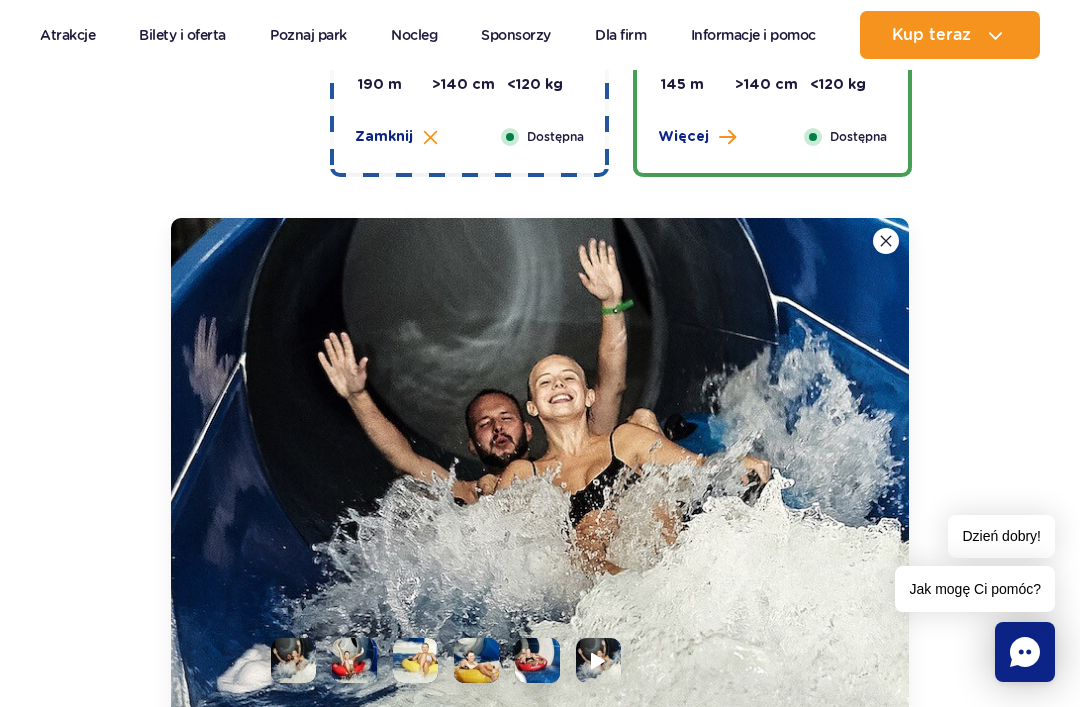 scroll, scrollTop: 2902, scrollLeft: 0, axis: vertical 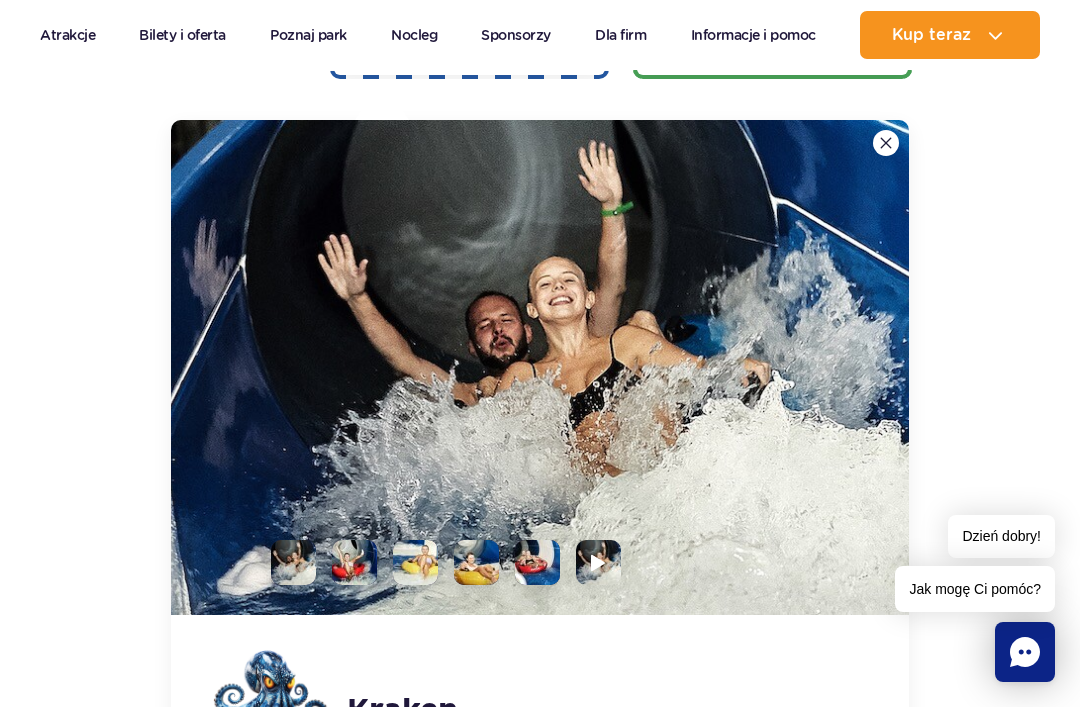 click at bounding box center (886, 143) 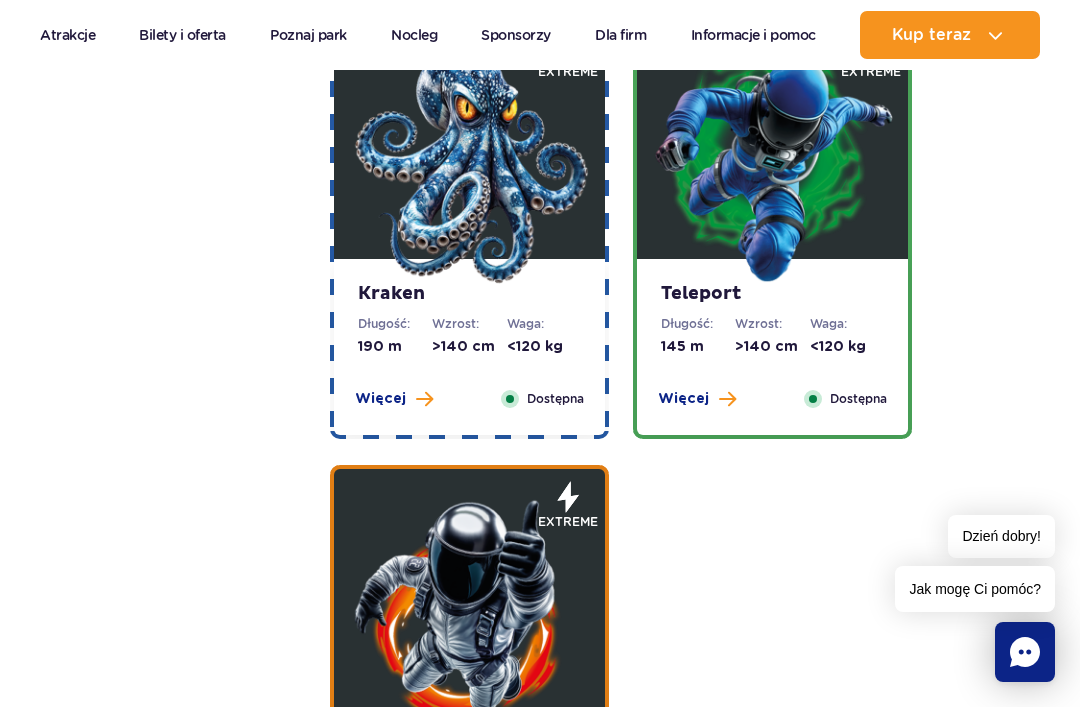 click at bounding box center [773, 164] 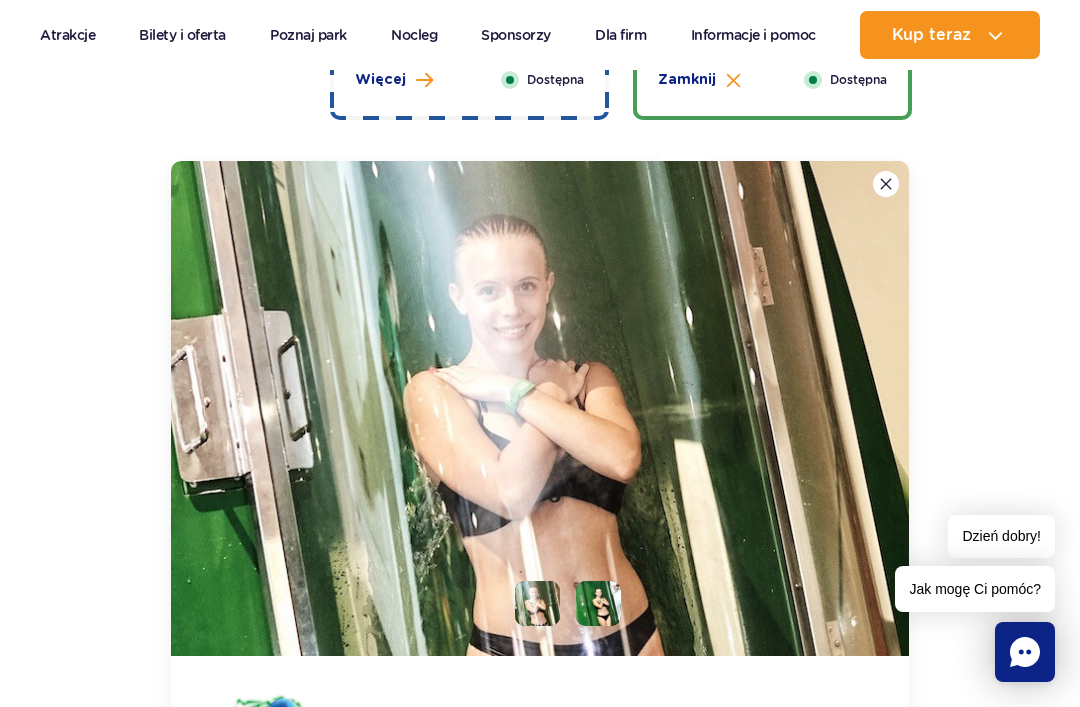scroll, scrollTop: 2902, scrollLeft: 0, axis: vertical 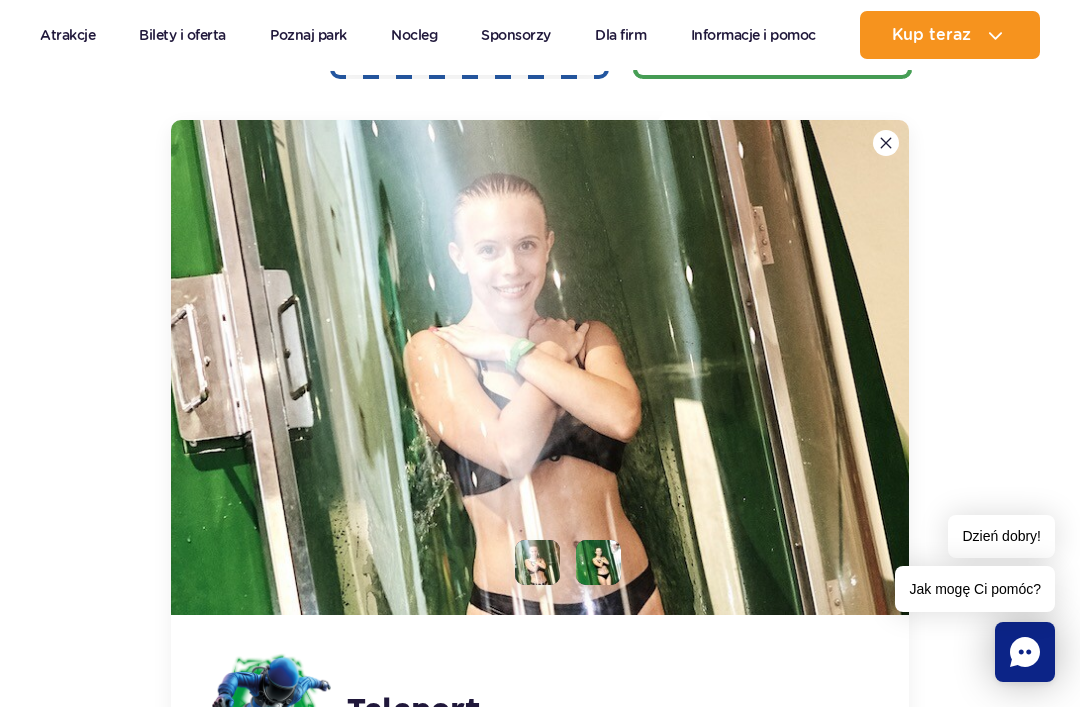 click at bounding box center (886, 143) 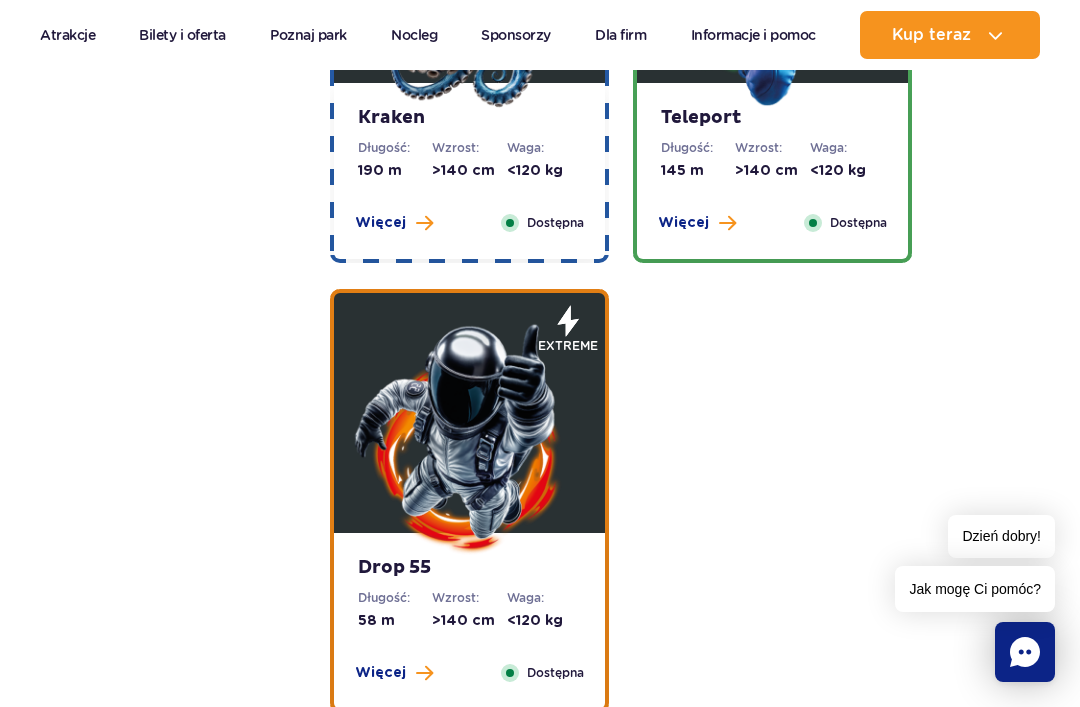 click at bounding box center (470, 438) 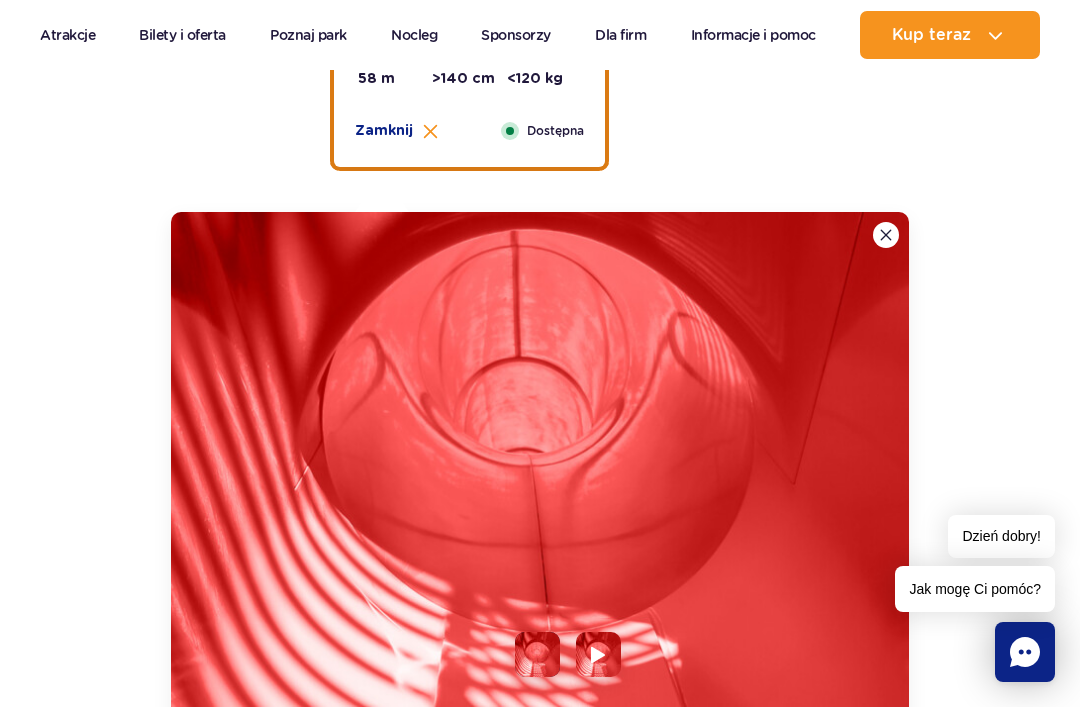 scroll, scrollTop: 3352, scrollLeft: 0, axis: vertical 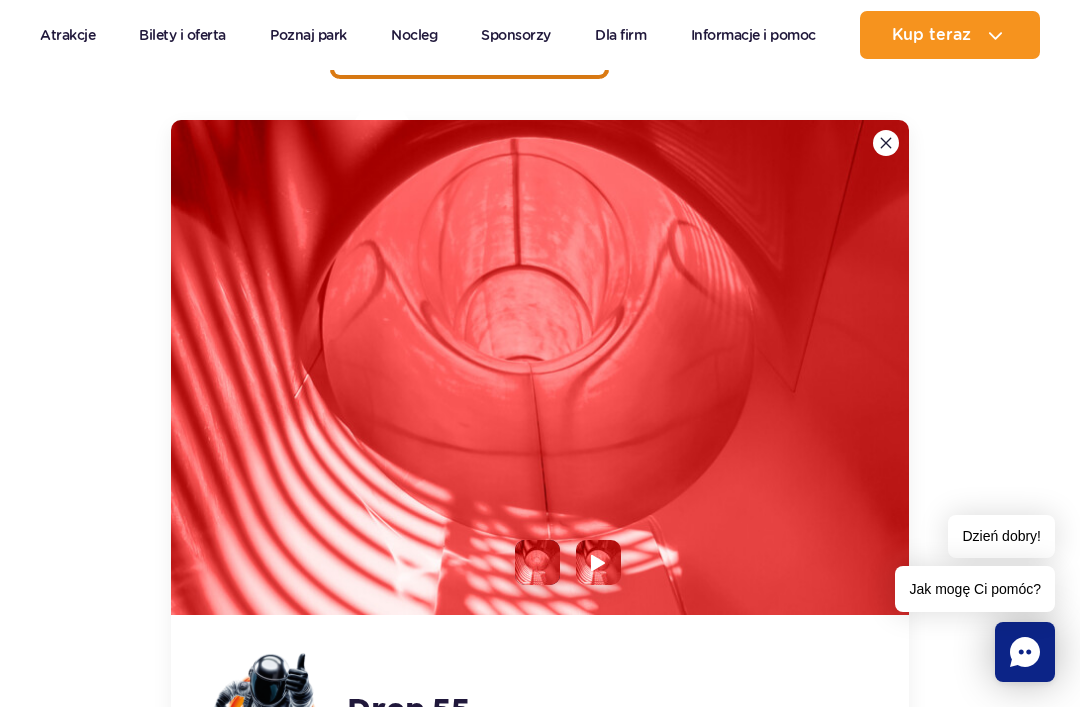 click at bounding box center [598, 562] 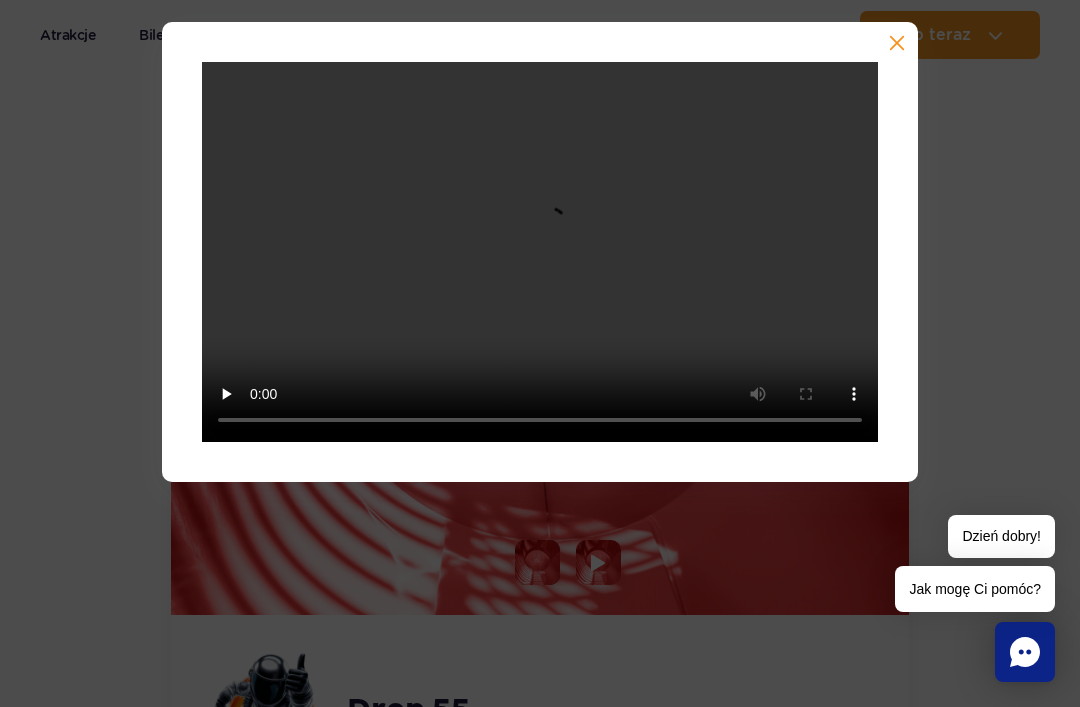 click at bounding box center [540, 252] 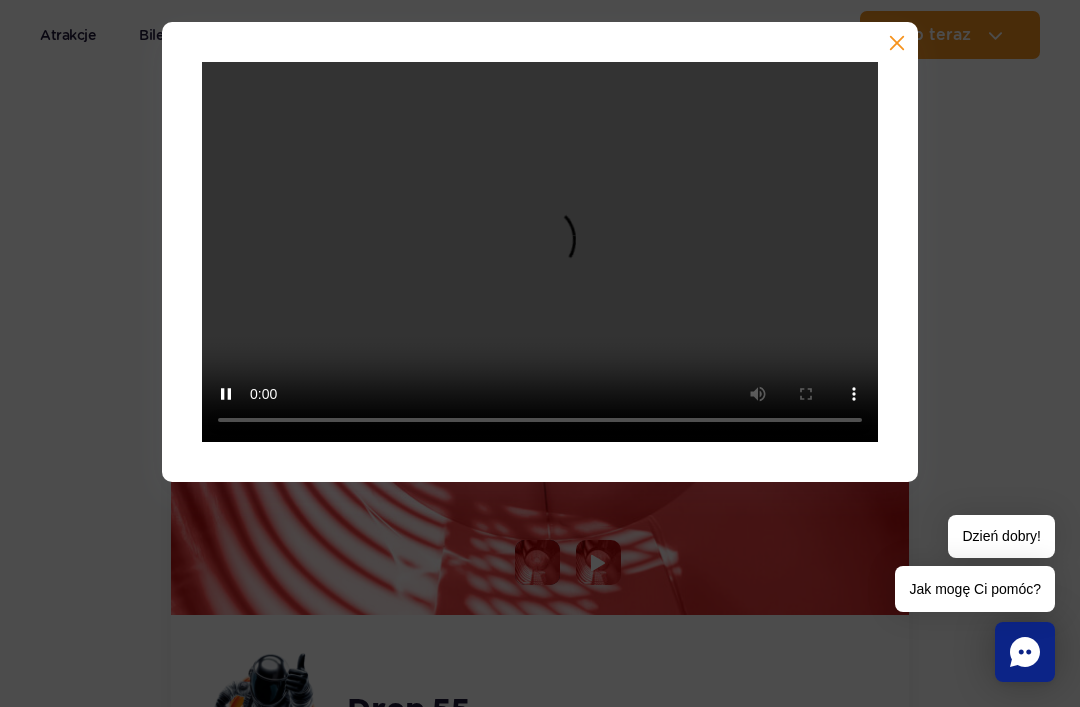 click at bounding box center [540, 252] 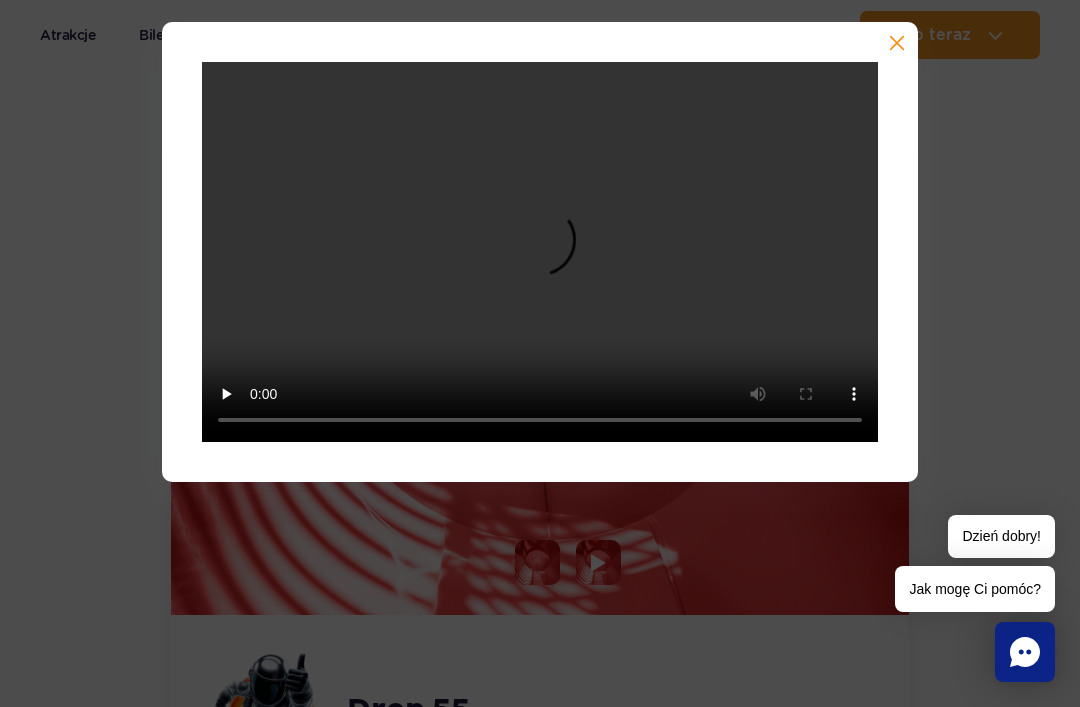 click at bounding box center (540, 252) 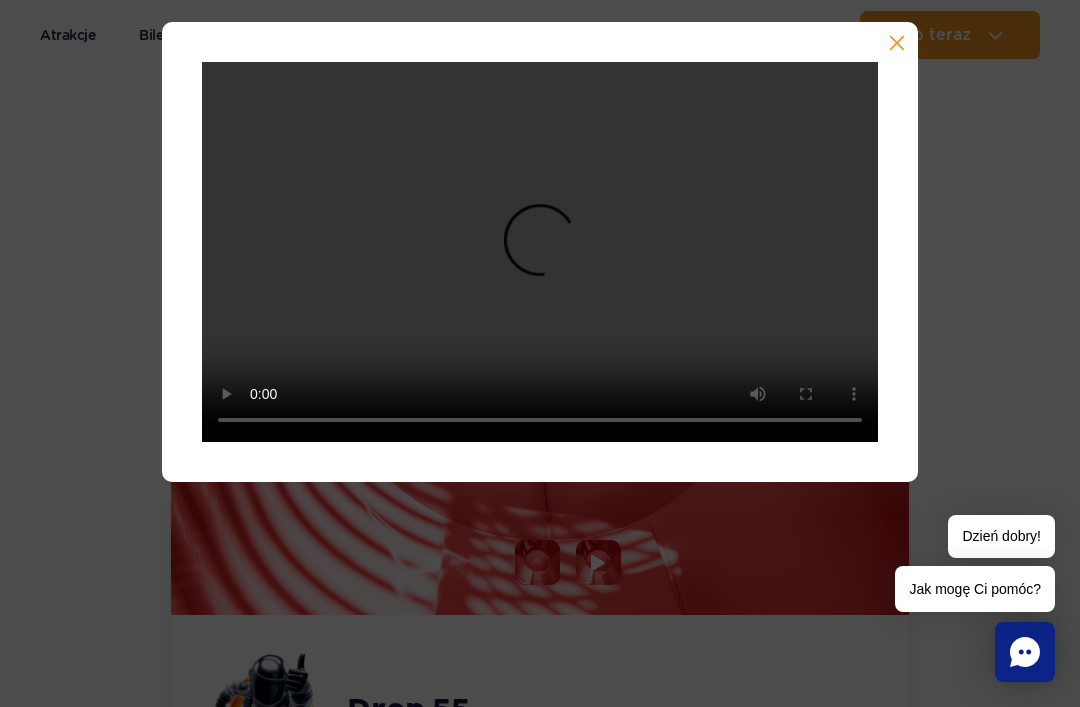 click at bounding box center [540, 252] 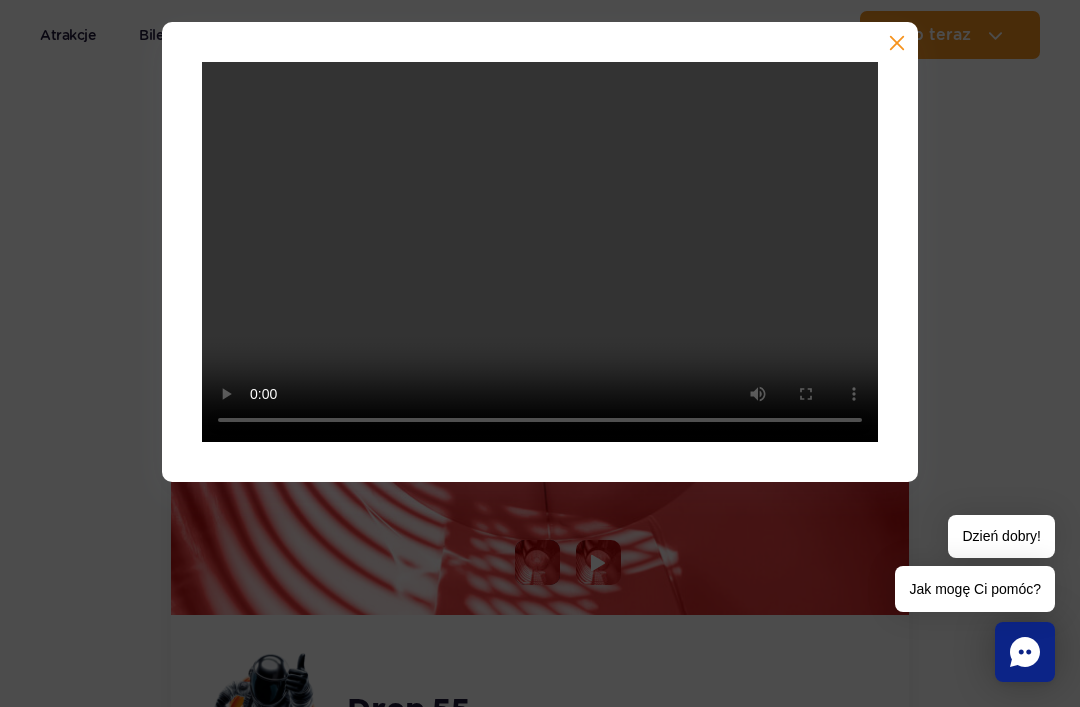 click at bounding box center (540, 252) 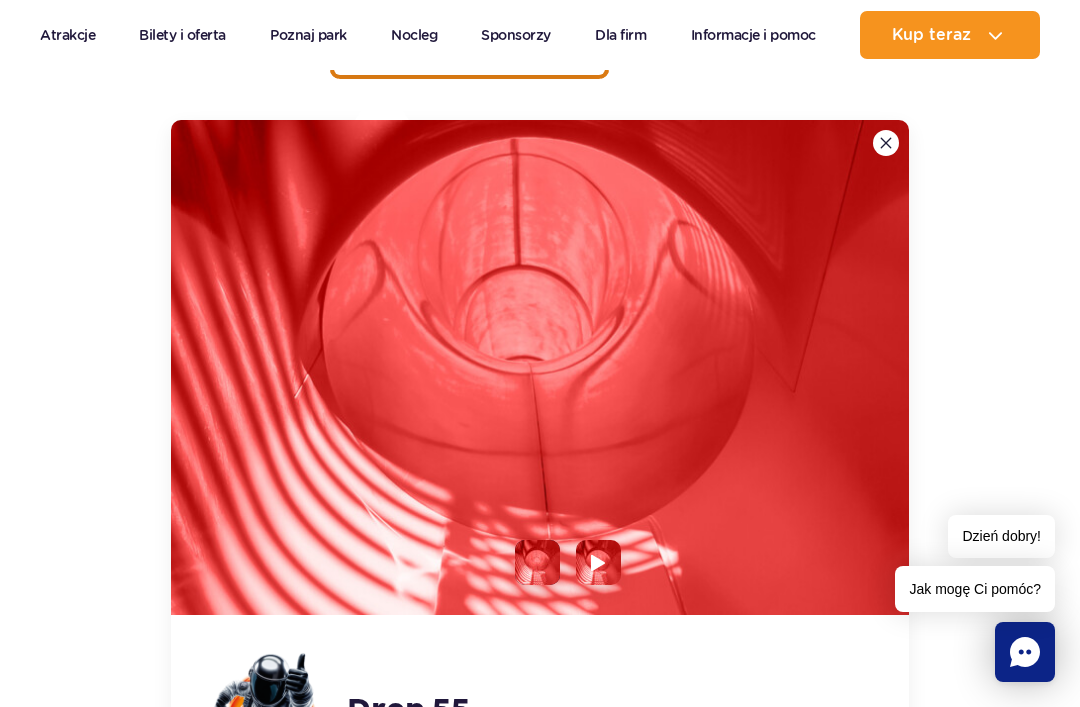 click at bounding box center (886, 143) 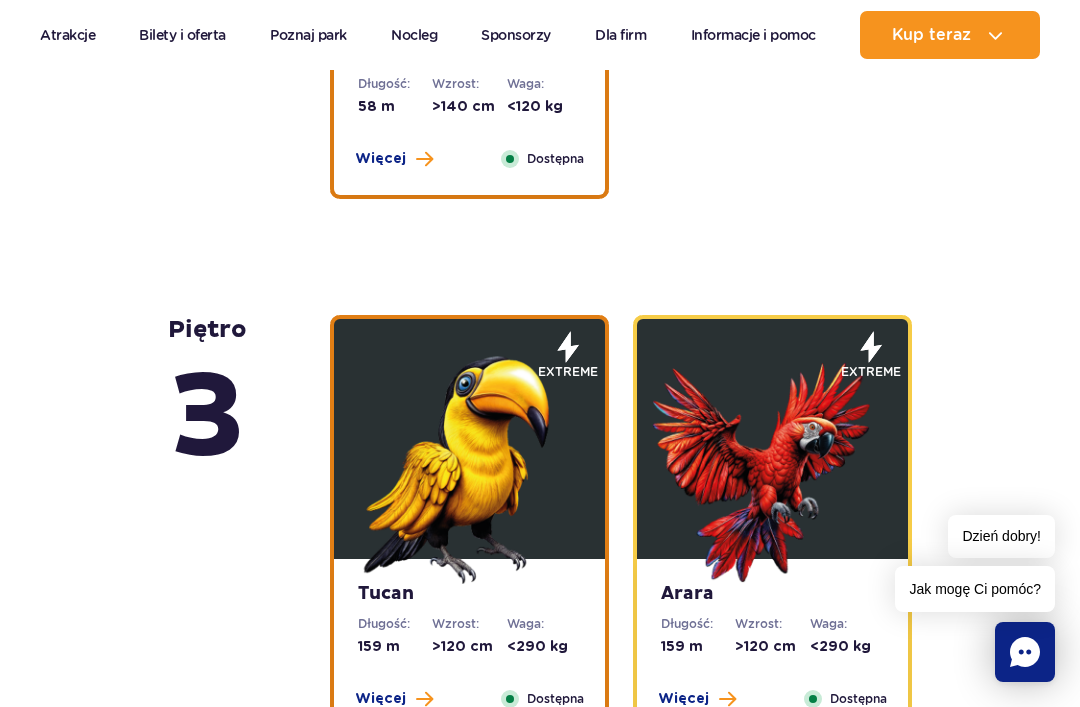 click at bounding box center (470, 464) 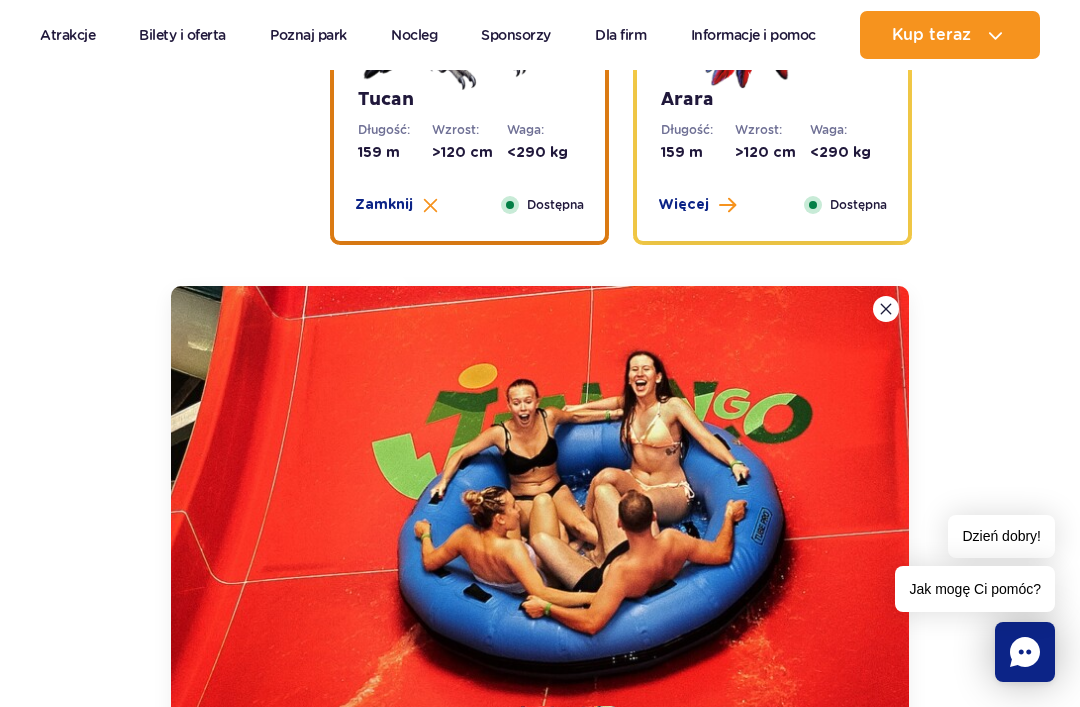 scroll, scrollTop: 3892, scrollLeft: 0, axis: vertical 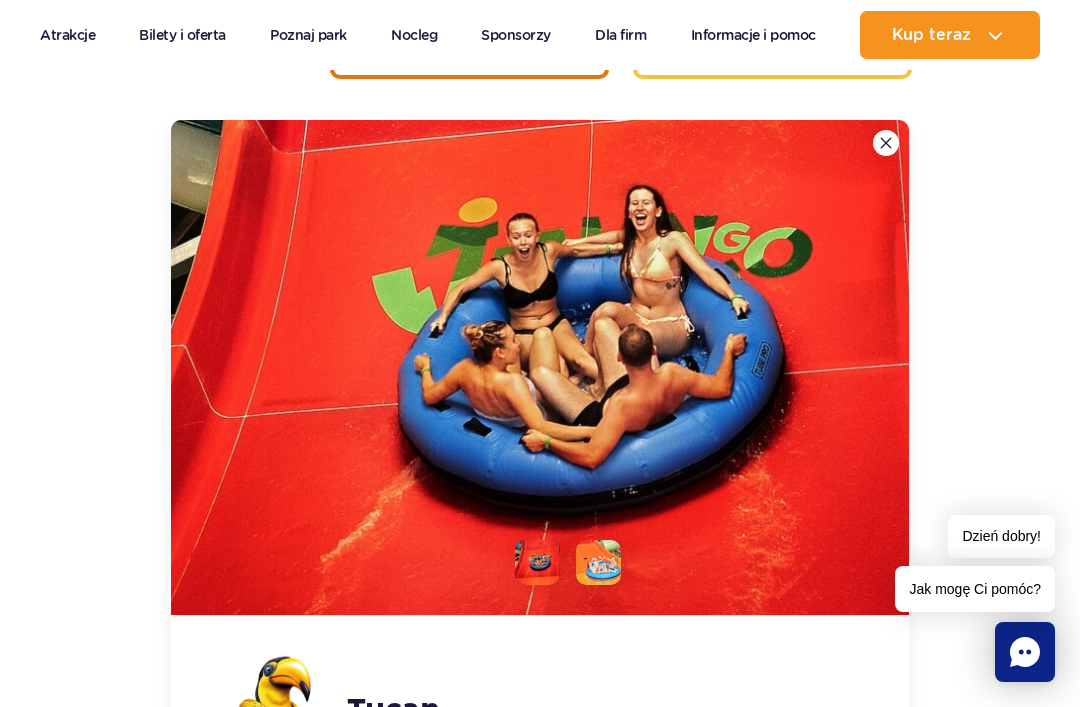 click at bounding box center [886, 143] 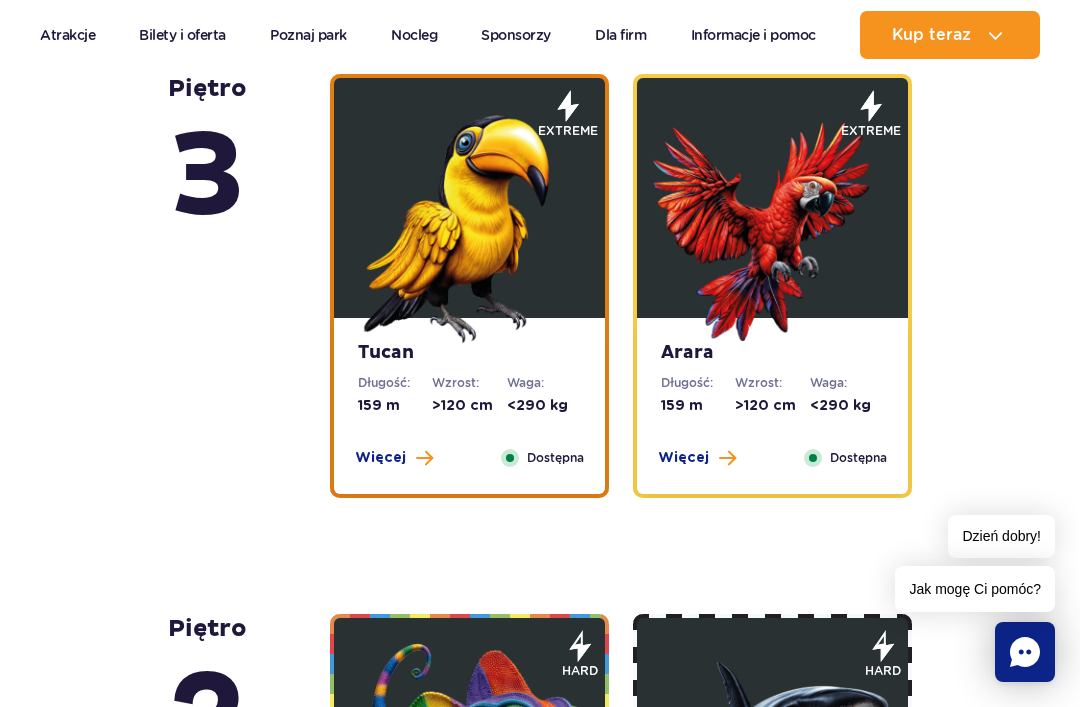 click at bounding box center [773, 223] 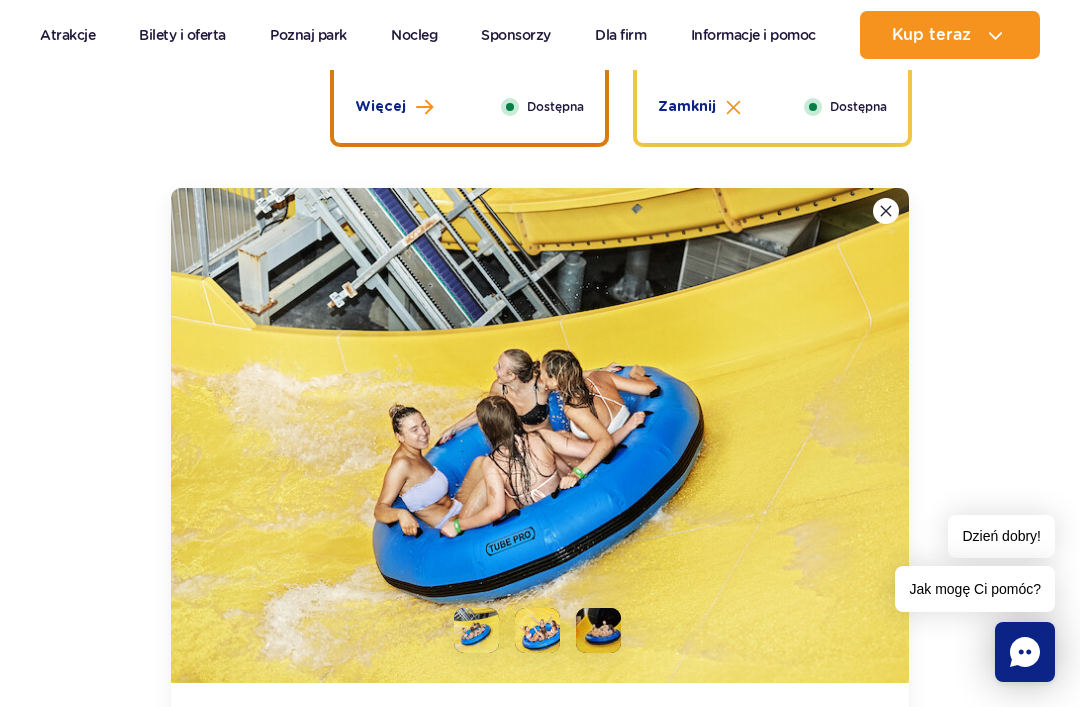 scroll, scrollTop: 3892, scrollLeft: 0, axis: vertical 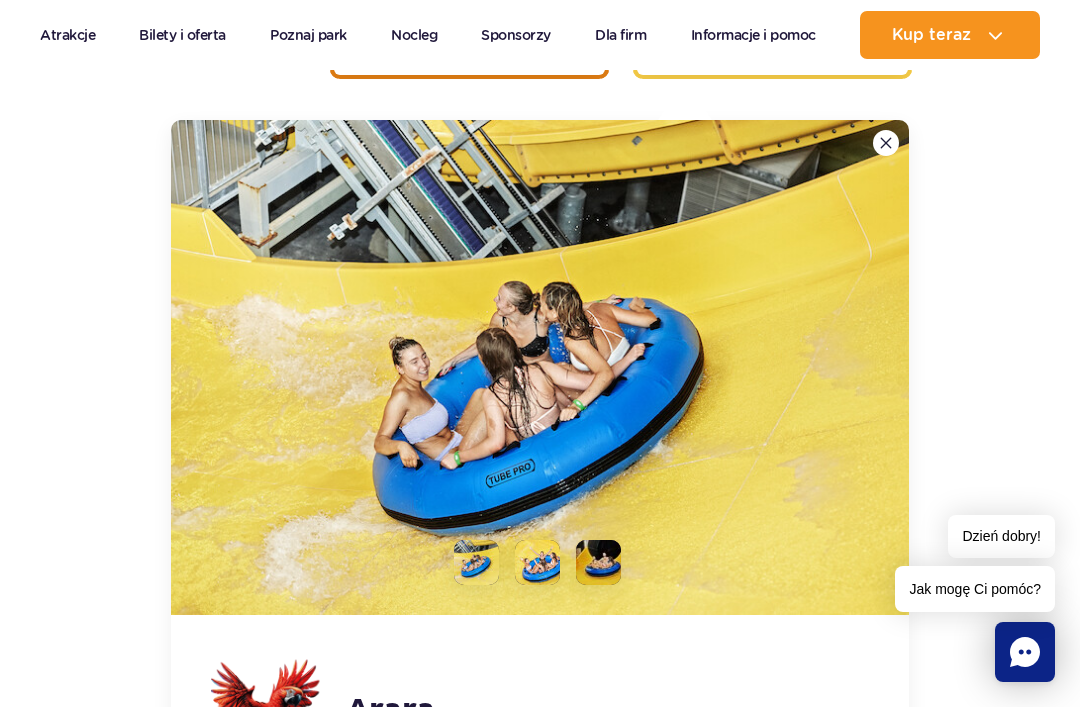 click at bounding box center [540, 367] 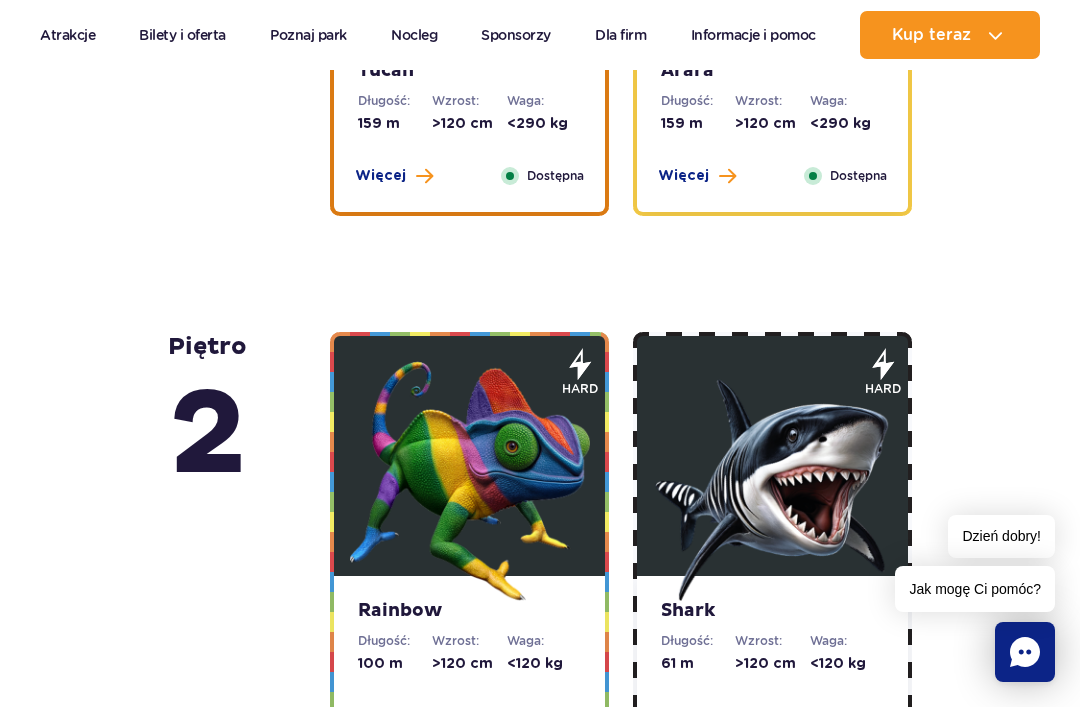click at bounding box center [470, 481] 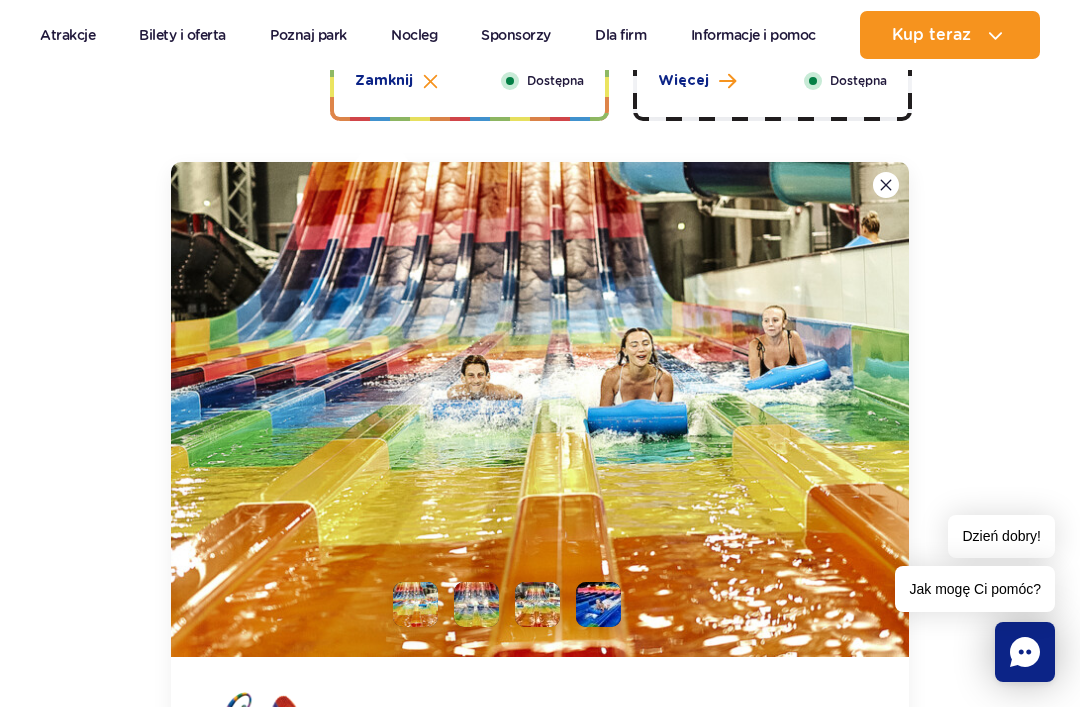 scroll, scrollTop: 4432, scrollLeft: 0, axis: vertical 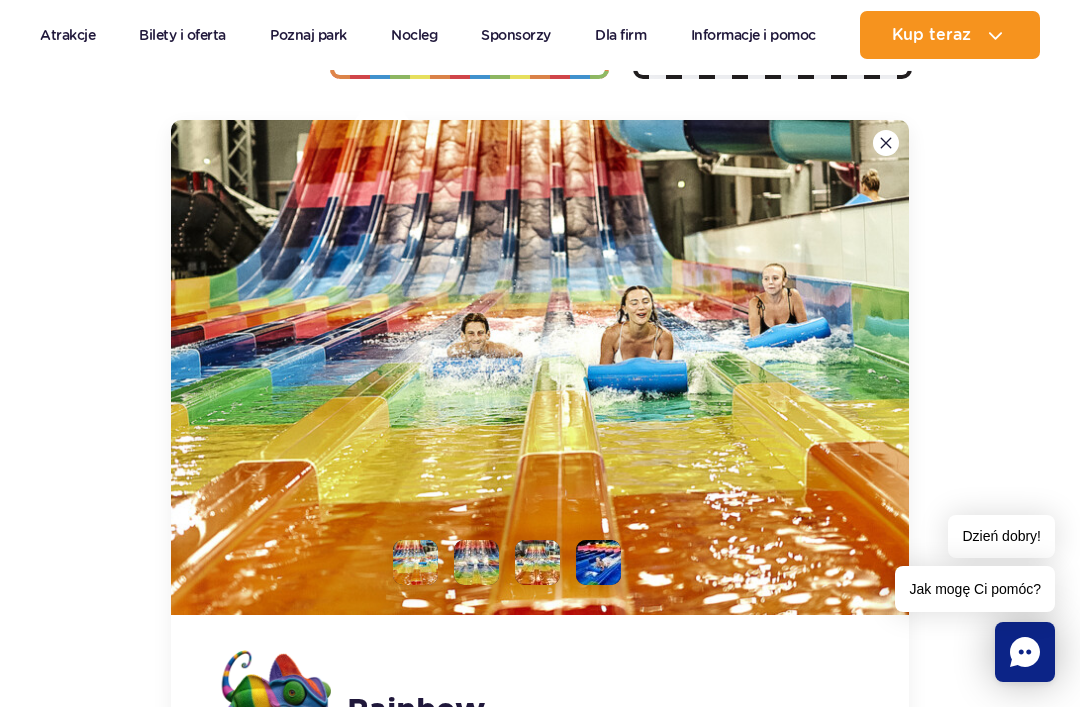 click at bounding box center (886, 143) 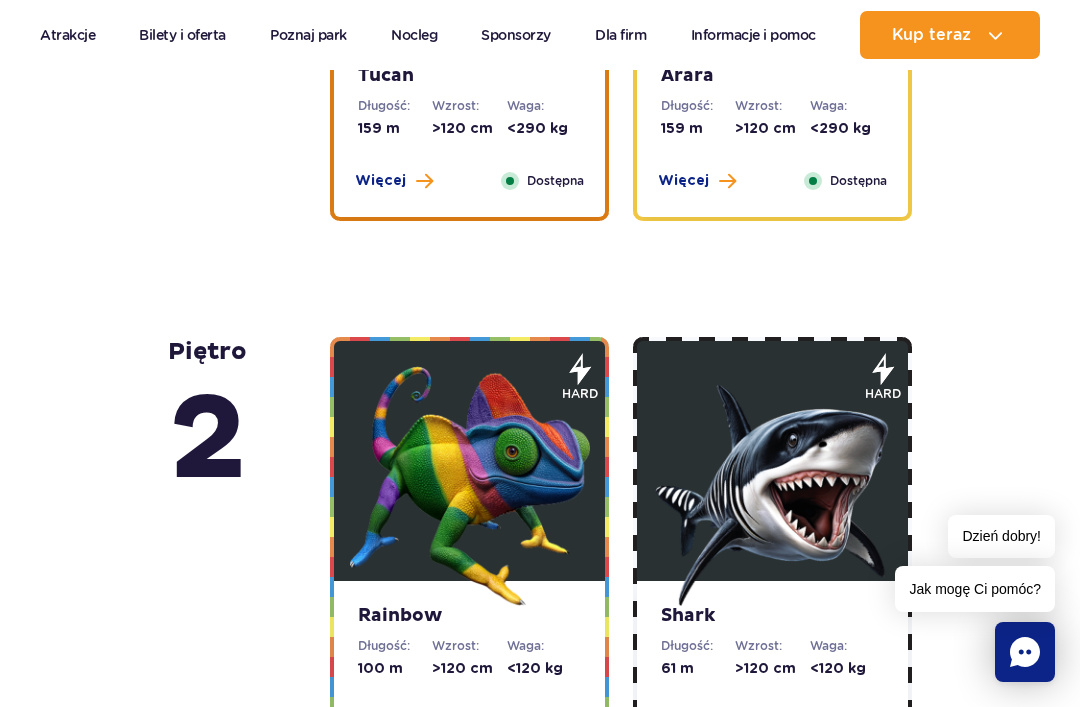 click at bounding box center [773, 486] 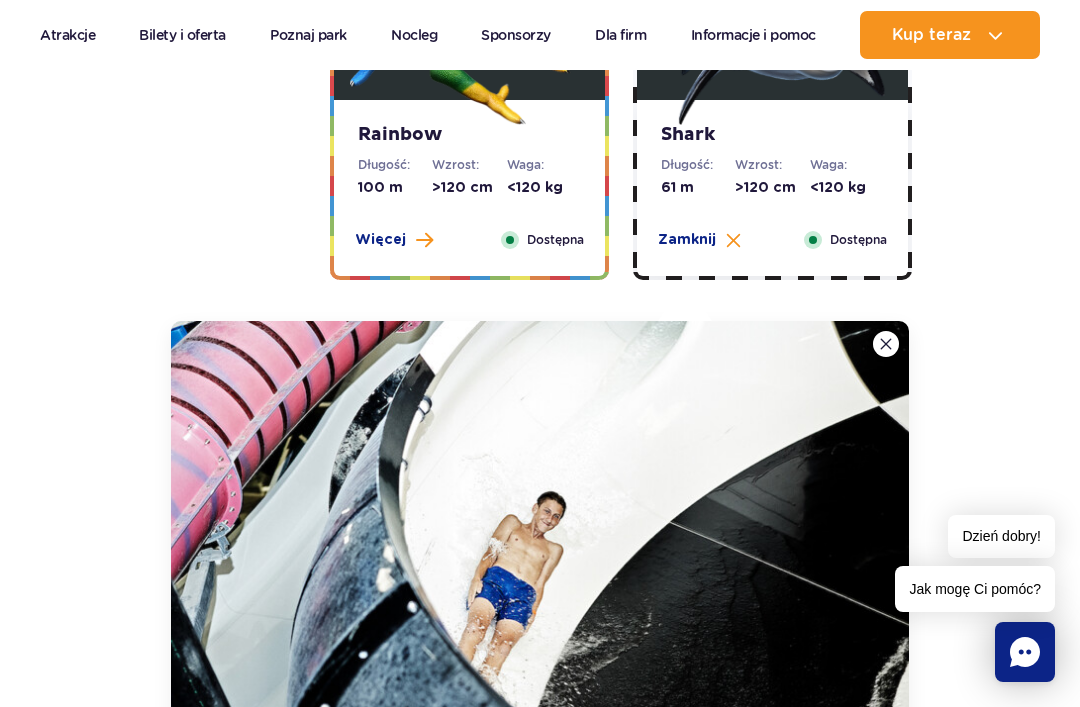 scroll, scrollTop: 4432, scrollLeft: 0, axis: vertical 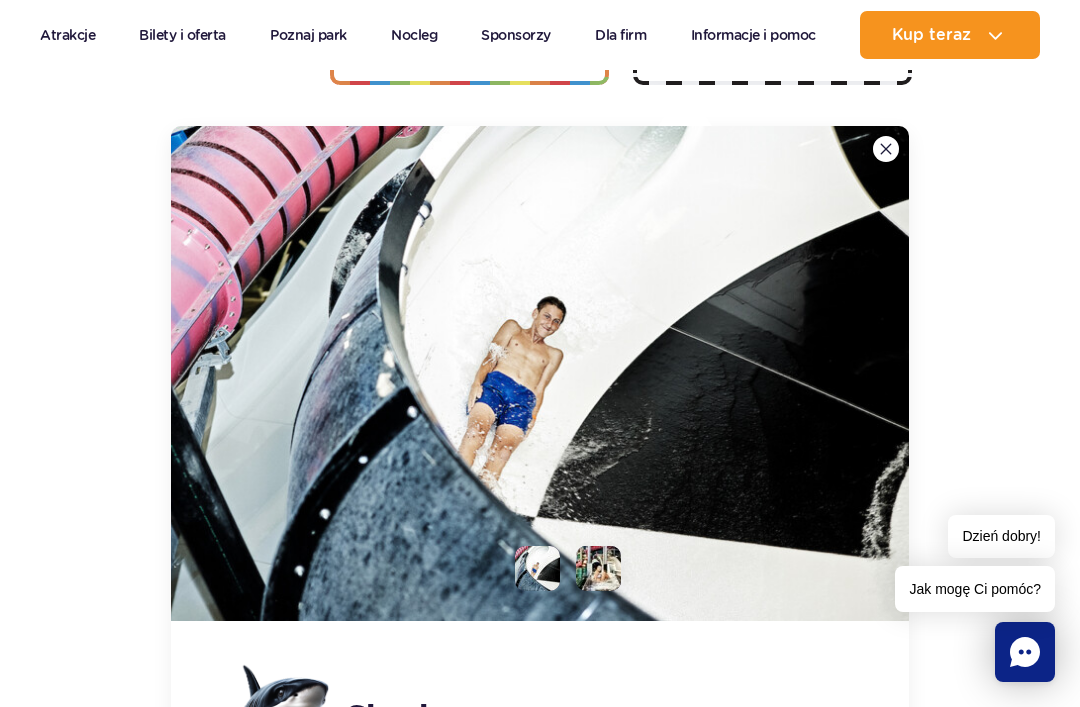 click at bounding box center (886, 149) 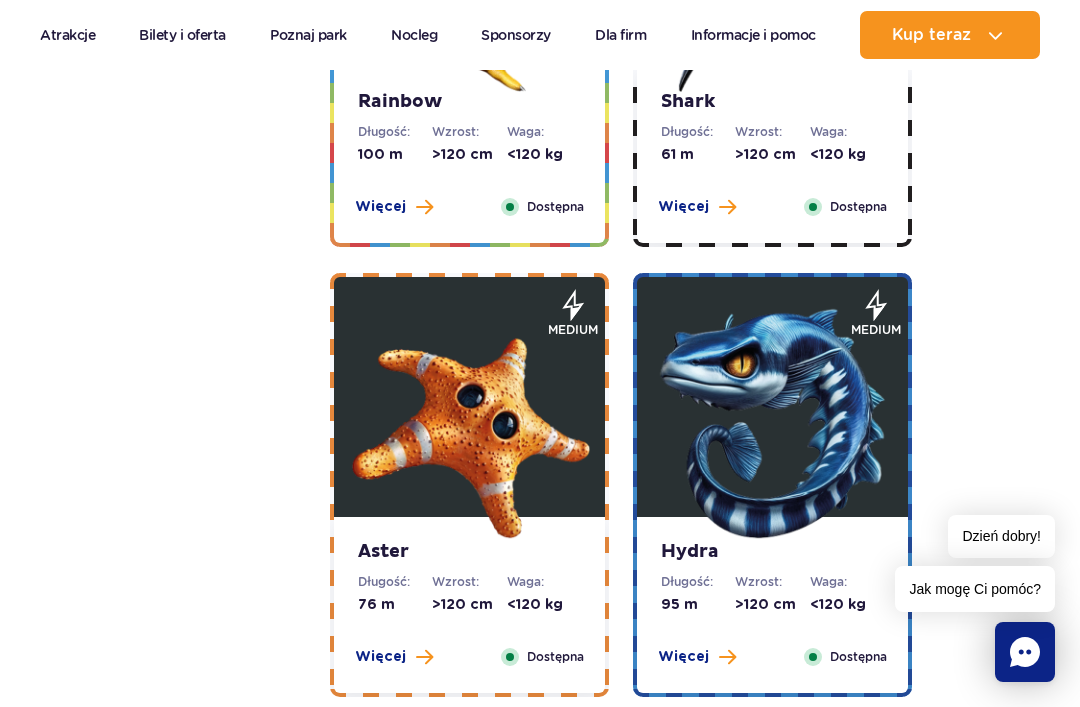 click at bounding box center (470, 422) 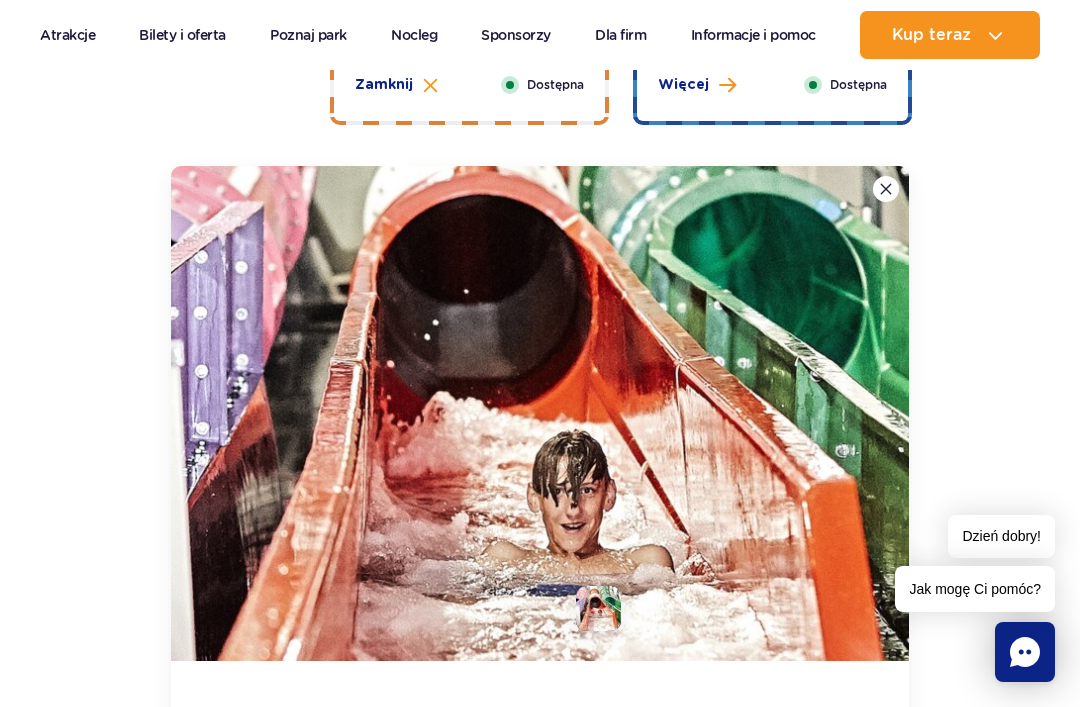 scroll, scrollTop: 4882, scrollLeft: 0, axis: vertical 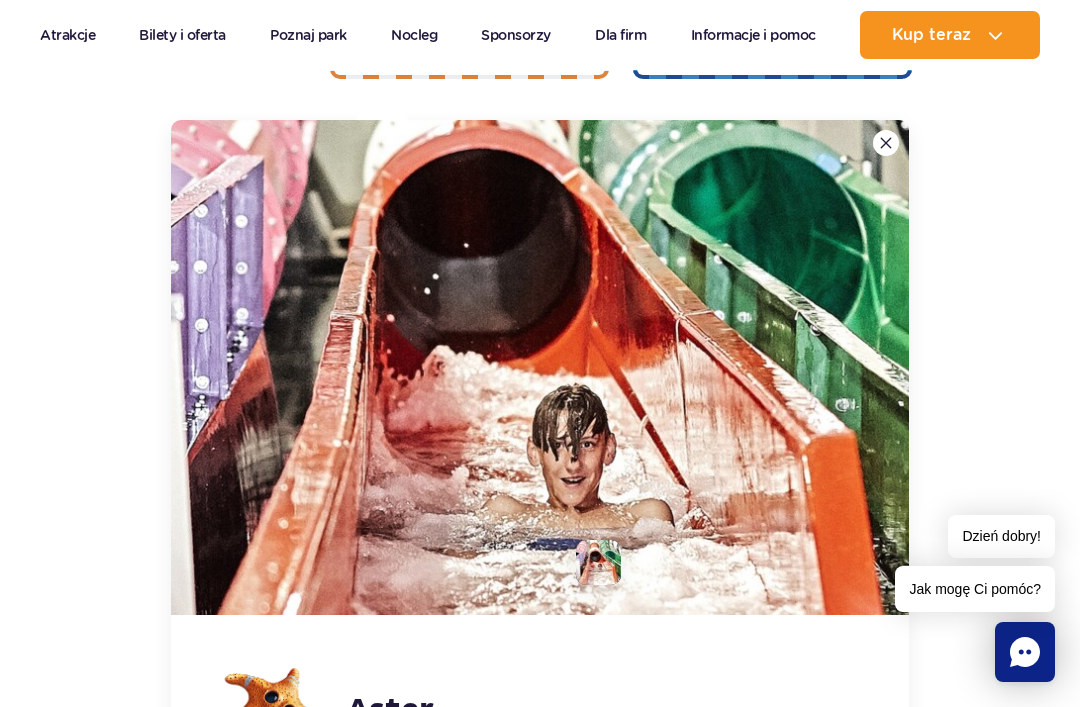 click at bounding box center [886, 143] 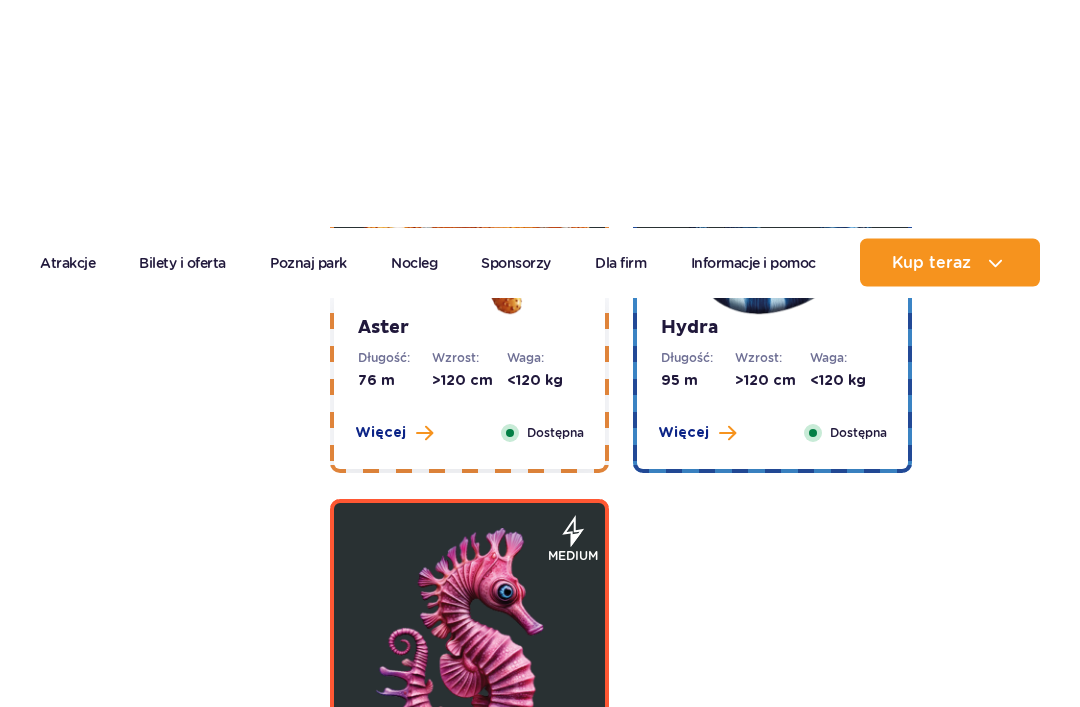 scroll, scrollTop: 4406, scrollLeft: 0, axis: vertical 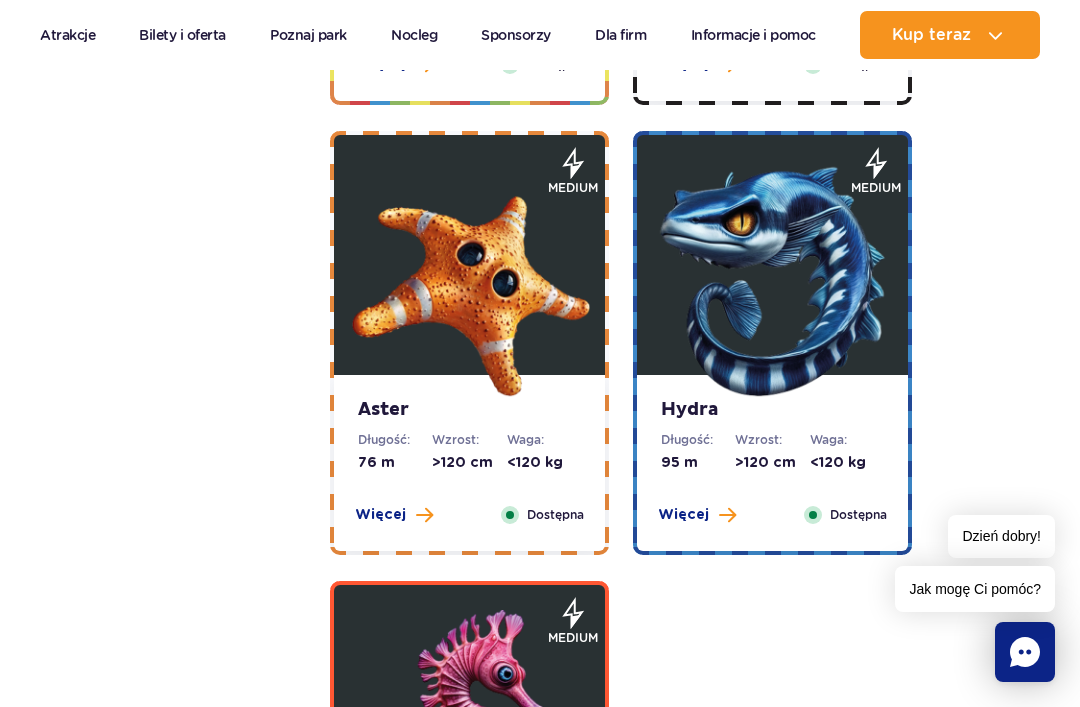 click at bounding box center (773, 280) 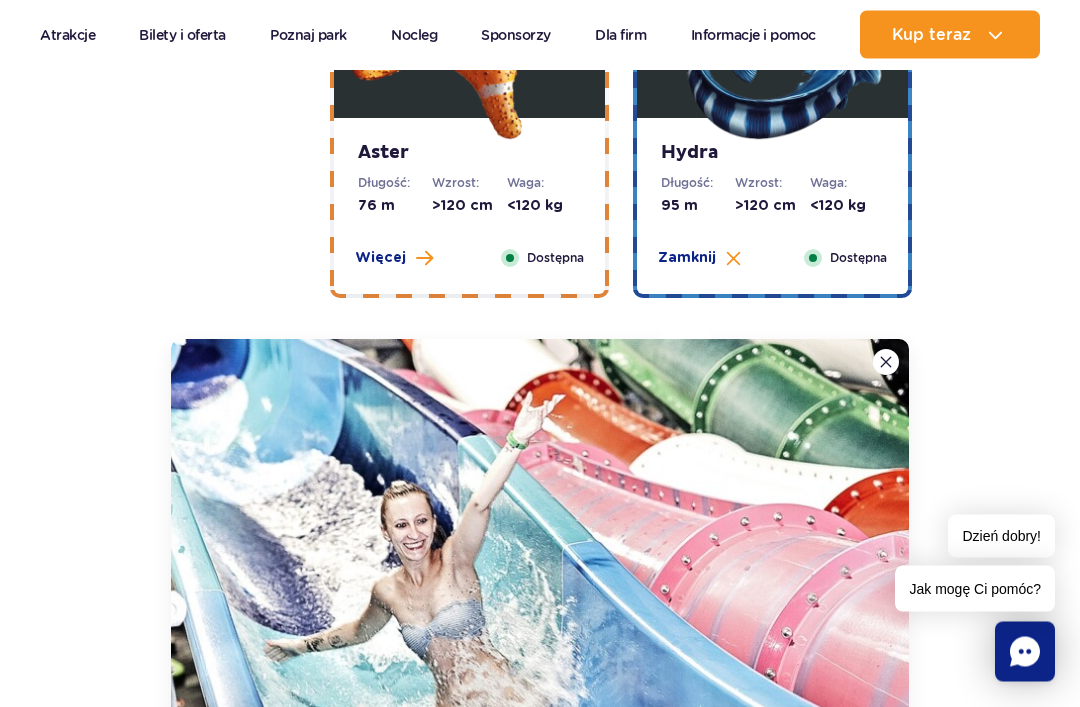 scroll, scrollTop: 4663, scrollLeft: 0, axis: vertical 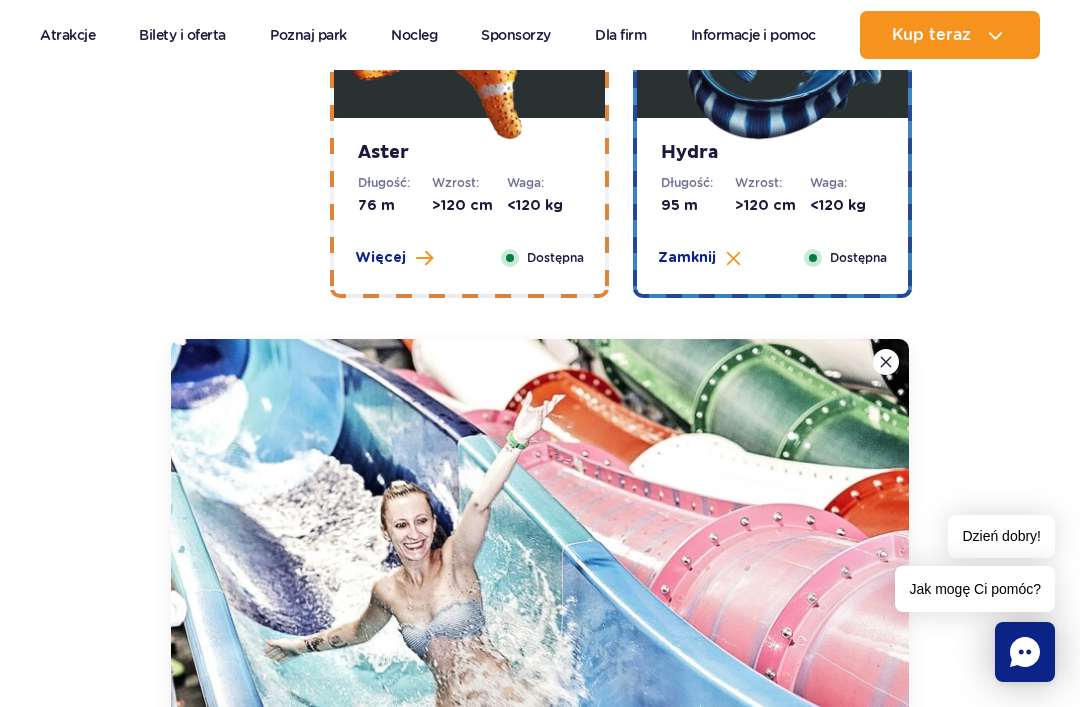 click at bounding box center (886, 362) 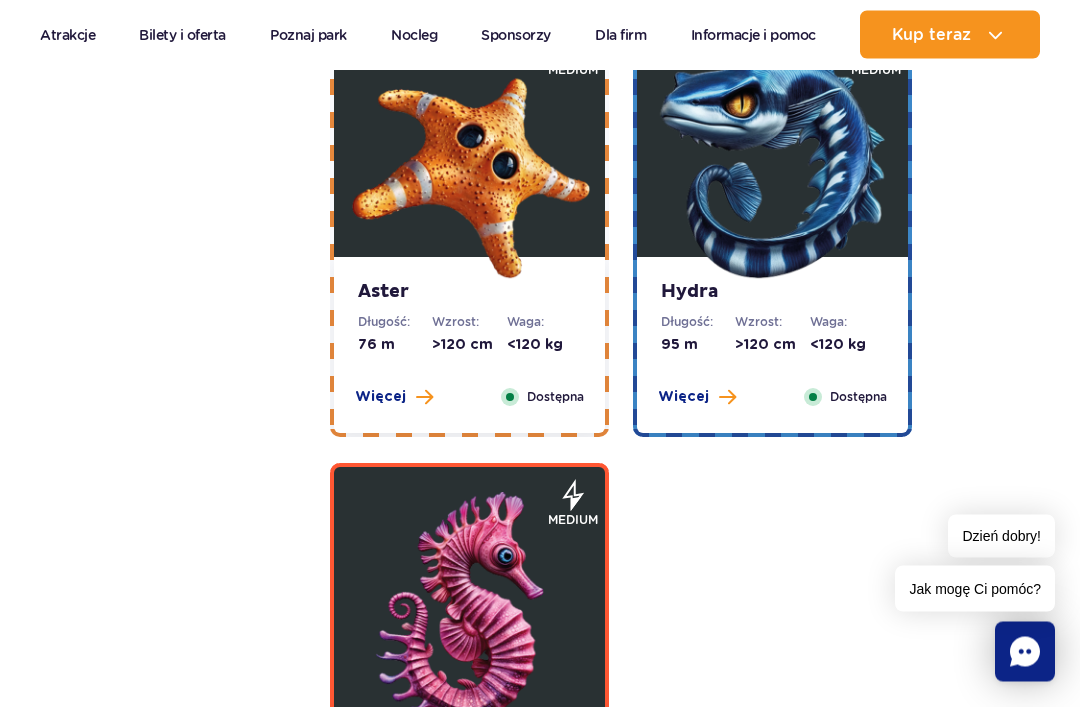 scroll, scrollTop: 4526, scrollLeft: 0, axis: vertical 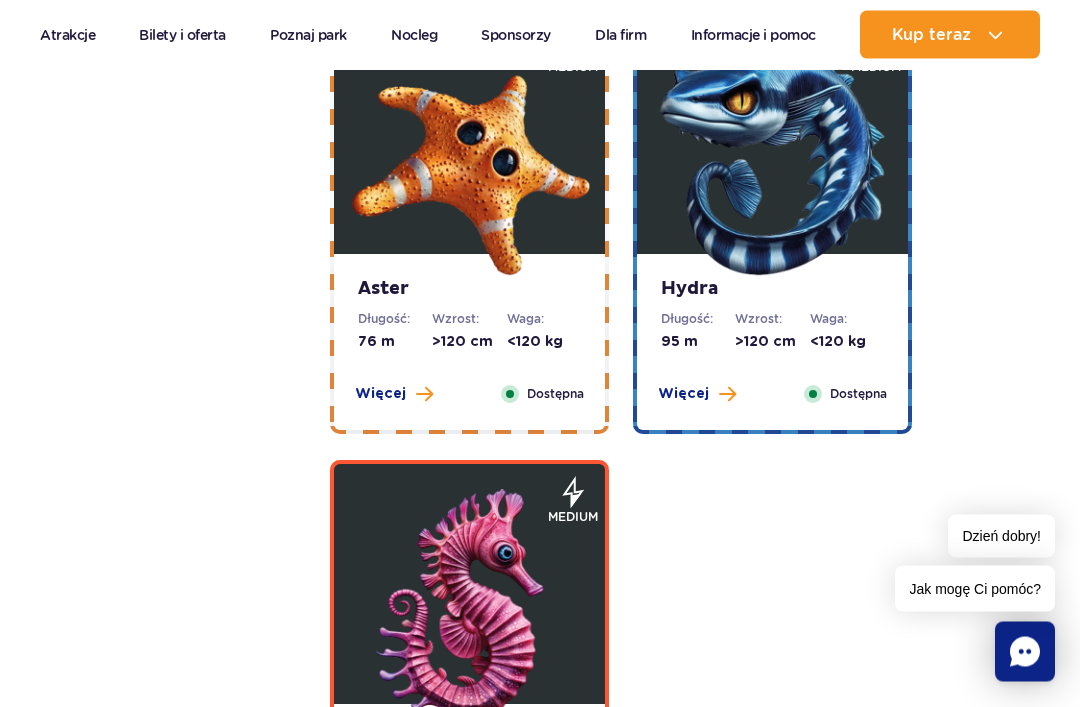 click at bounding box center (470, 610) 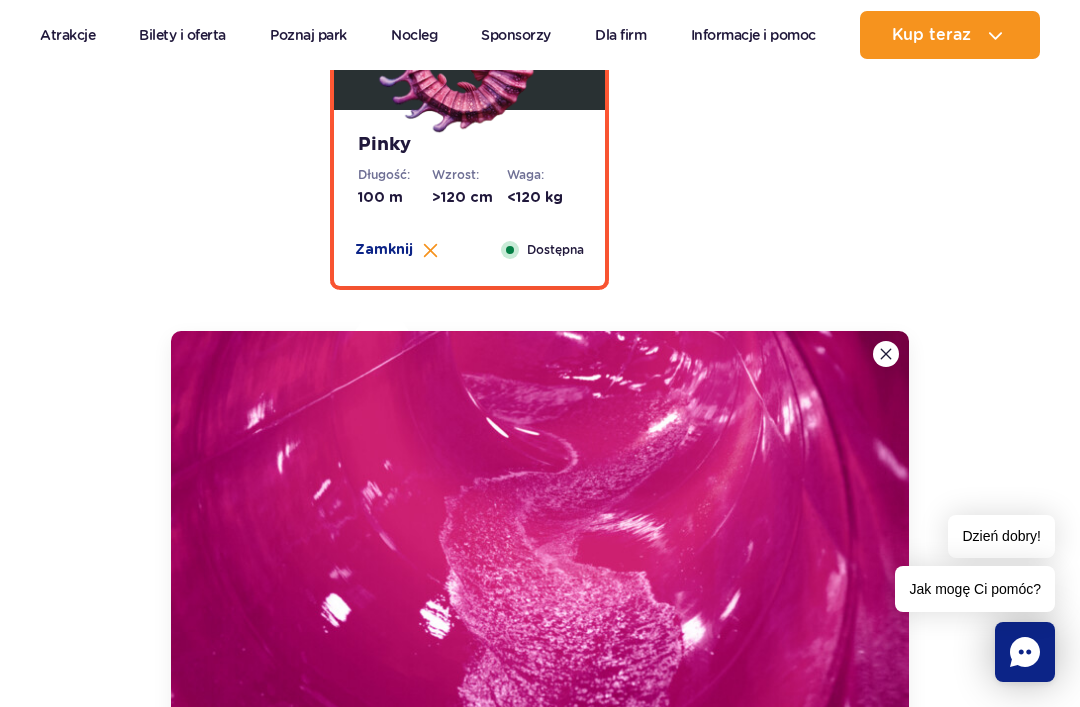 scroll, scrollTop: 5332, scrollLeft: 0, axis: vertical 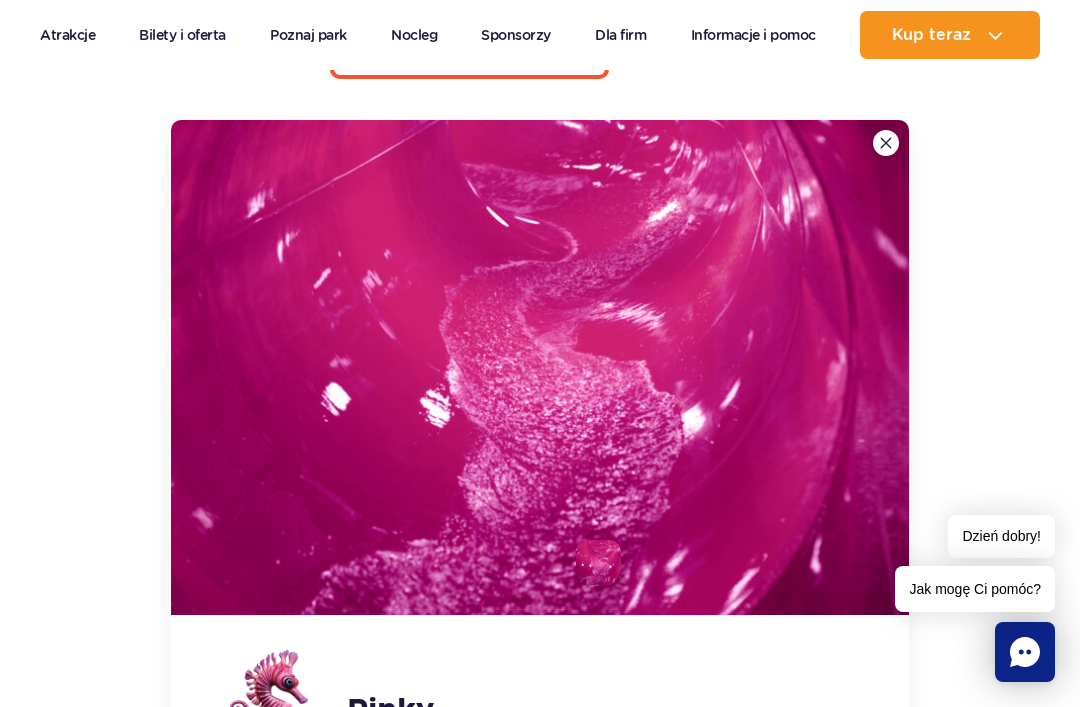 click at bounding box center [886, 143] 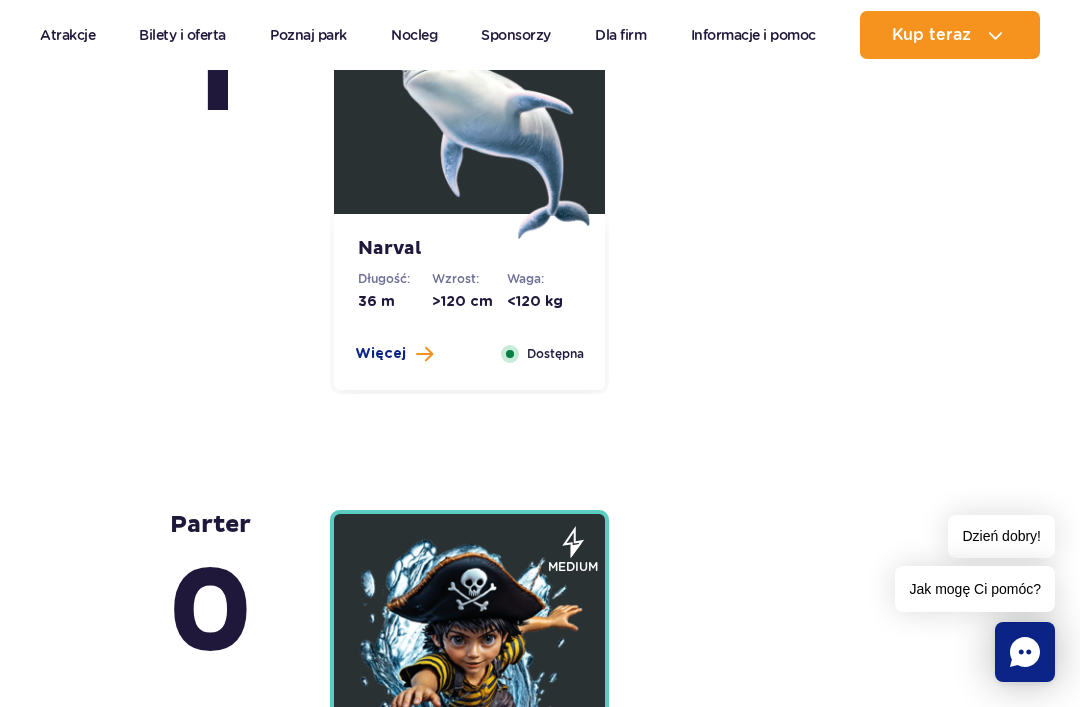 click at bounding box center (470, 119) 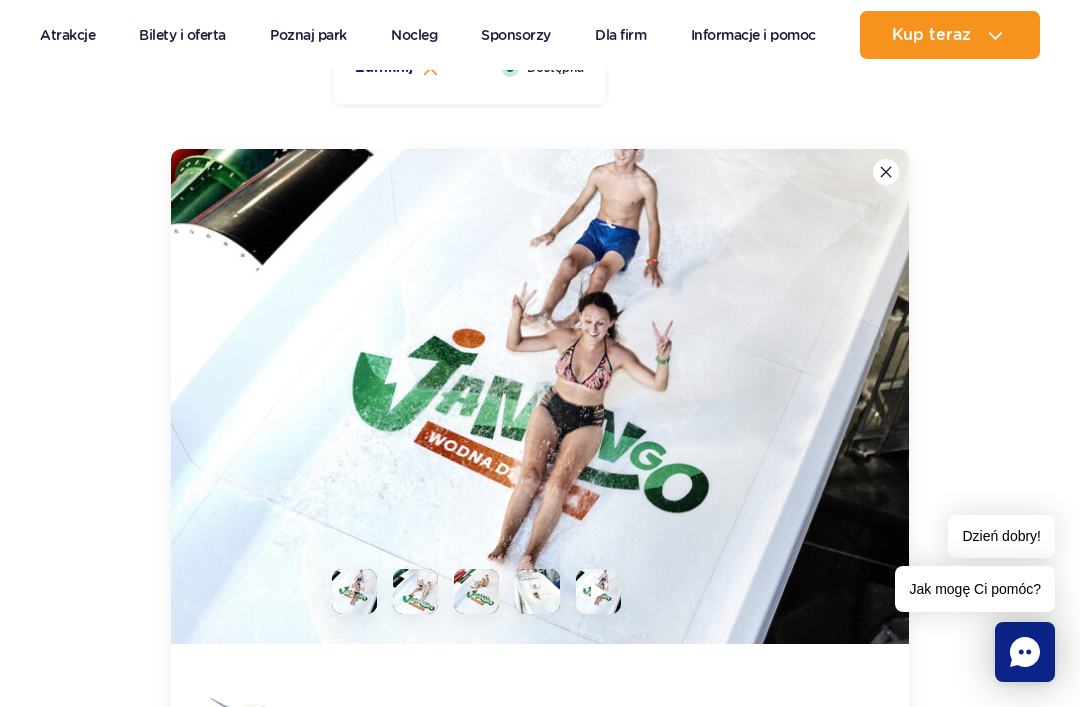scroll, scrollTop: 5872, scrollLeft: 0, axis: vertical 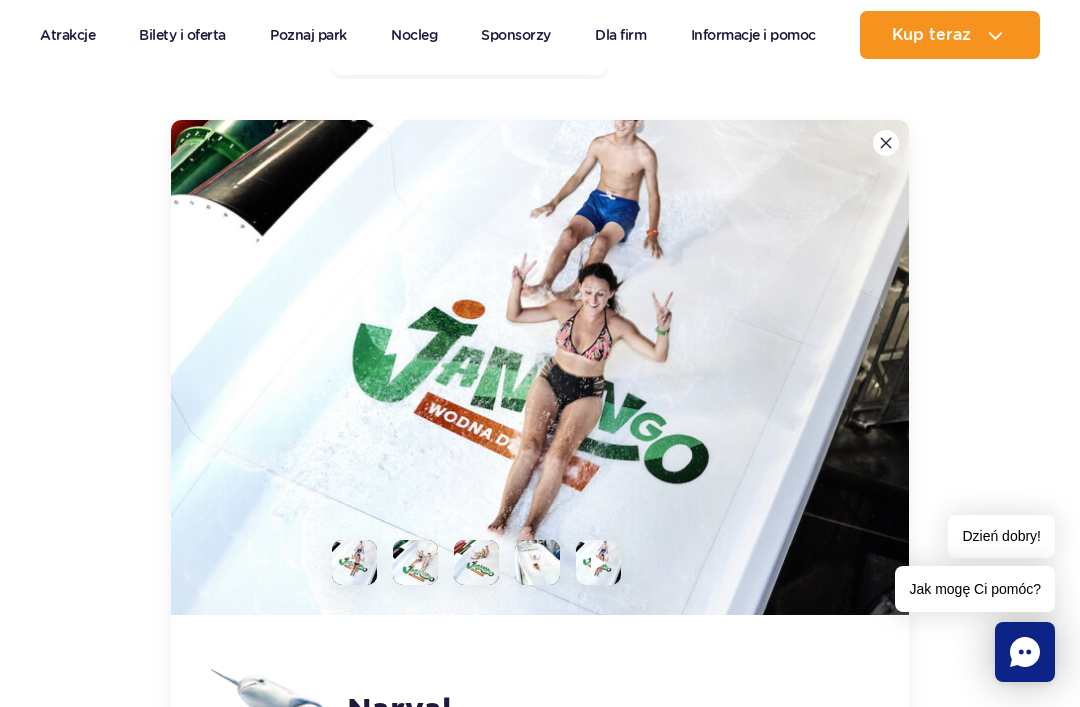 click at bounding box center [415, 562] 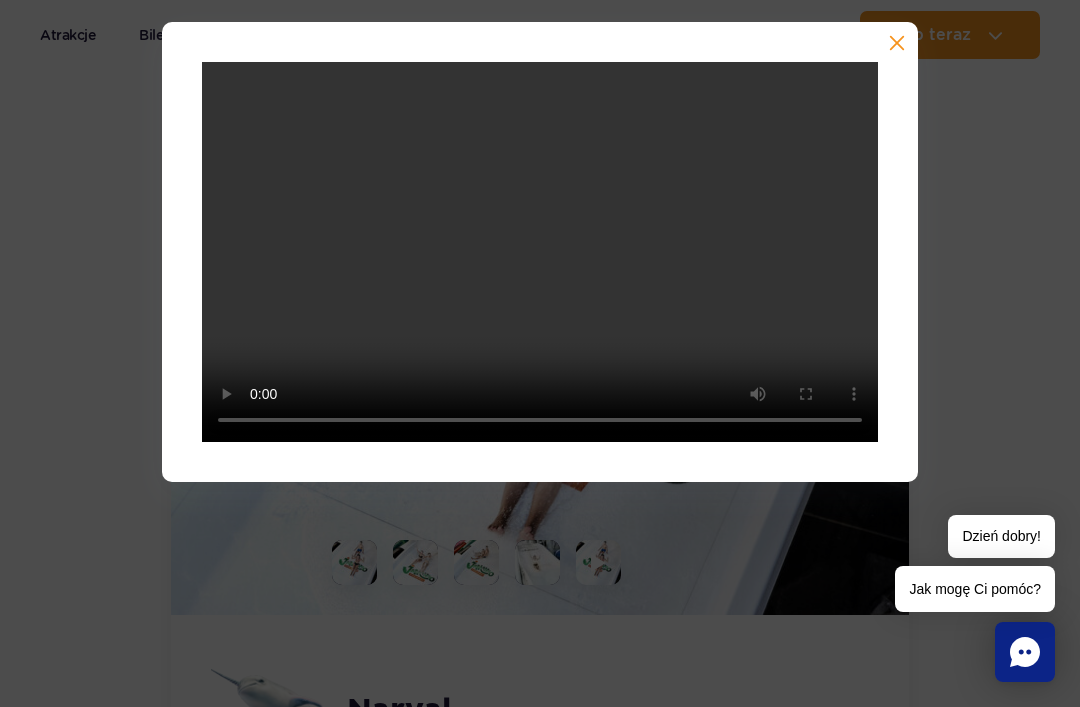 click at bounding box center (540, 252) 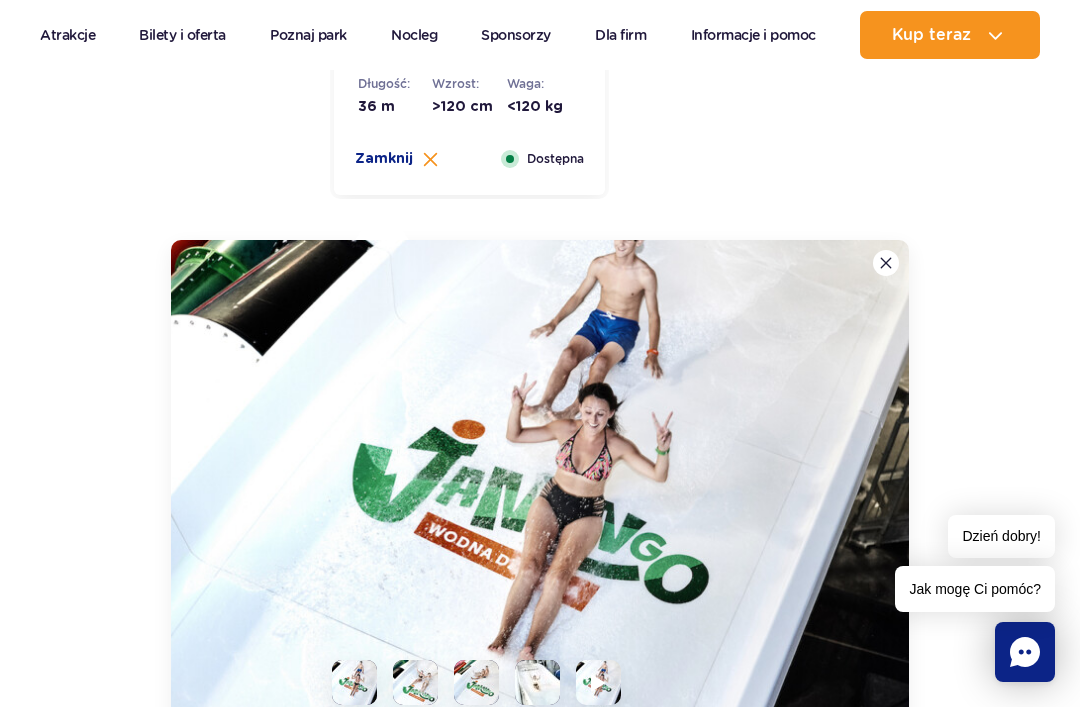 scroll, scrollTop: 5751, scrollLeft: 0, axis: vertical 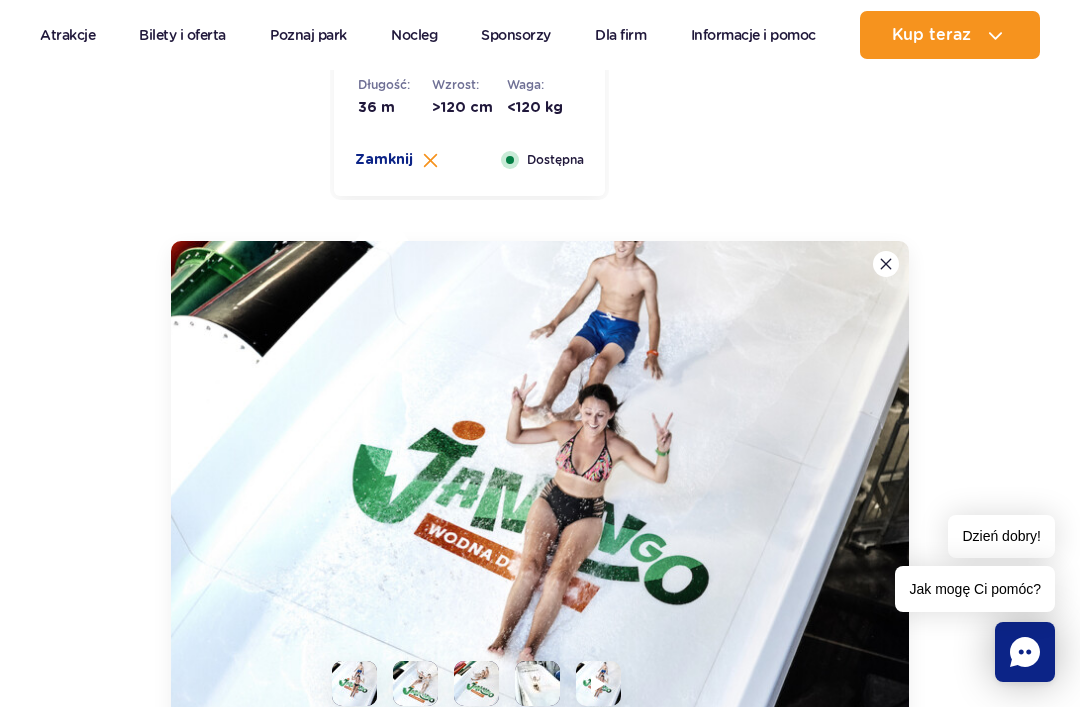 click at bounding box center [886, 264] 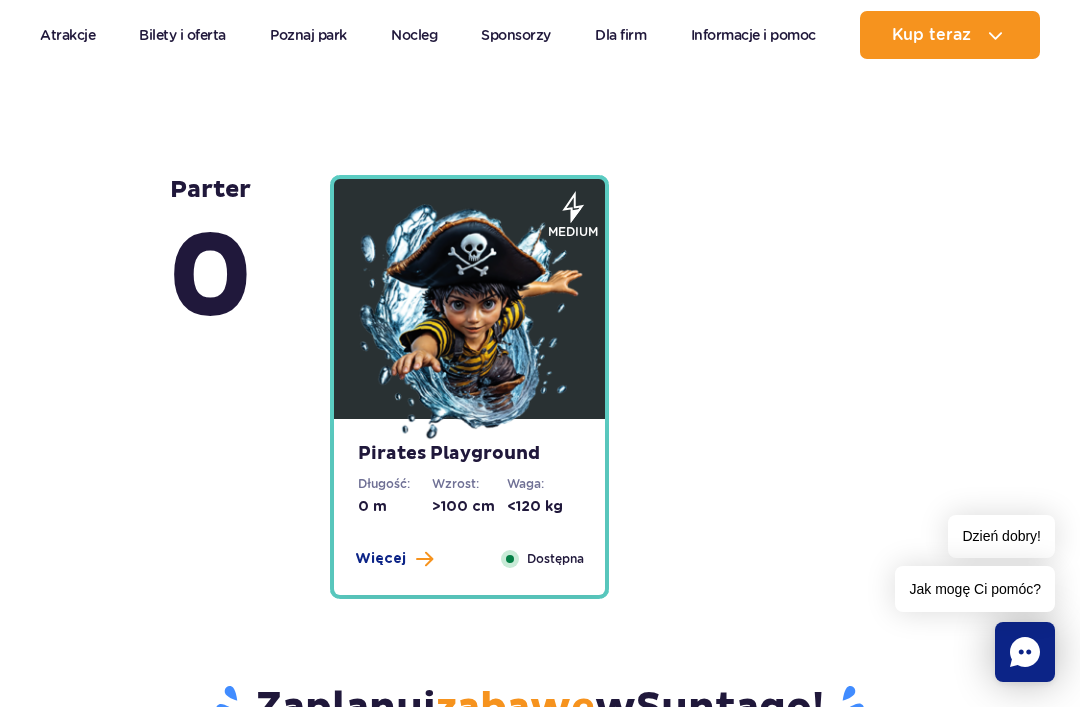 click at bounding box center (470, 324) 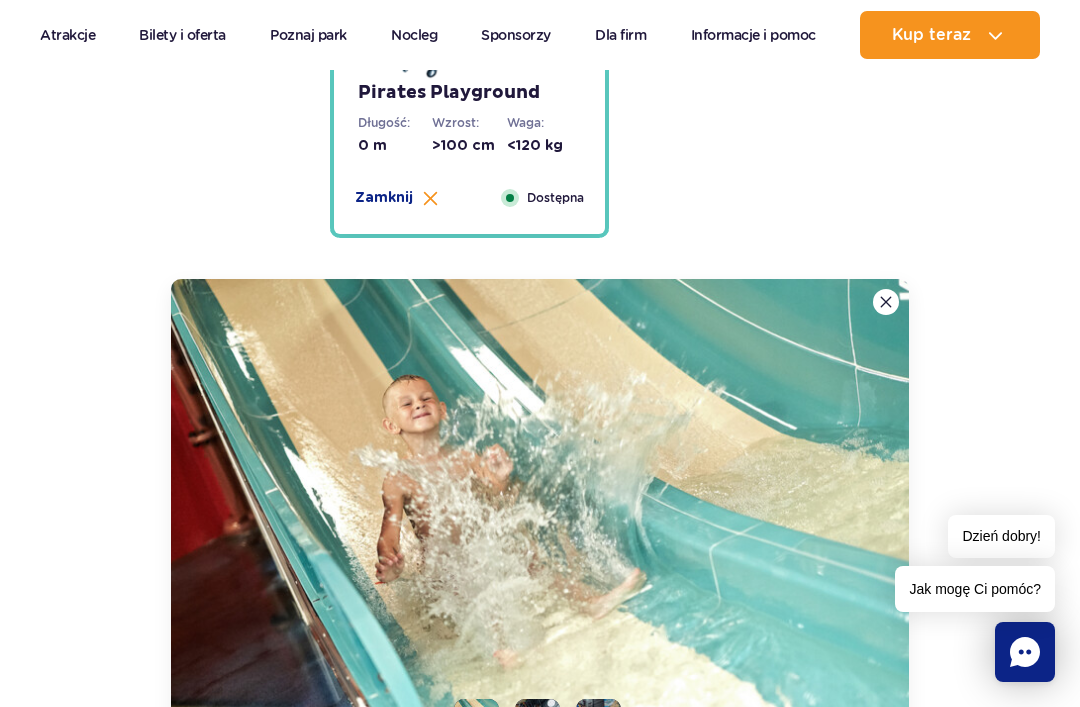 scroll, scrollTop: 6412, scrollLeft: 0, axis: vertical 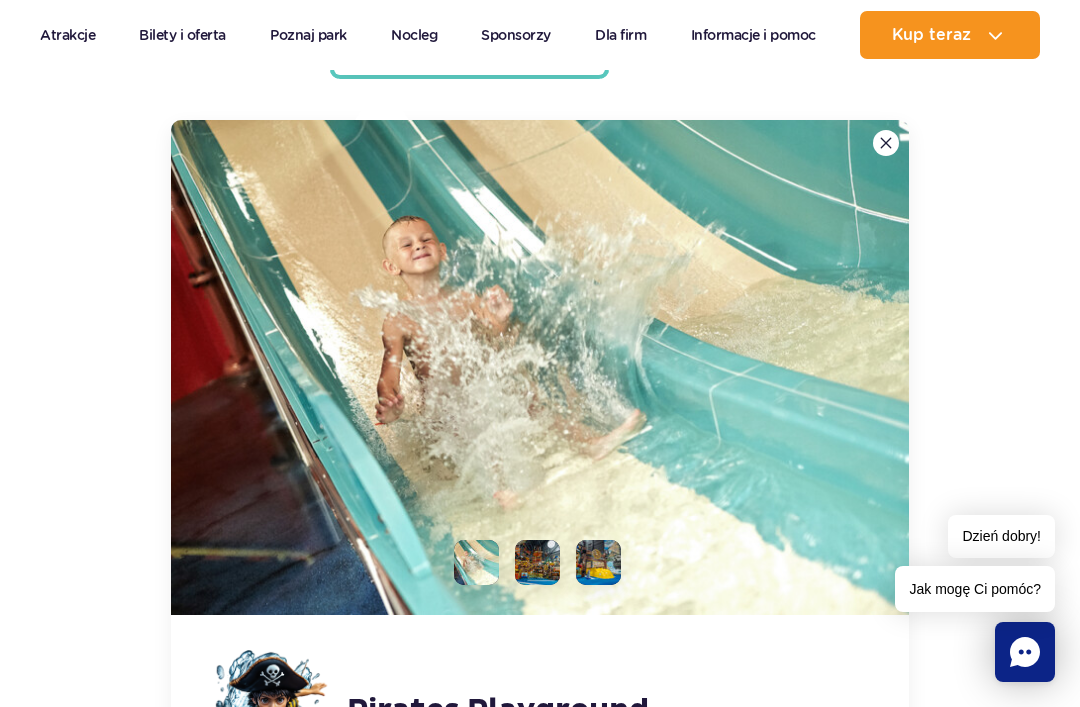 click at bounding box center [540, 367] 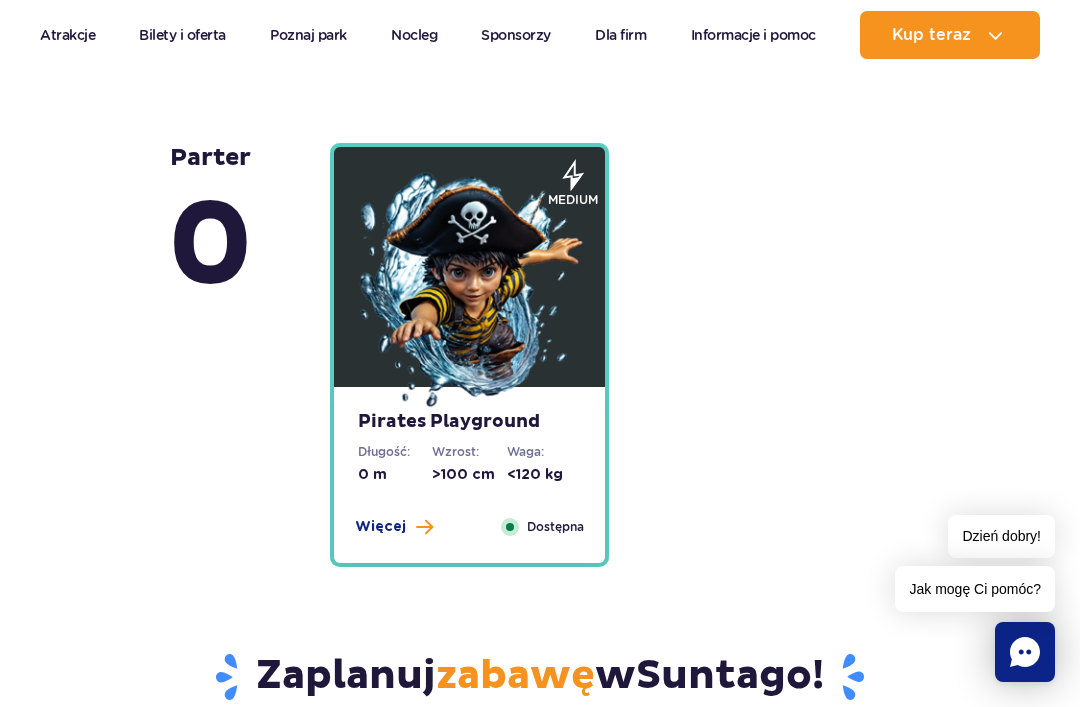 click on "Pirates Playground
Długość:
0 m
Wzrost:
>100 cm
Waga:
<120 kg
Więcej
Zamknij
Dostępna" at bounding box center (469, 475) 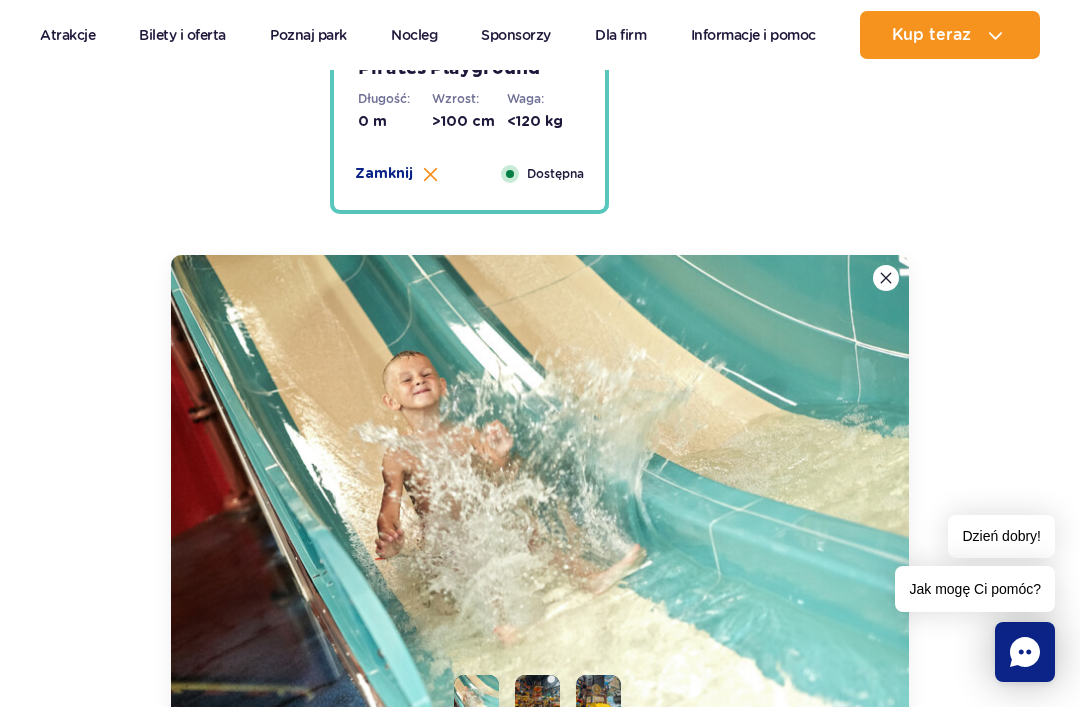 scroll, scrollTop: 6412, scrollLeft: 0, axis: vertical 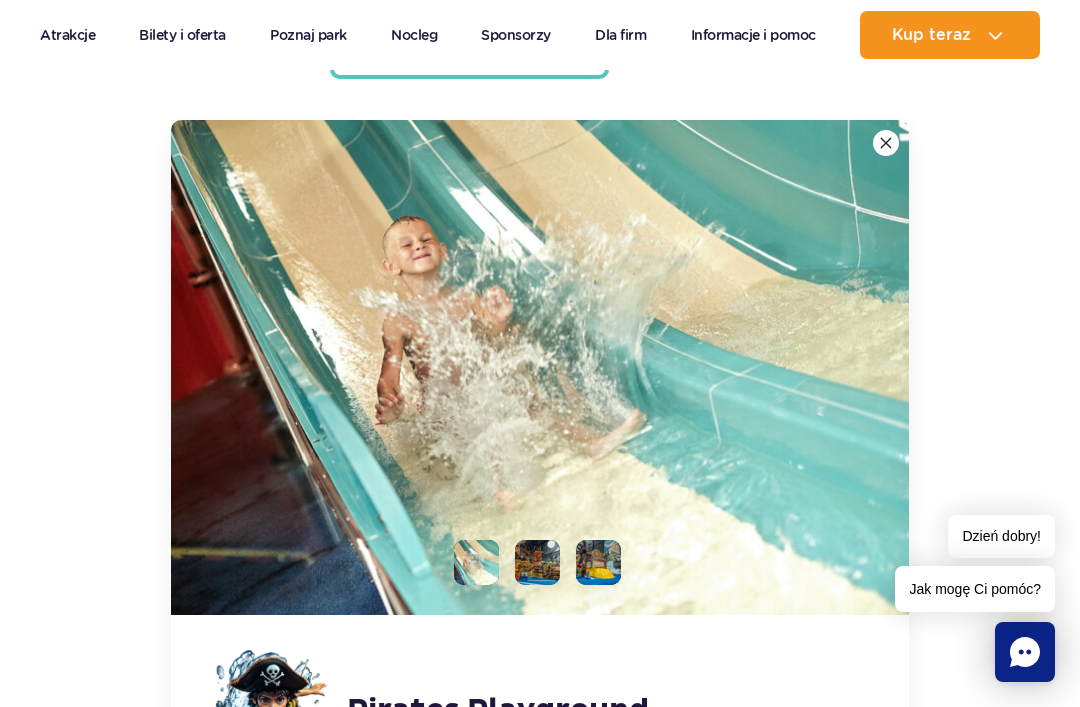 click at bounding box center (598, 562) 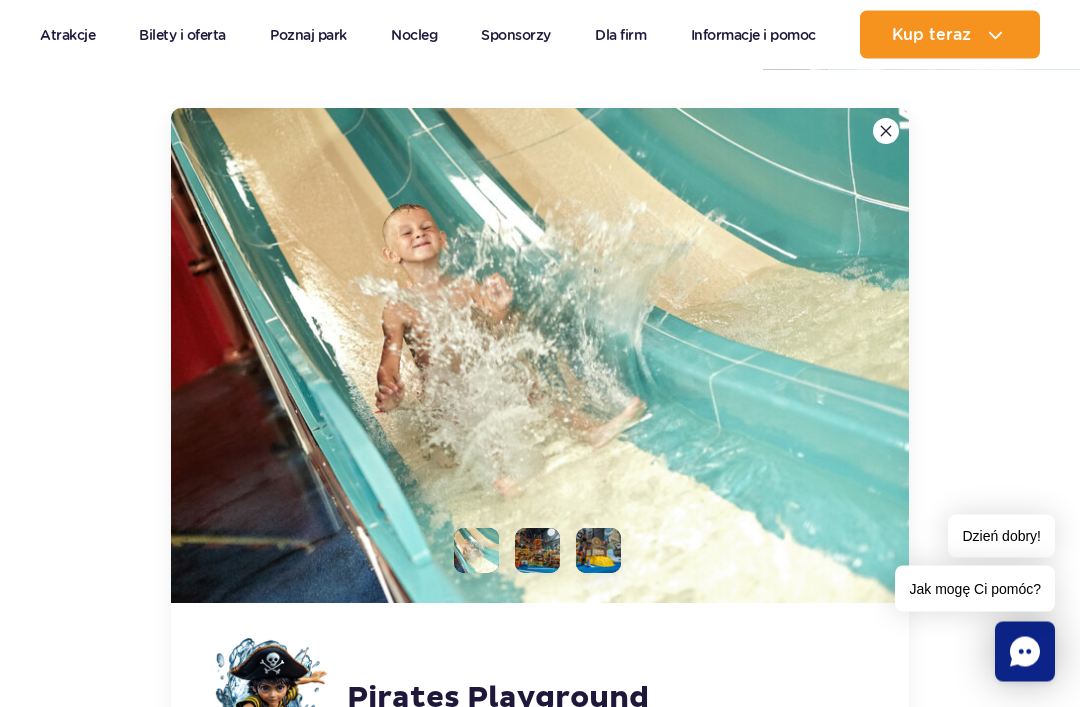 scroll, scrollTop: 6424, scrollLeft: 0, axis: vertical 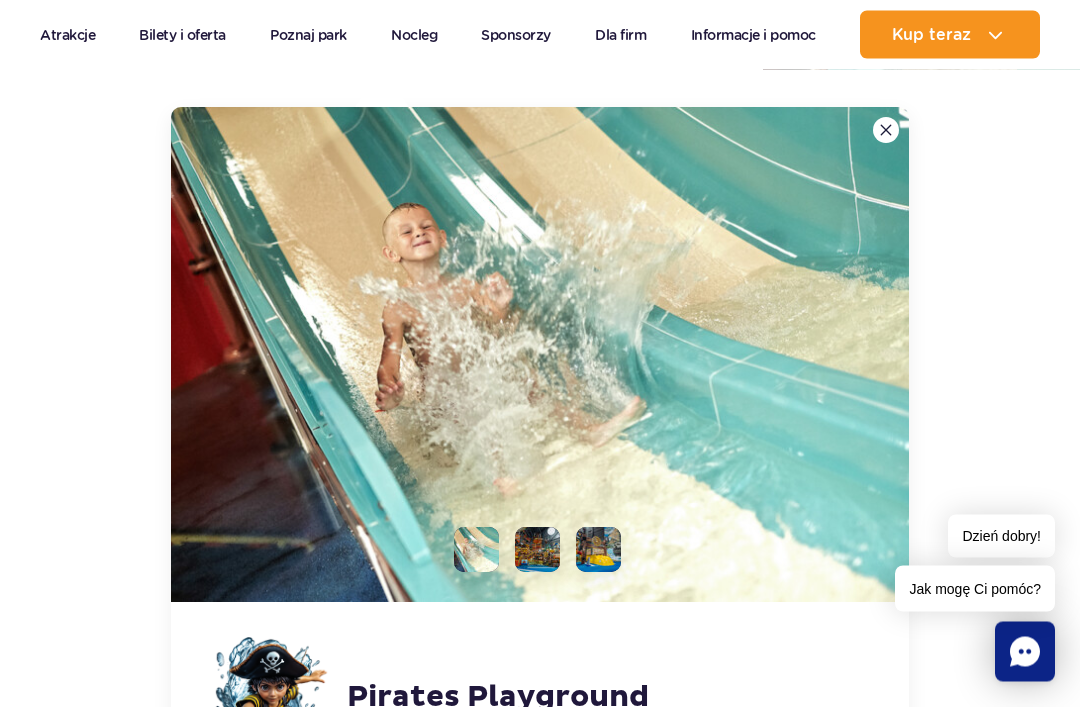 click at bounding box center (537, 550) 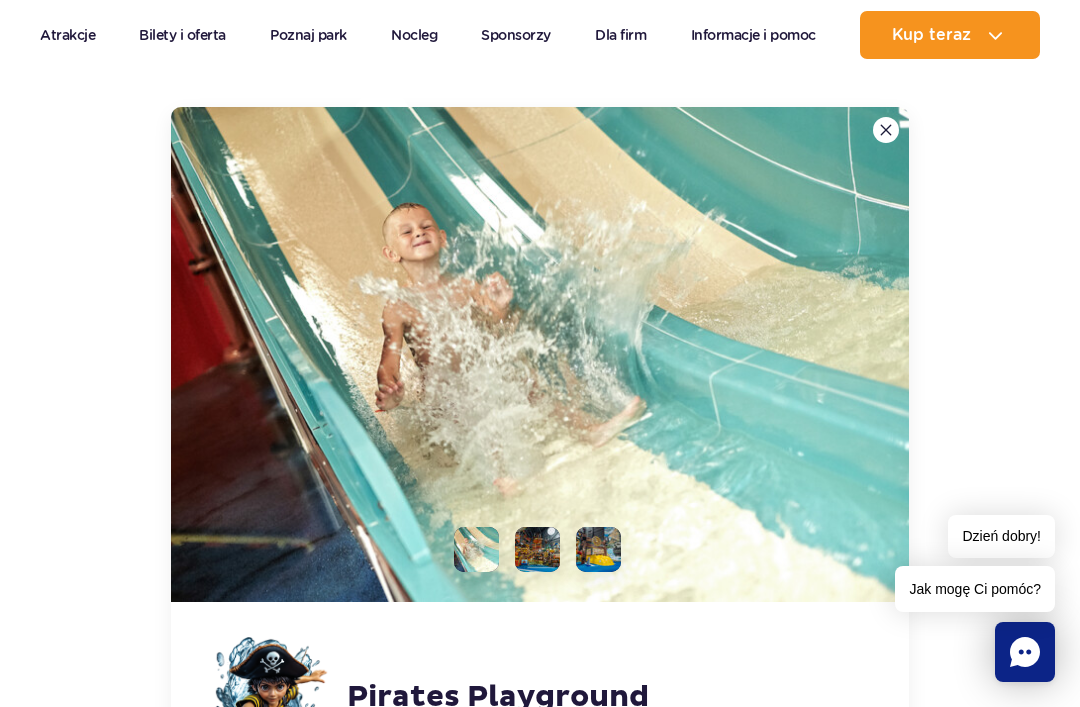 click at bounding box center [598, 549] 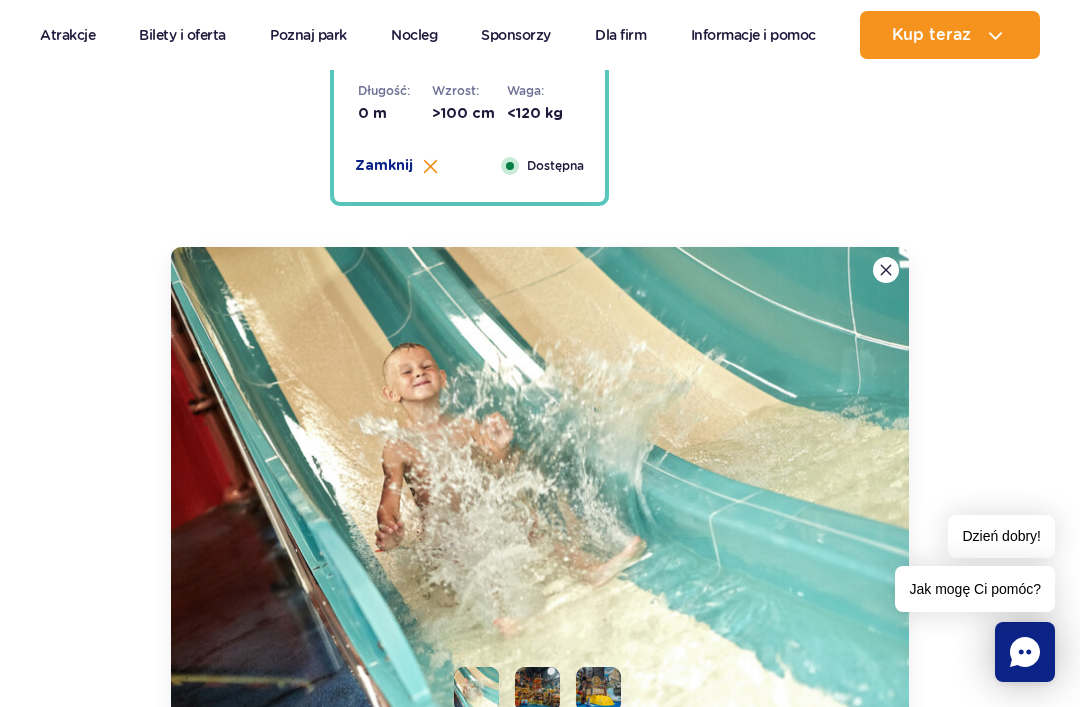 scroll, scrollTop: 6258, scrollLeft: 0, axis: vertical 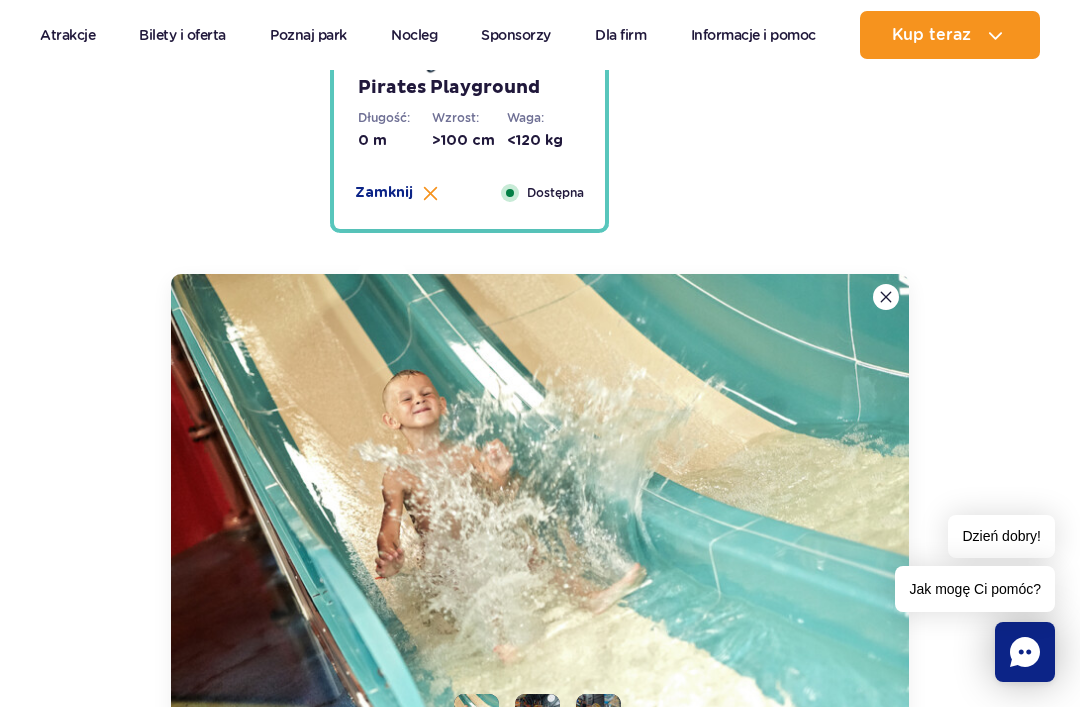 click at bounding box center [540, 521] 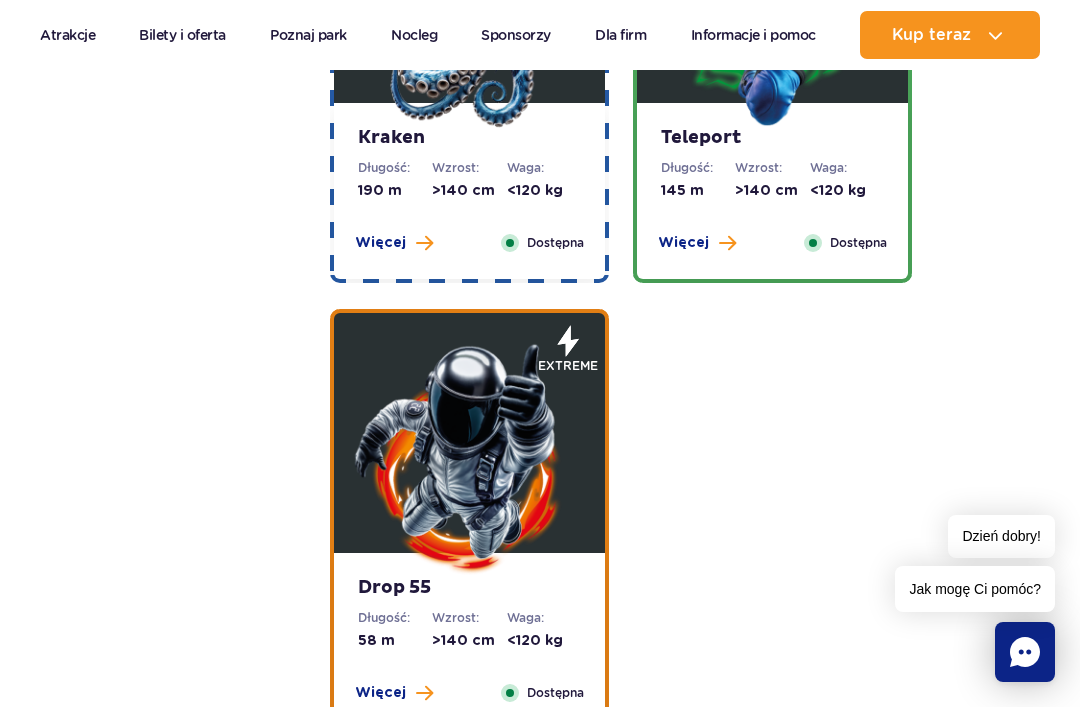 click at bounding box center (470, 458) 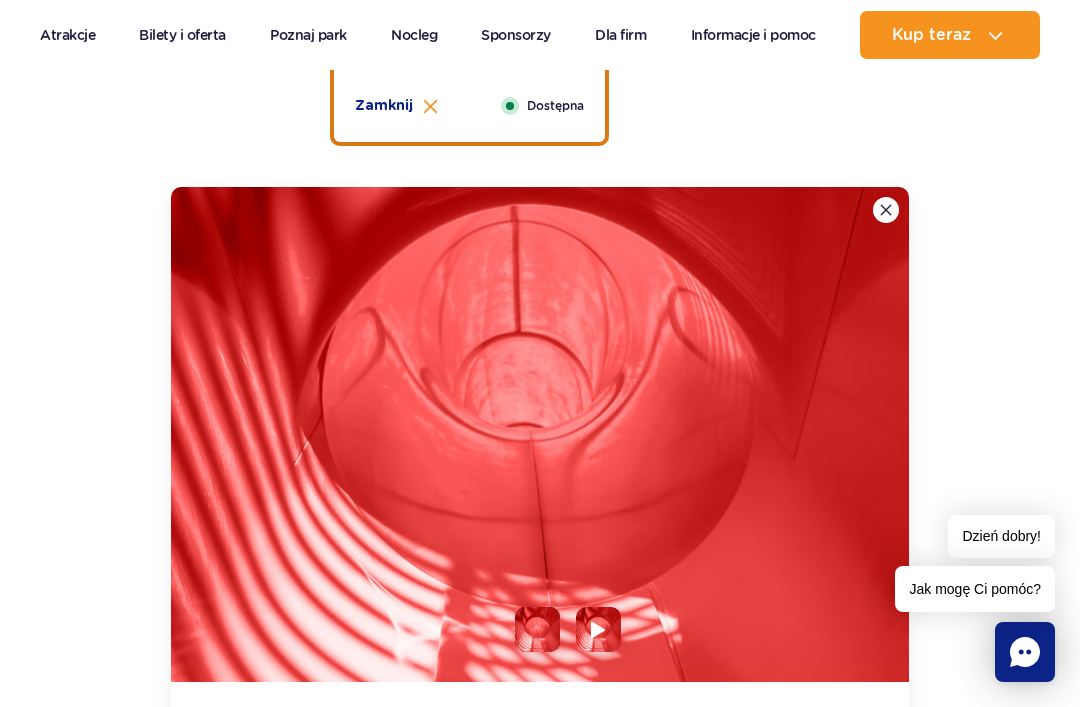 scroll, scrollTop: 3352, scrollLeft: 0, axis: vertical 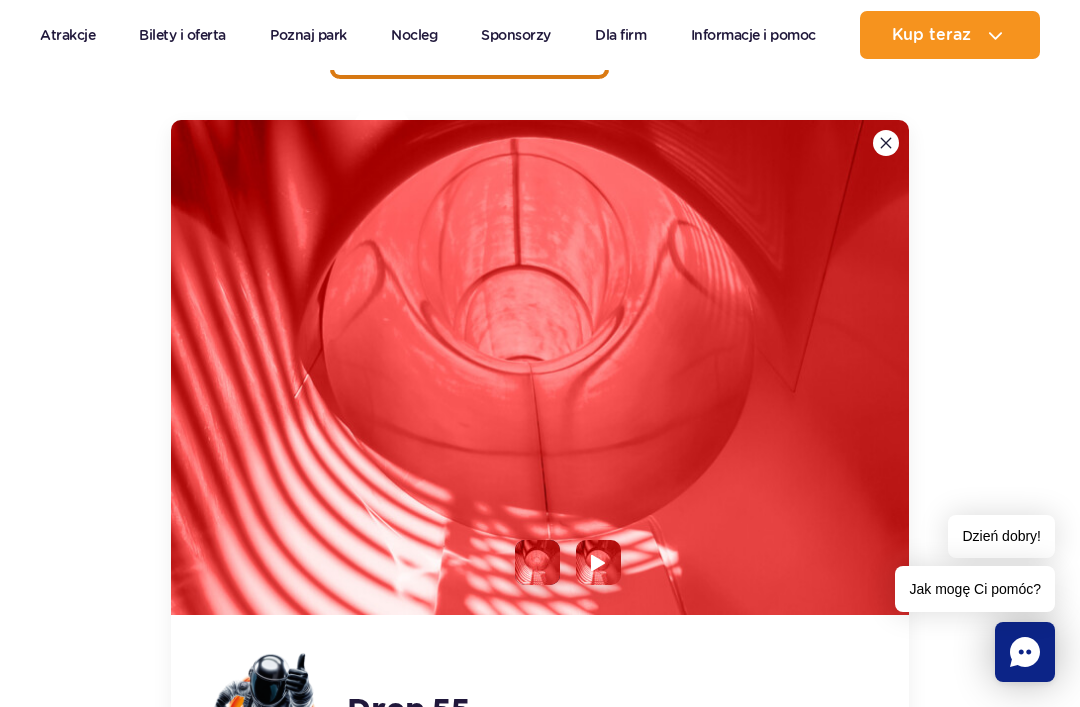 click at bounding box center [598, 563] 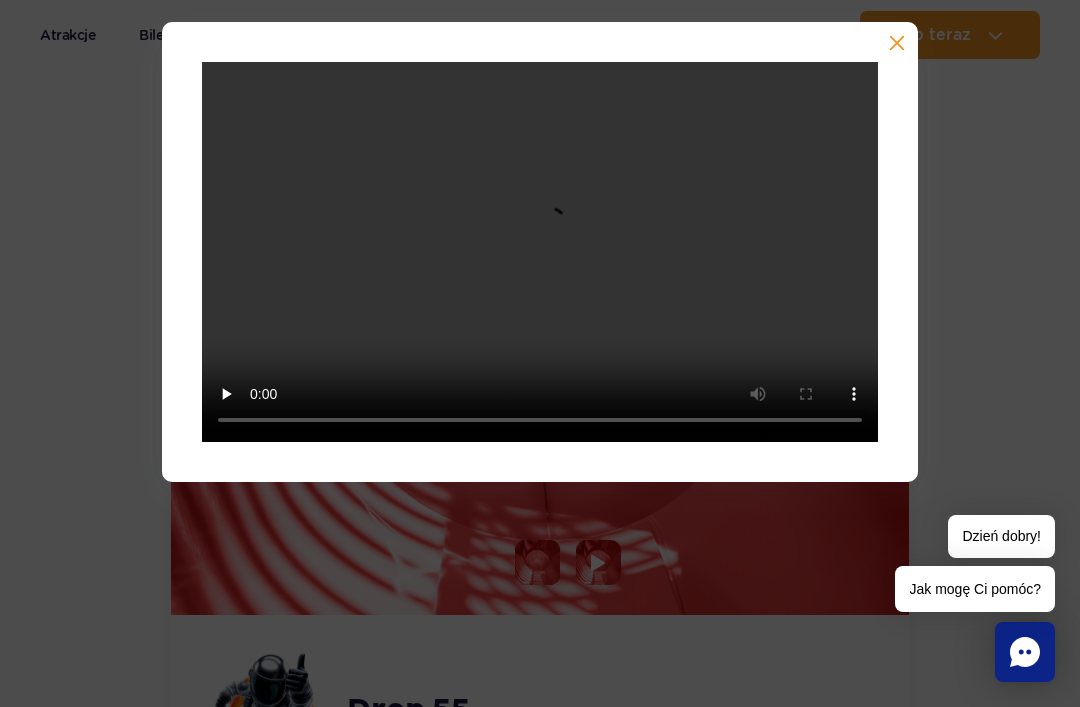 click at bounding box center (895, 45) 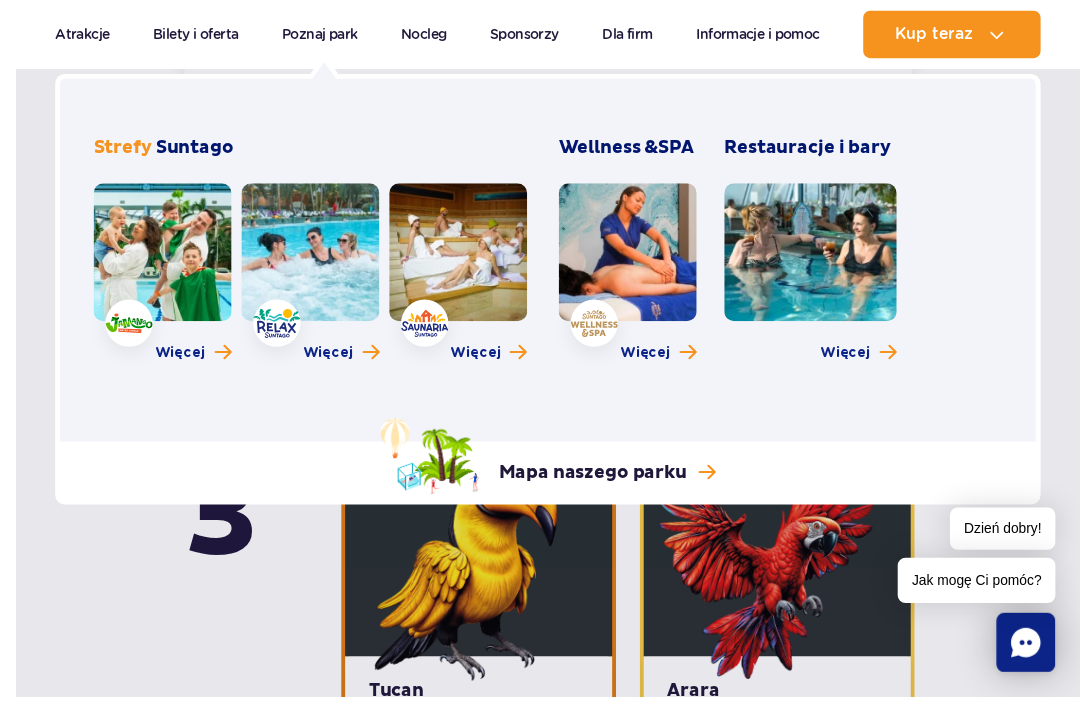 scroll, scrollTop: 4193, scrollLeft: 0, axis: vertical 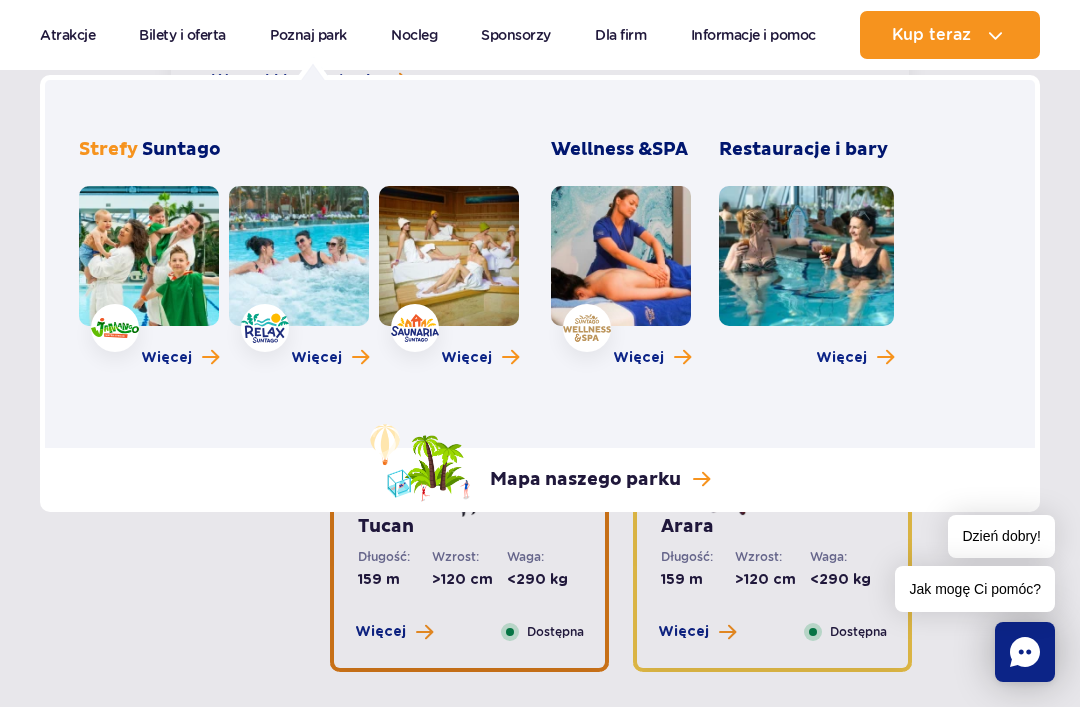 click on "Poznaj park" at bounding box center (308, 35) 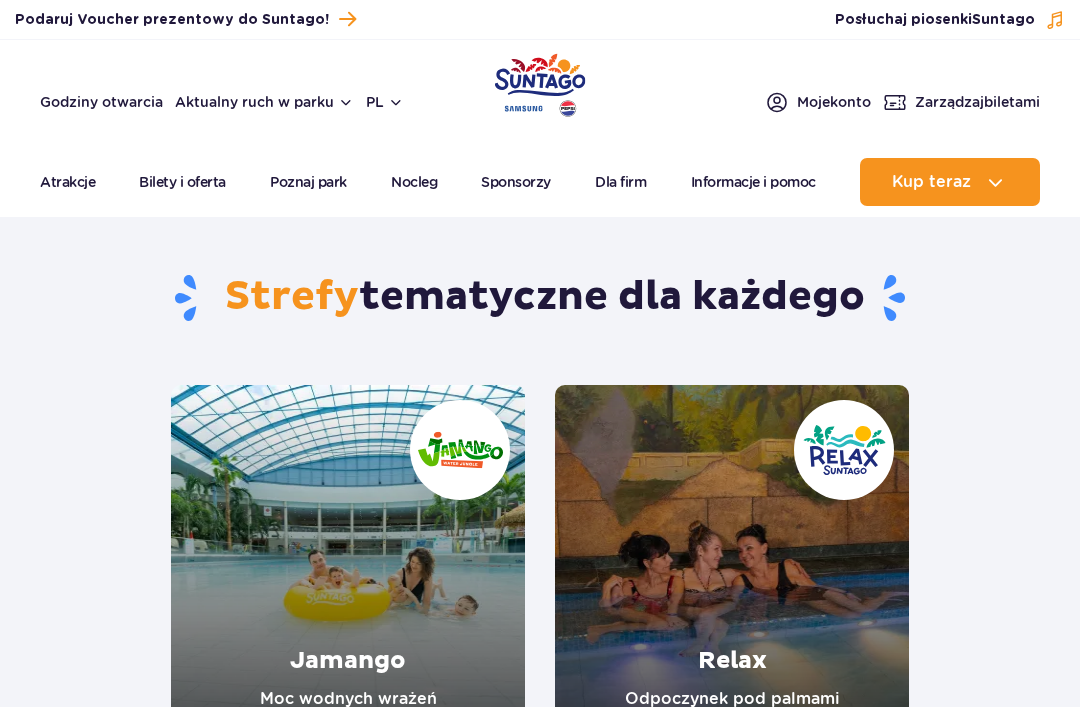 scroll, scrollTop: 0, scrollLeft: 0, axis: both 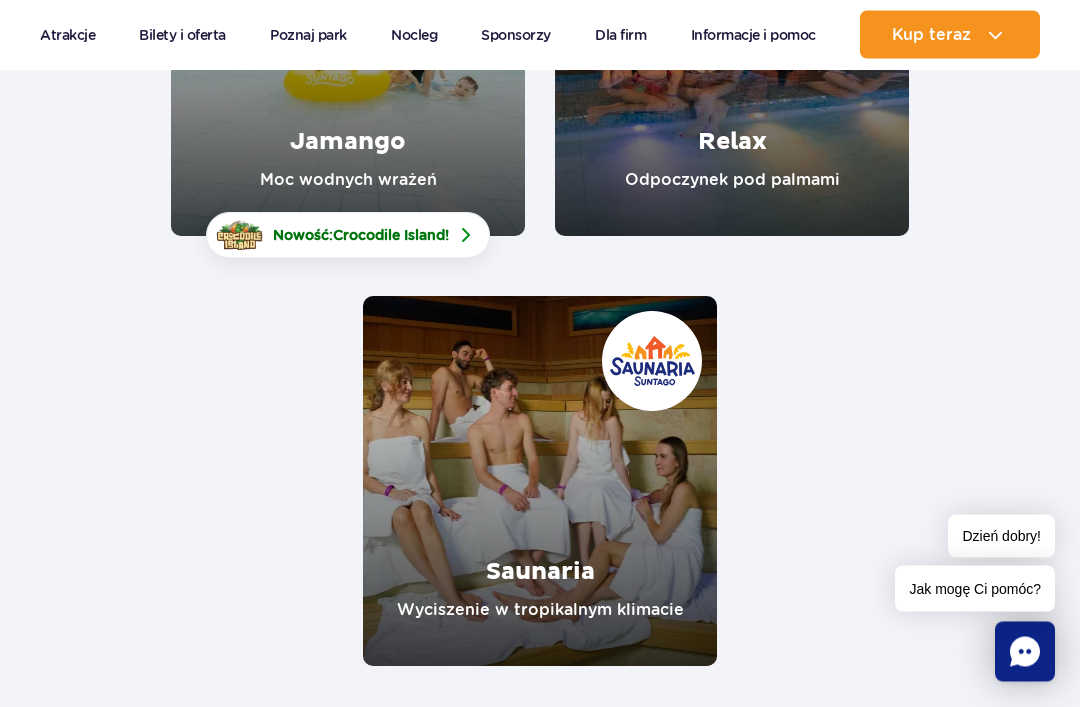 click at bounding box center (348, 52) 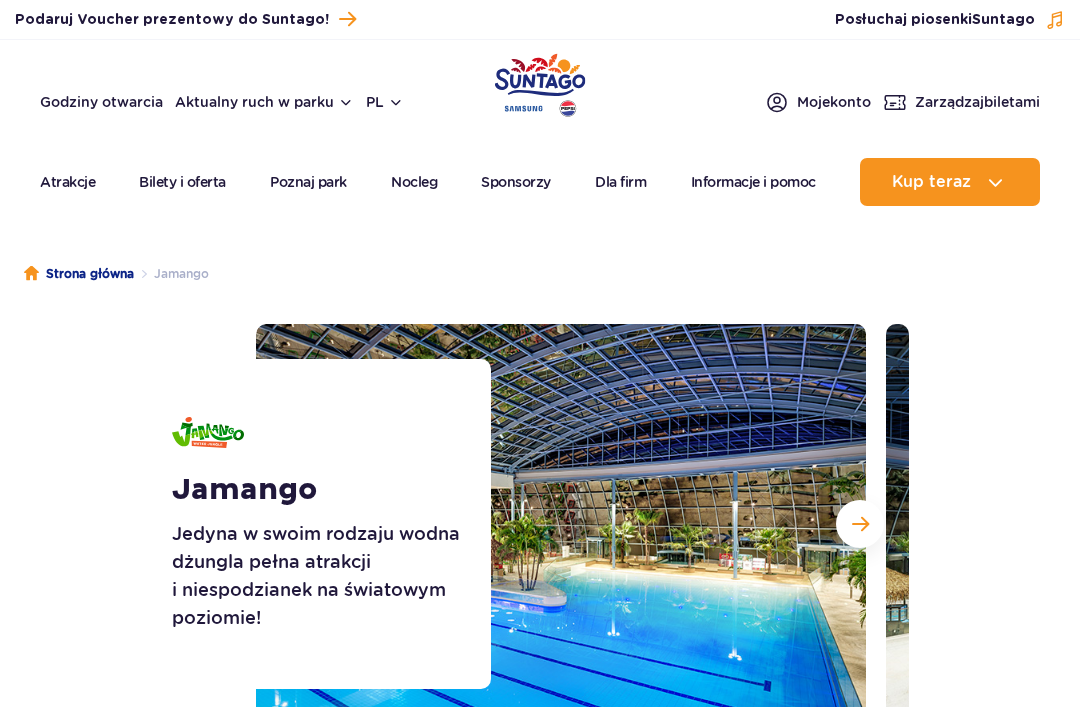 scroll, scrollTop: 0, scrollLeft: 0, axis: both 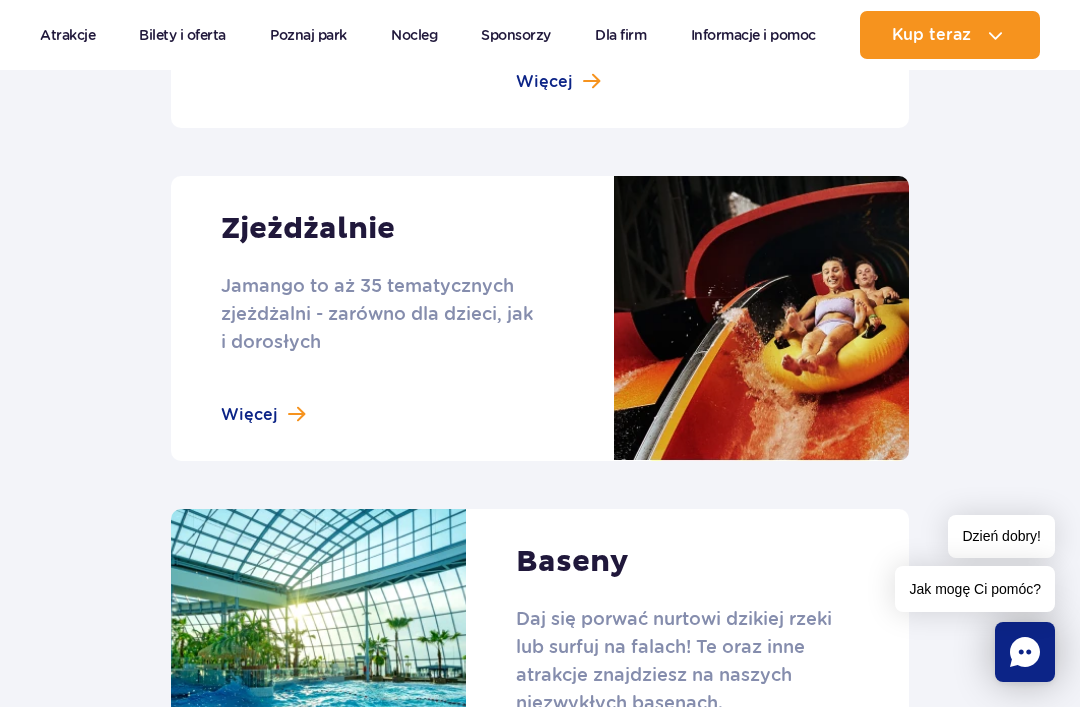 click at bounding box center [540, 318] 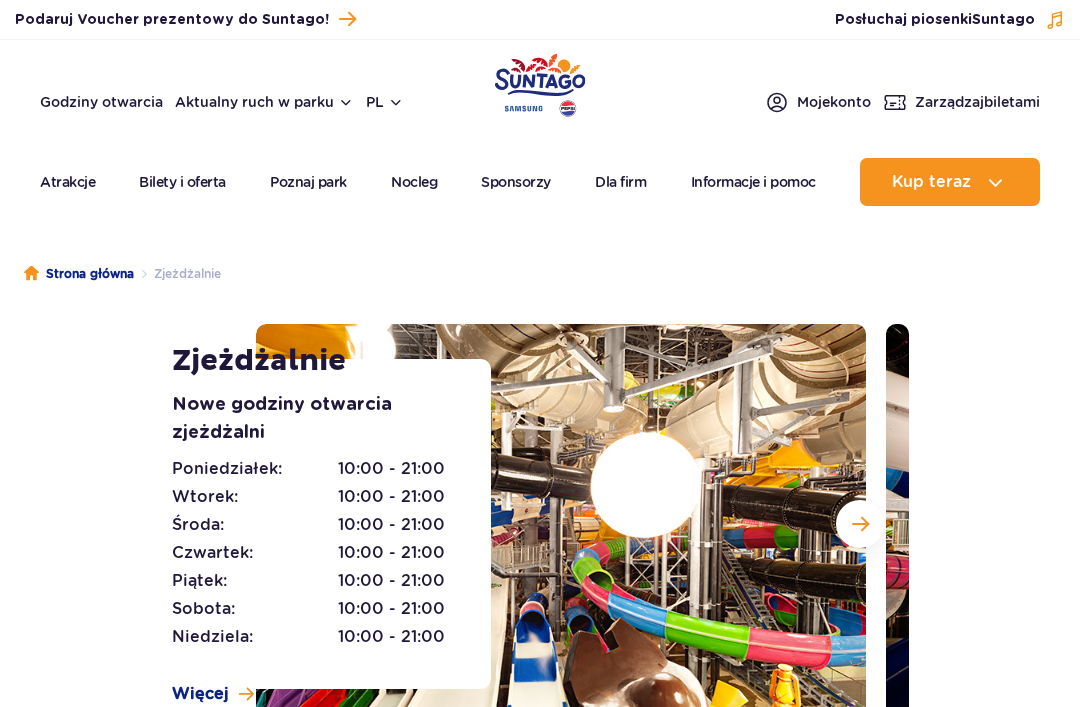 scroll, scrollTop: 0, scrollLeft: 0, axis: both 